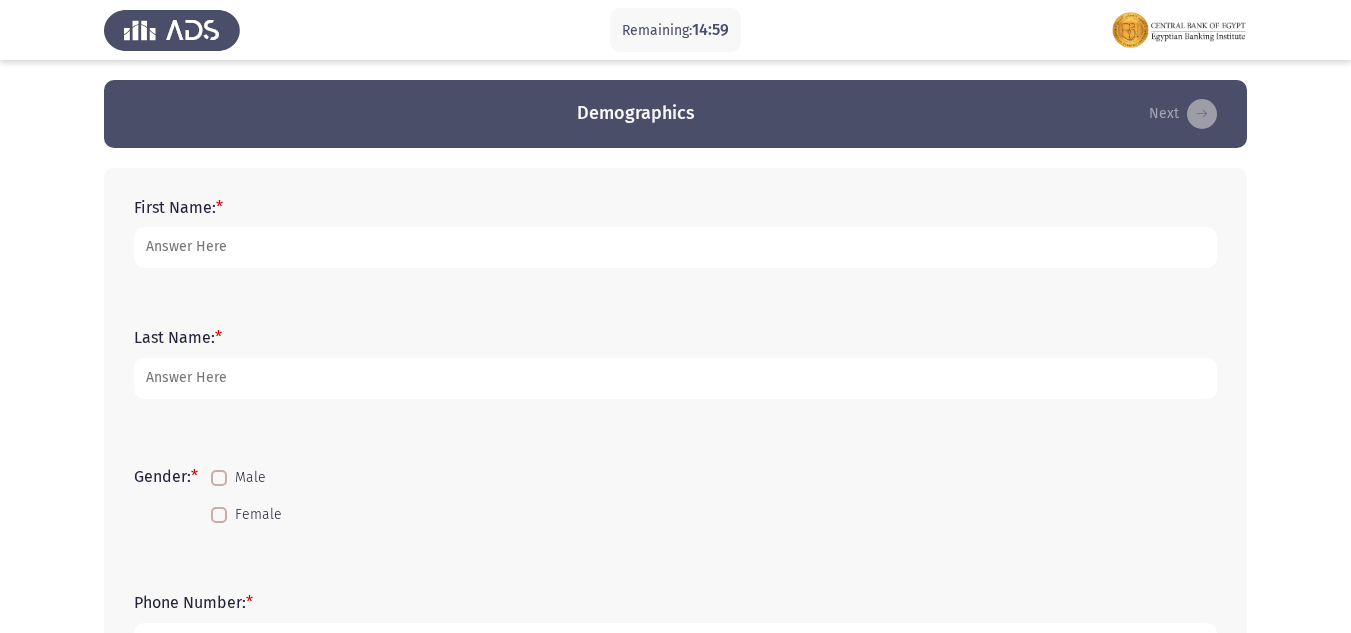 scroll, scrollTop: 0, scrollLeft: 0, axis: both 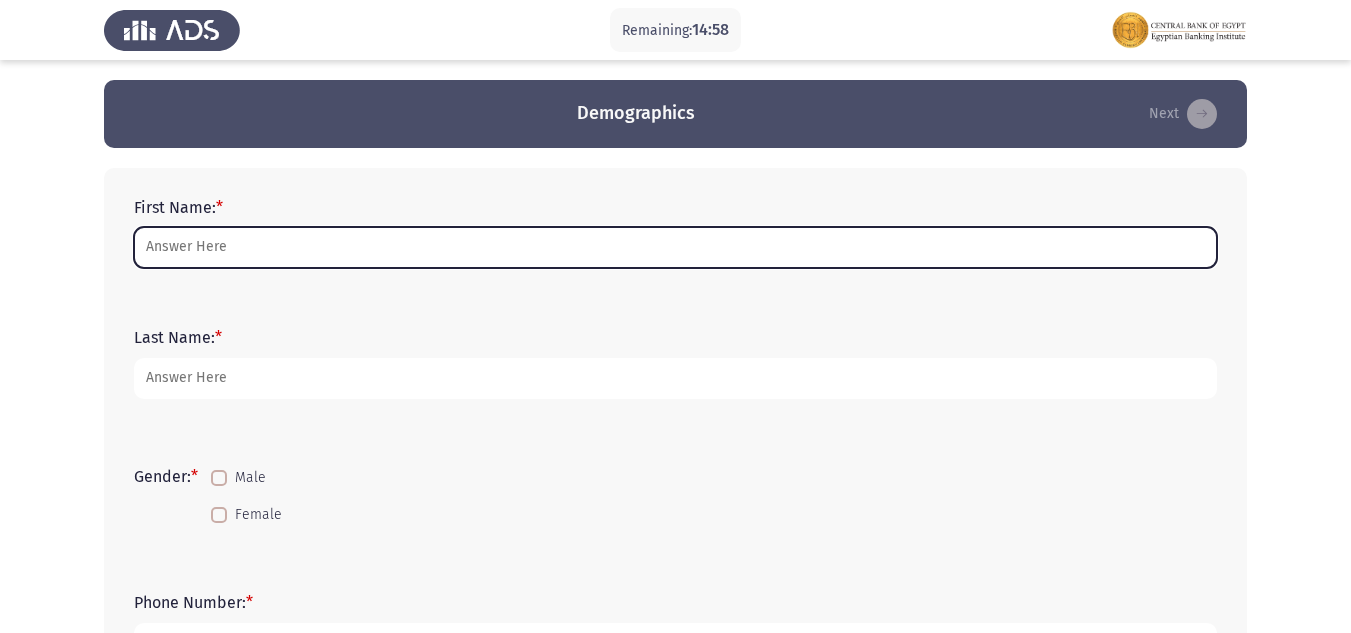drag, startPoint x: 366, startPoint y: 257, endPoint x: 671, endPoint y: 269, distance: 305.23596 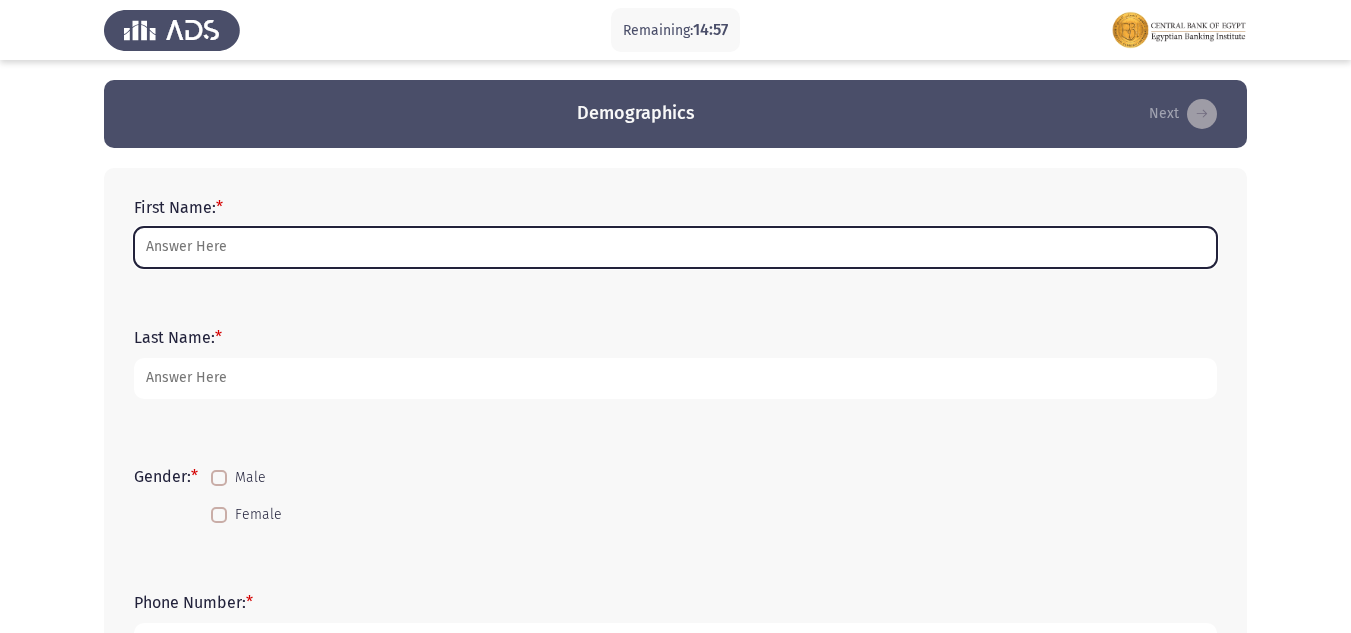 type on "m" 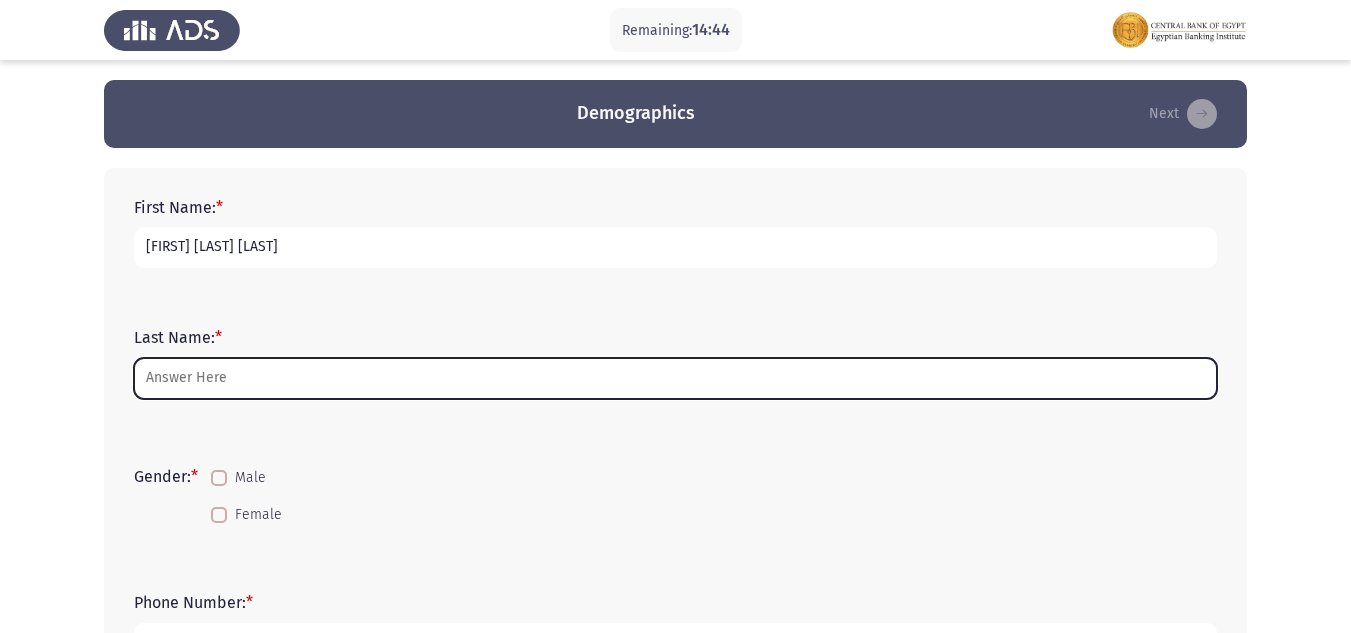 click on "Last Name:    *" at bounding box center (675, 378) 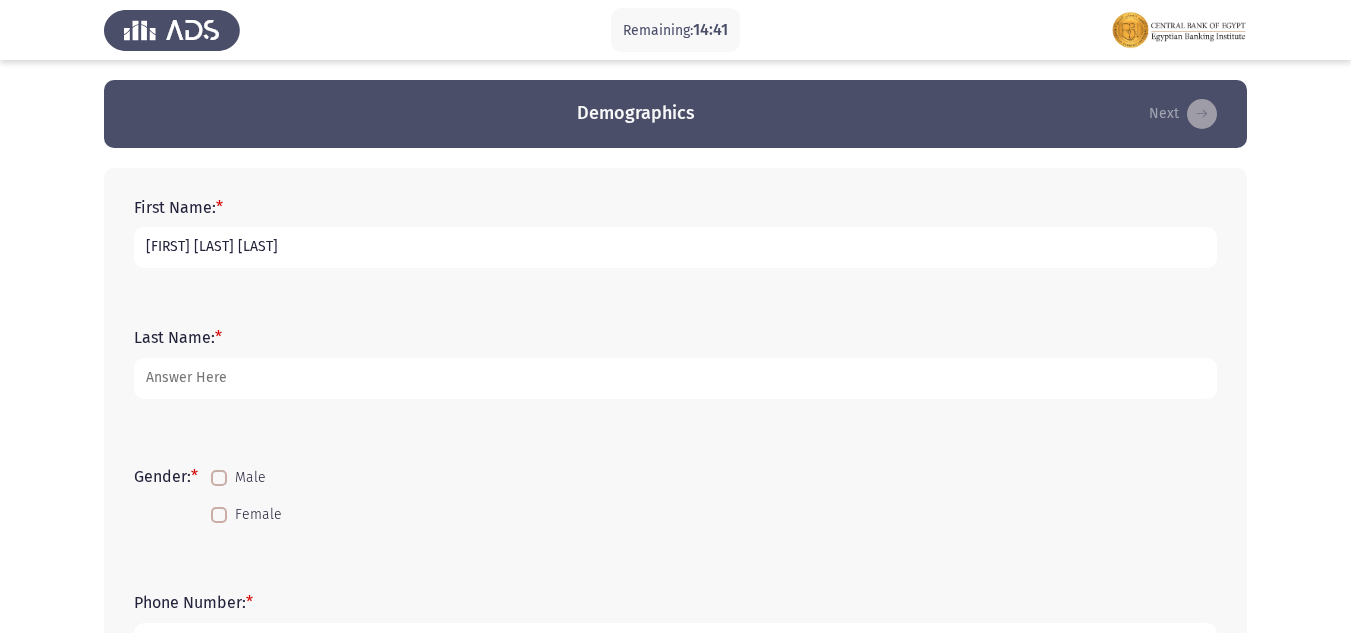 drag, startPoint x: 196, startPoint y: 243, endPoint x: 397, endPoint y: 267, distance: 202.42776 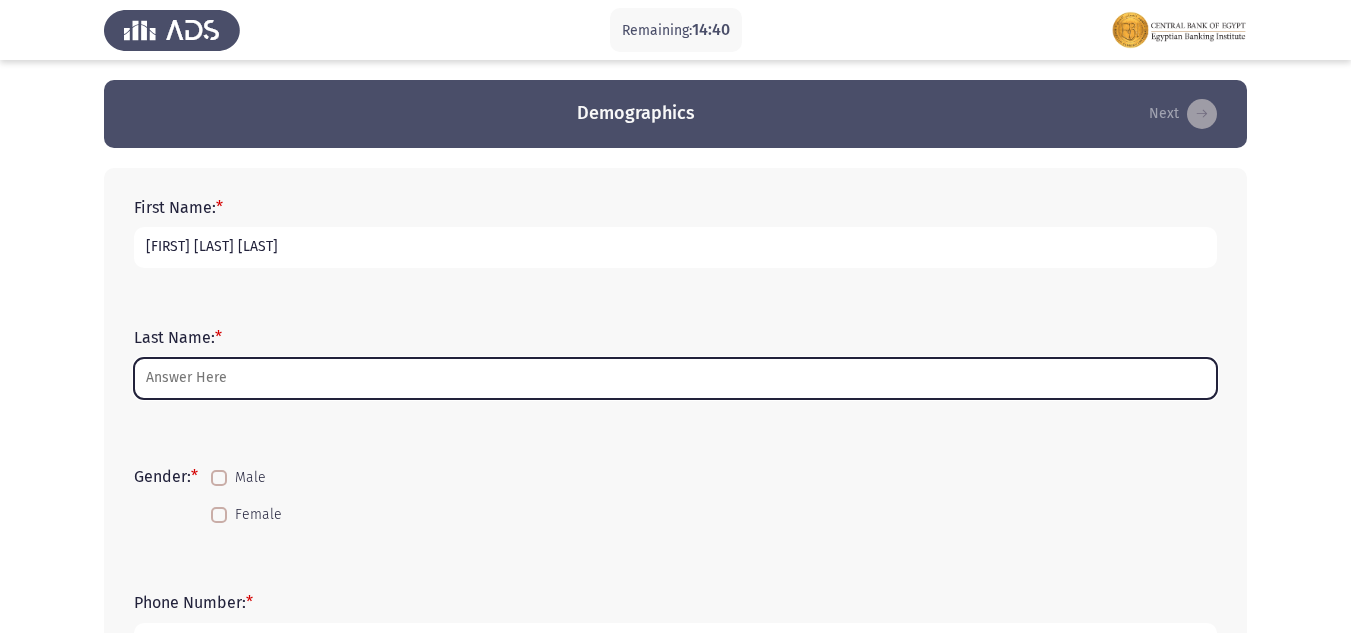 click on "Last Name:    *" at bounding box center [675, 378] 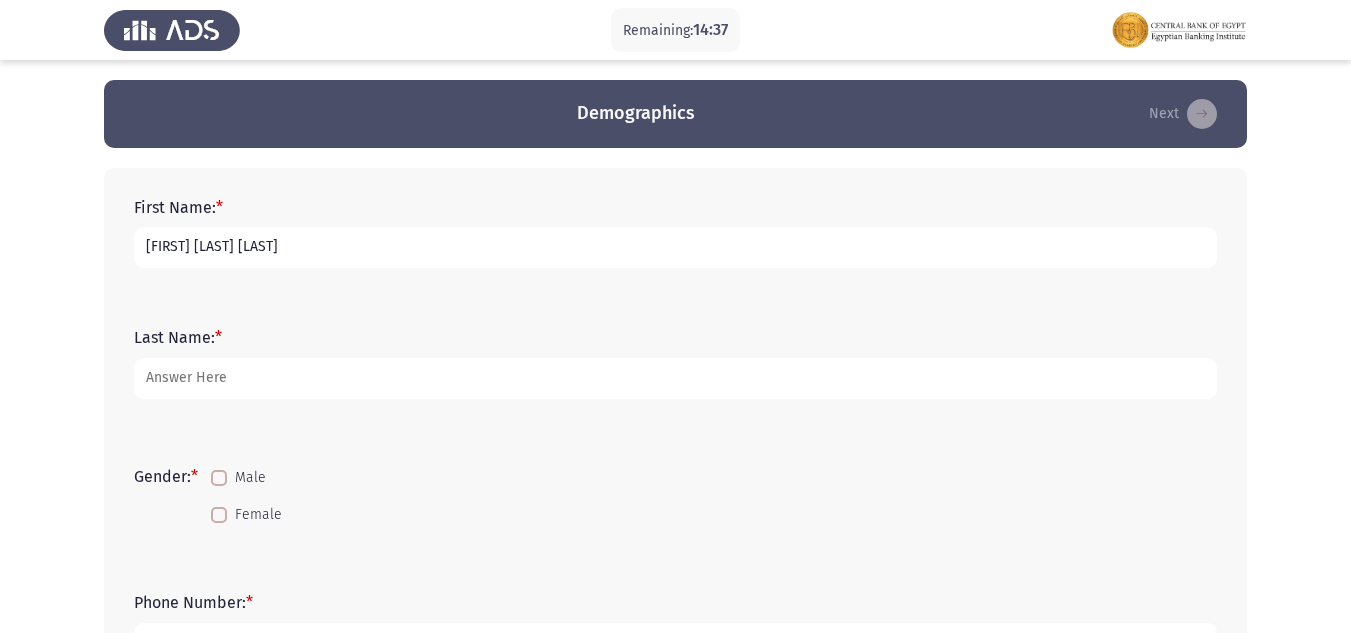 click on "[FIRST] [LAST] [LAST]" at bounding box center [675, 247] 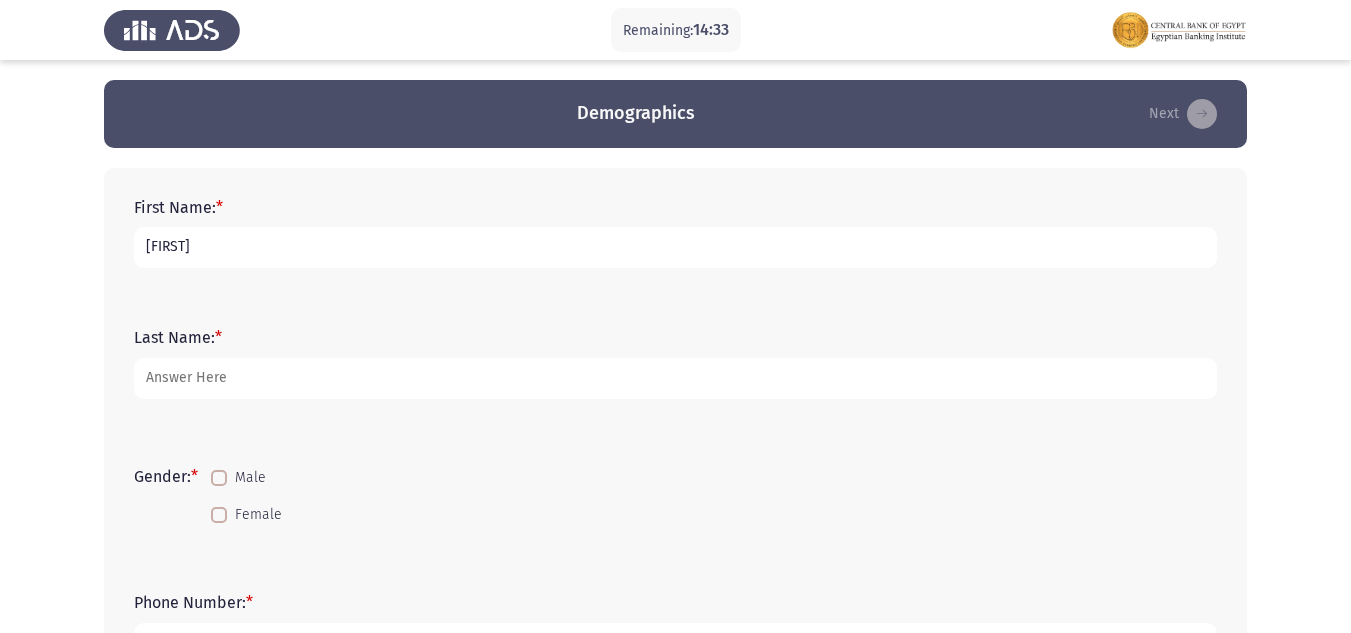 type on "[FIRST]" 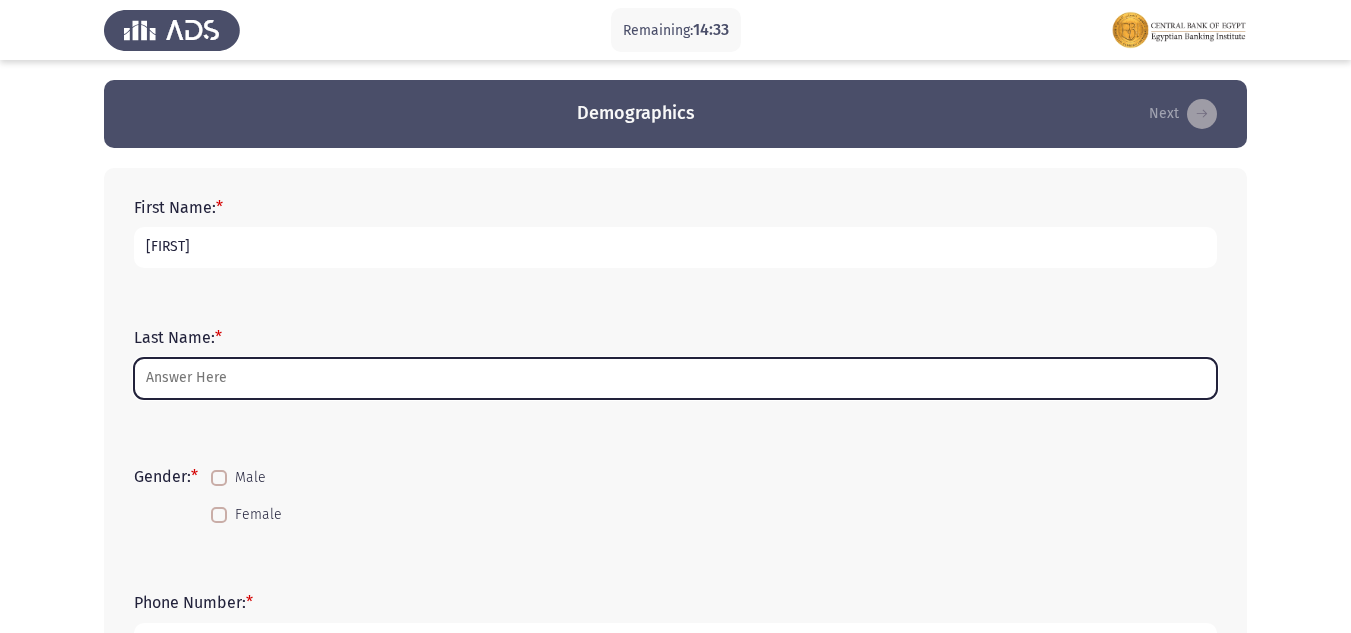 click on "Last Name:    *" at bounding box center (675, 378) 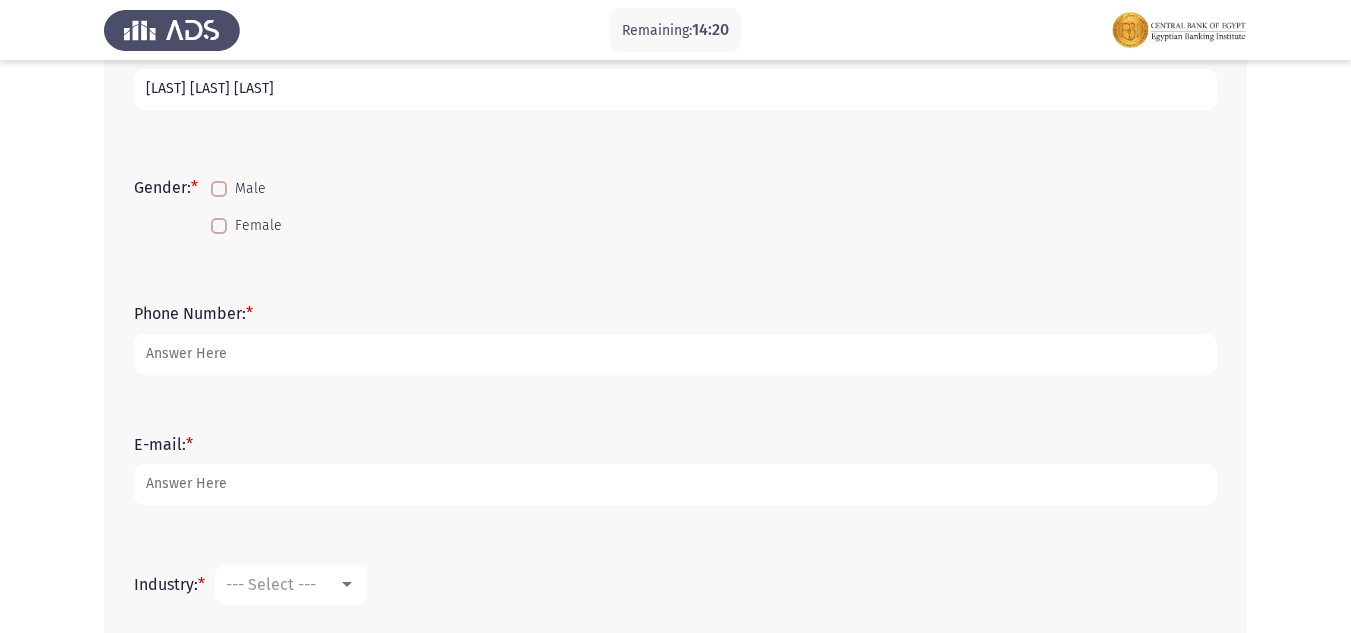 scroll, scrollTop: 300, scrollLeft: 0, axis: vertical 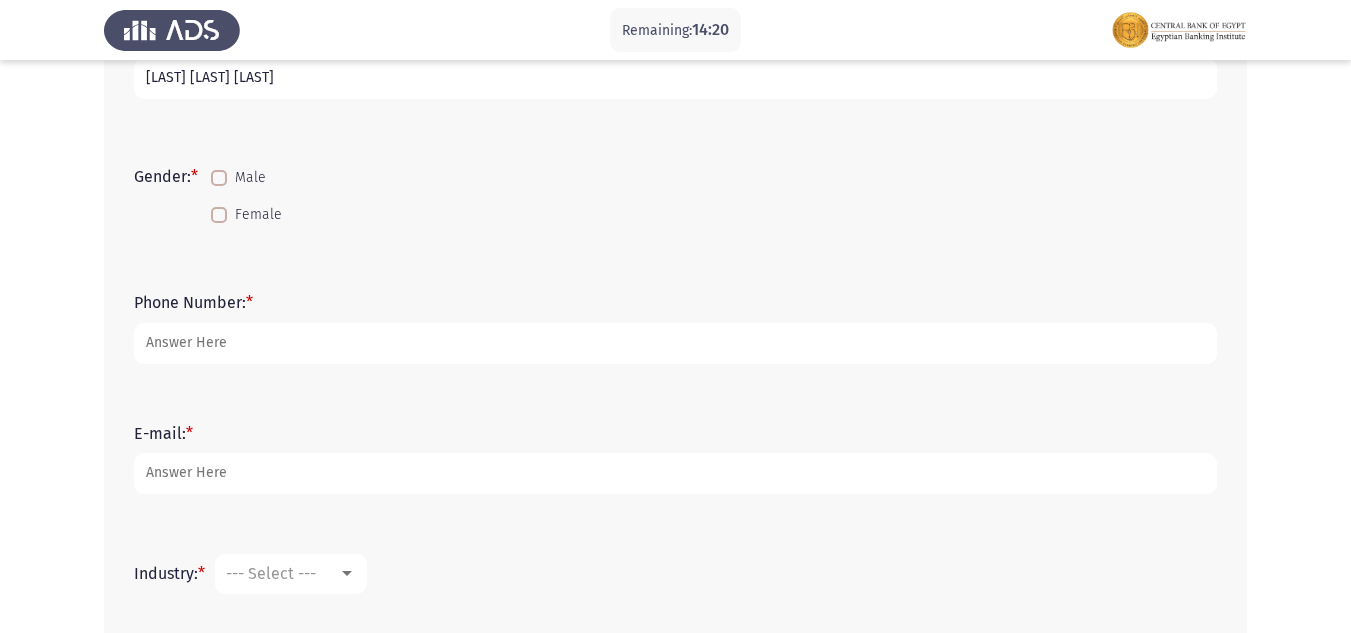 type on "[LAST] [LAST] [LAST]" 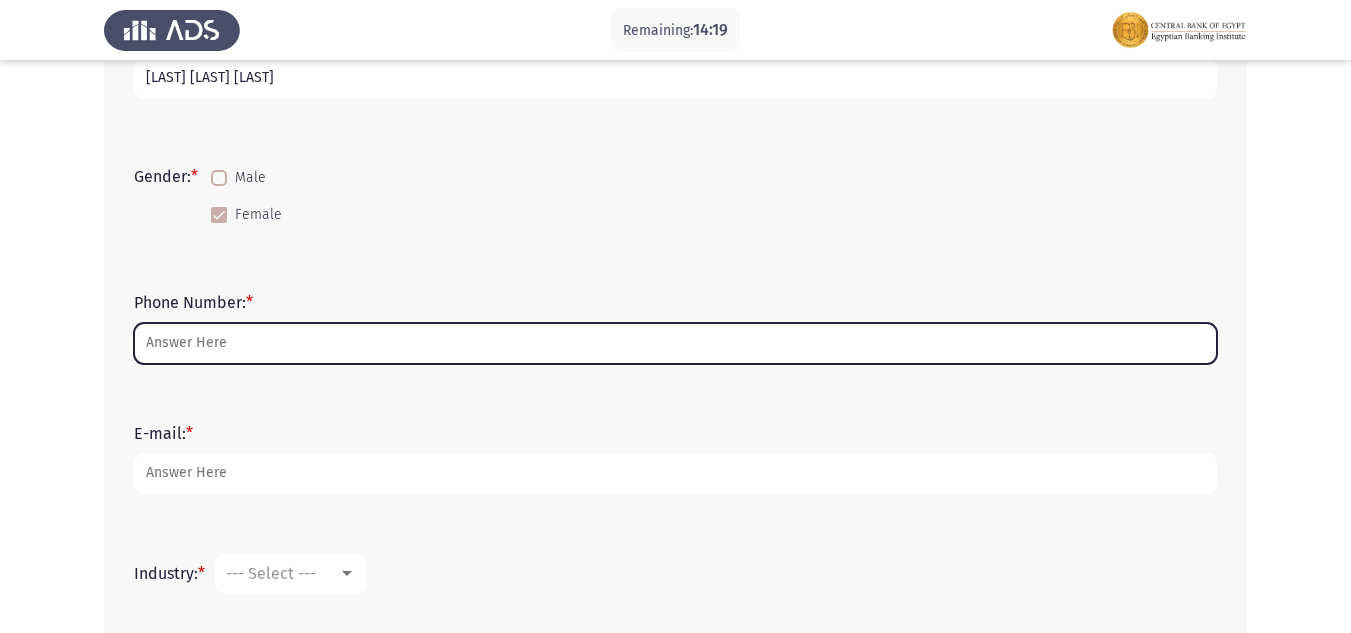 click on "Phone Number:    *" at bounding box center (675, 343) 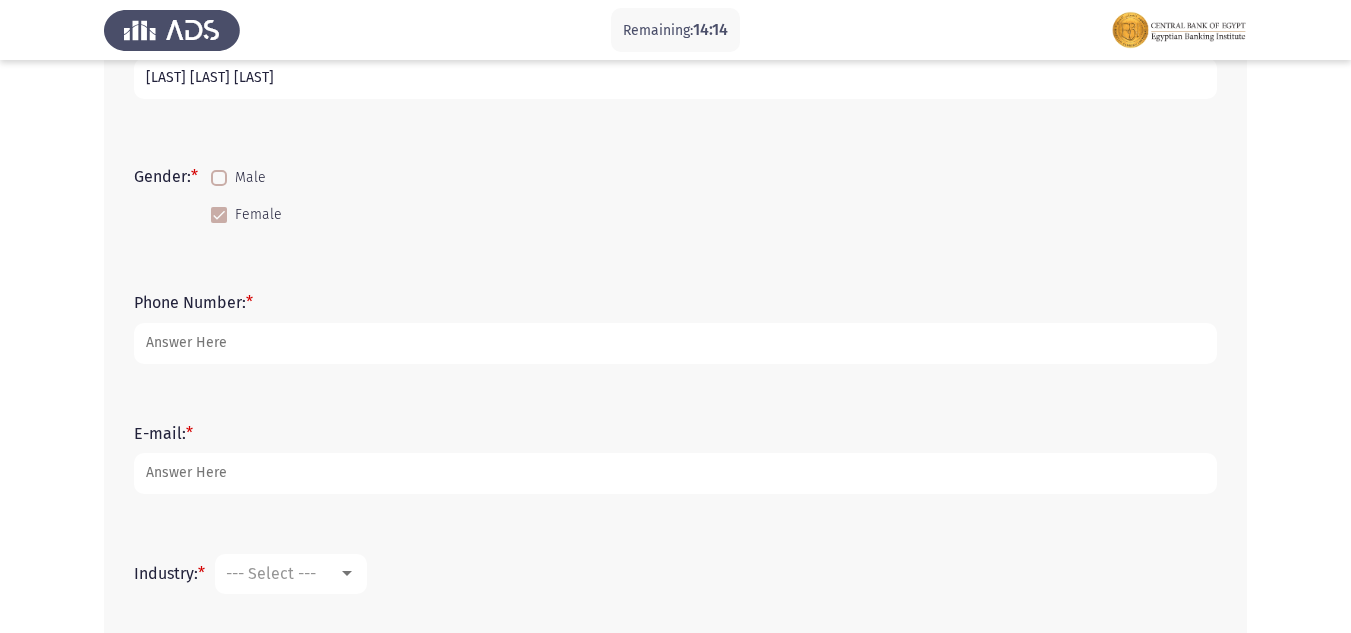 type on "[PHONE]" 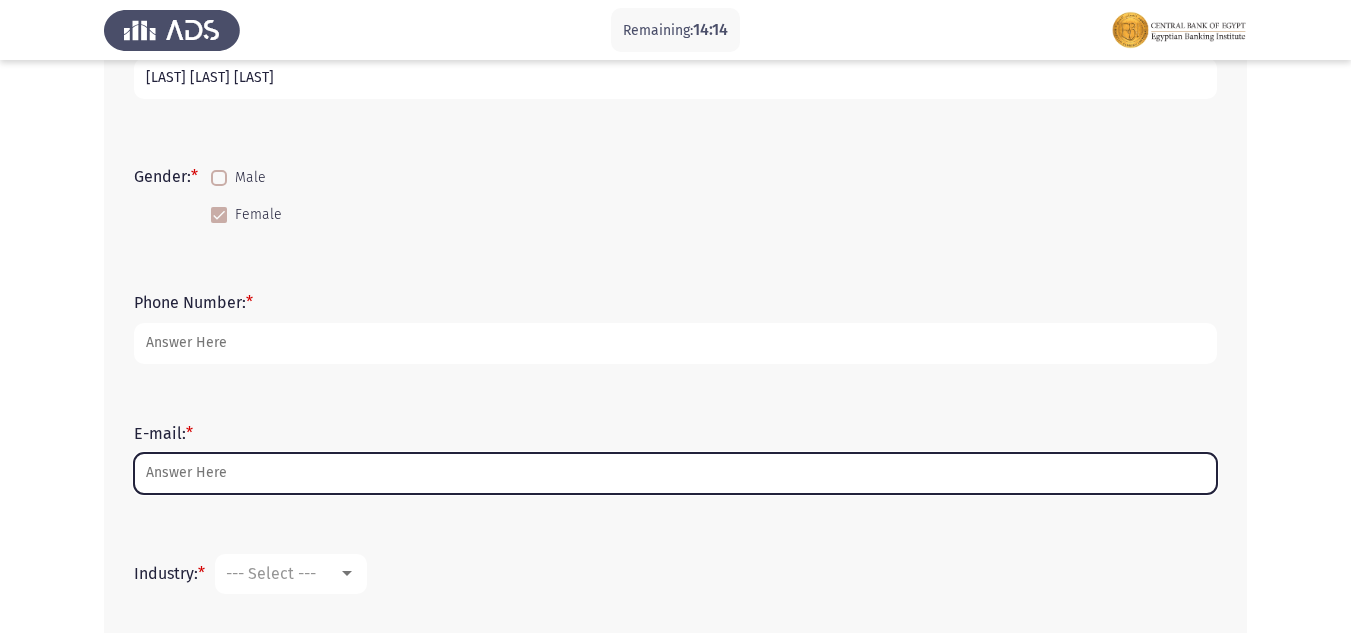 click on "E-mail:   *" at bounding box center [675, 473] 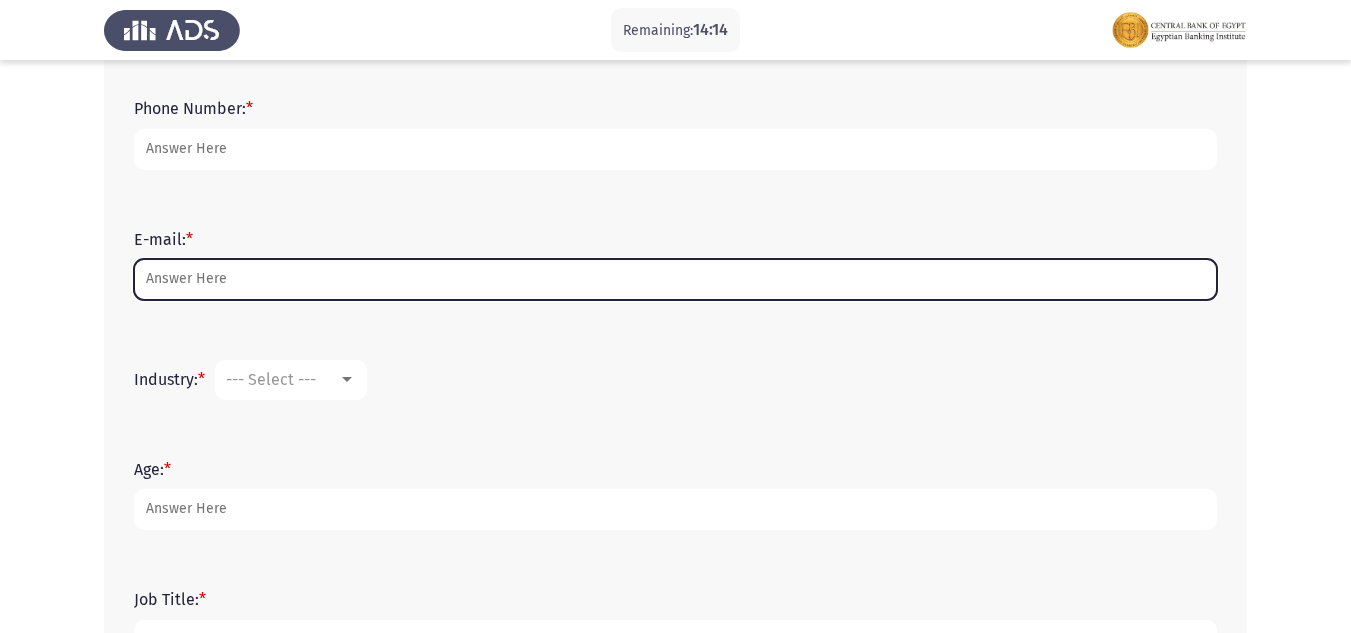 scroll, scrollTop: 500, scrollLeft: 0, axis: vertical 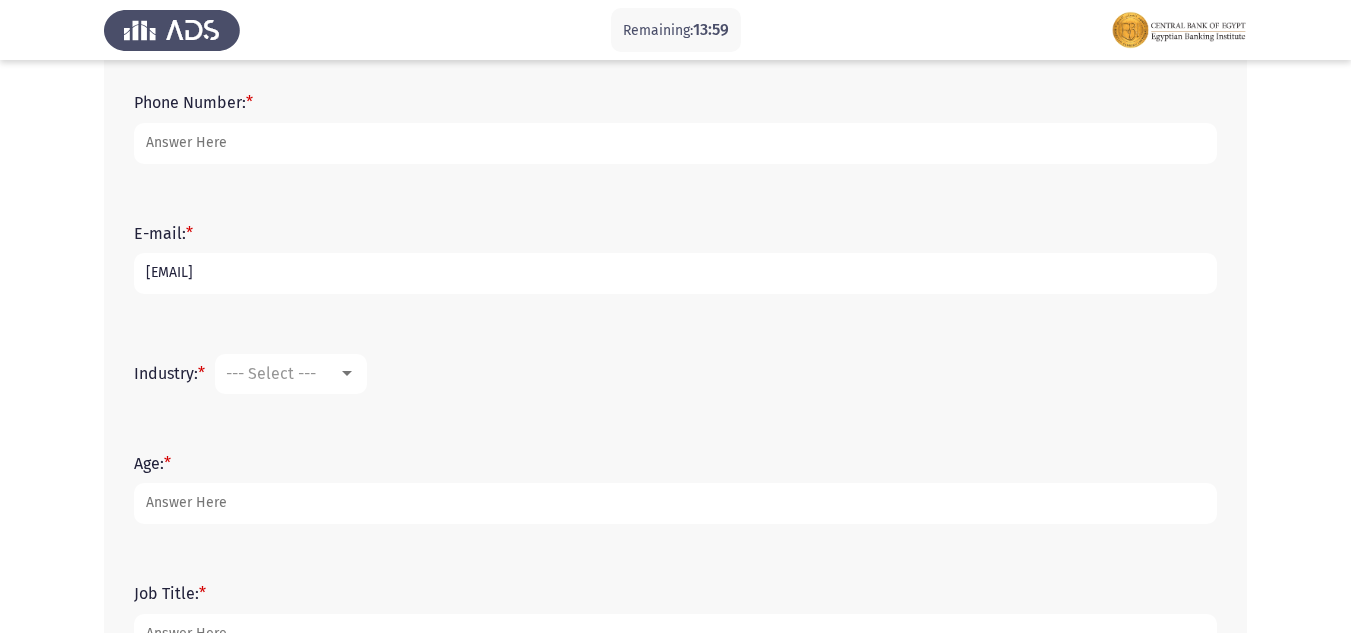 type on "[EMAIL]" 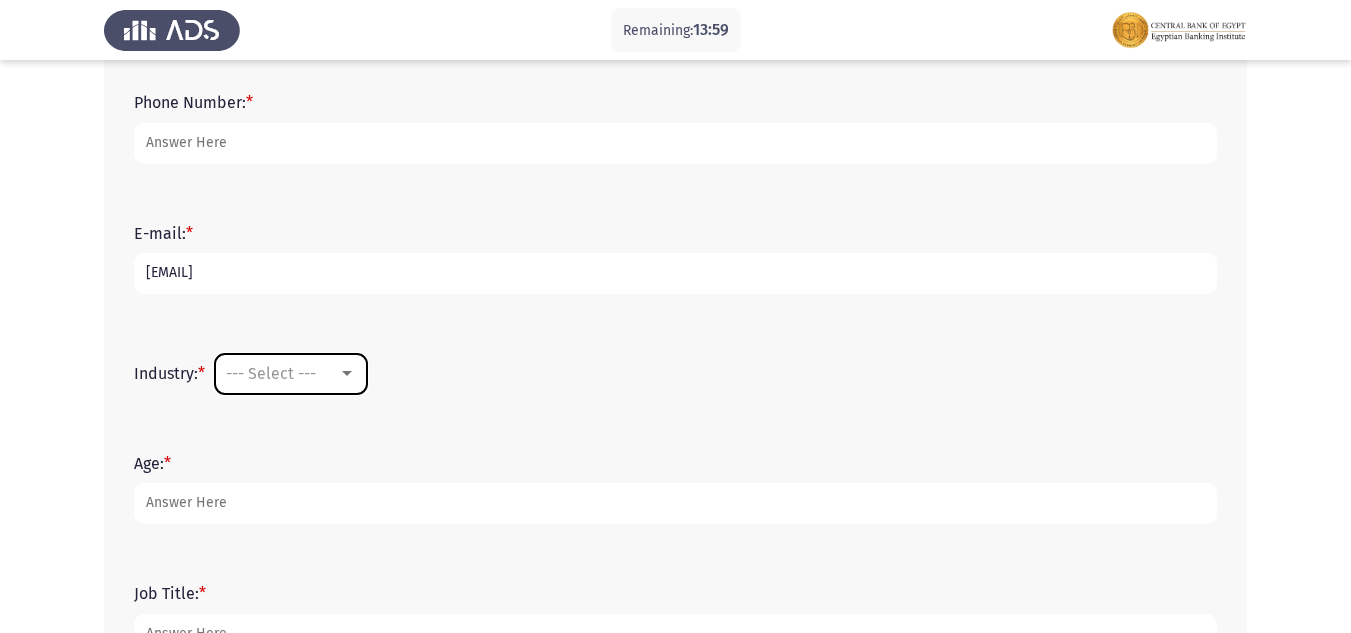 click on "--- Select ---" at bounding box center (271, 373) 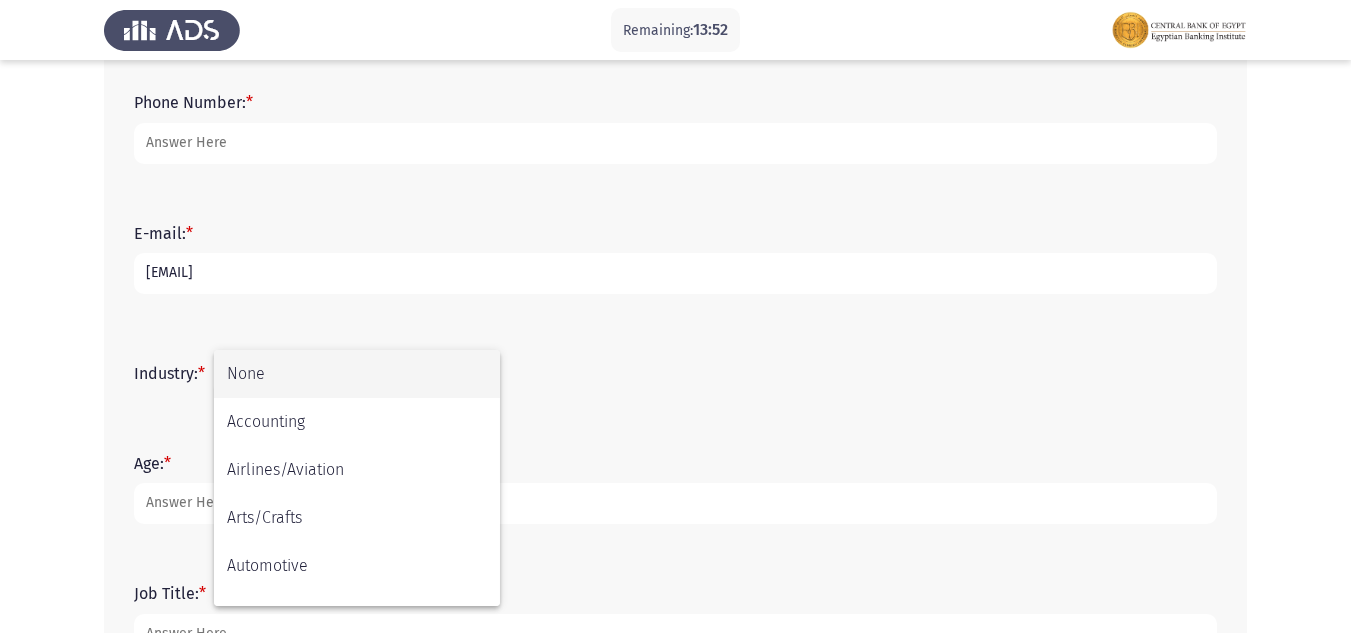 scroll, scrollTop: 300, scrollLeft: 0, axis: vertical 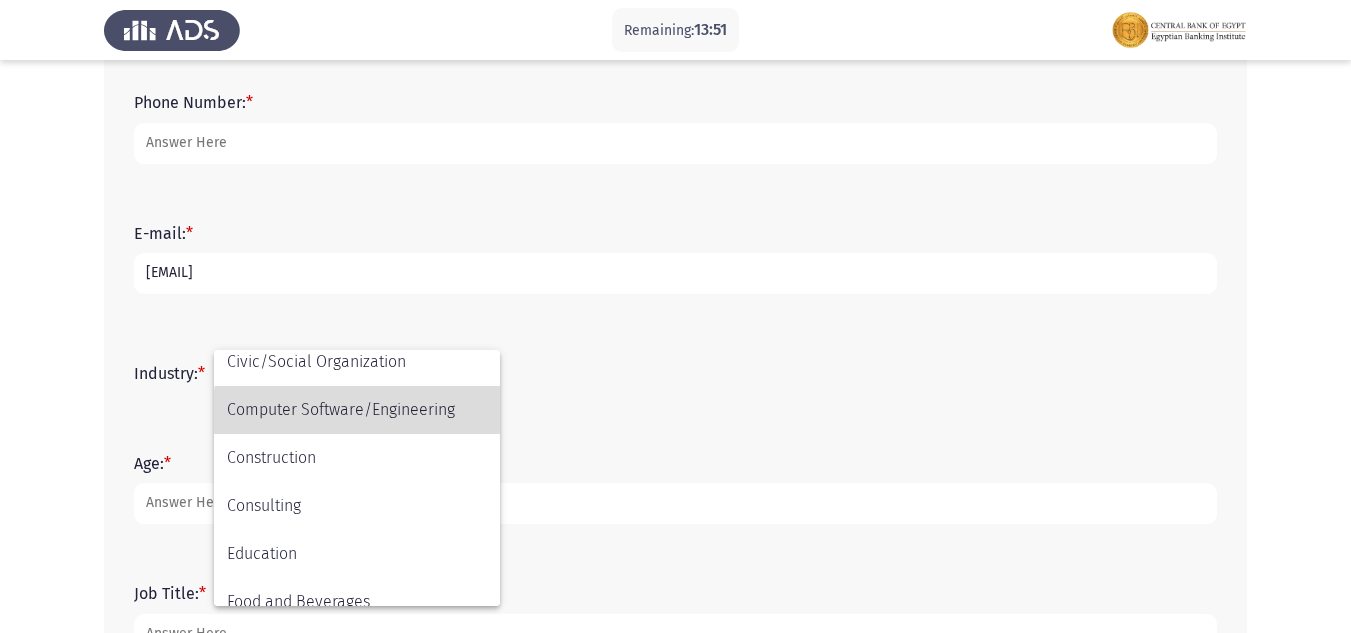click on "Computer Software/Engineering" at bounding box center (357, 410) 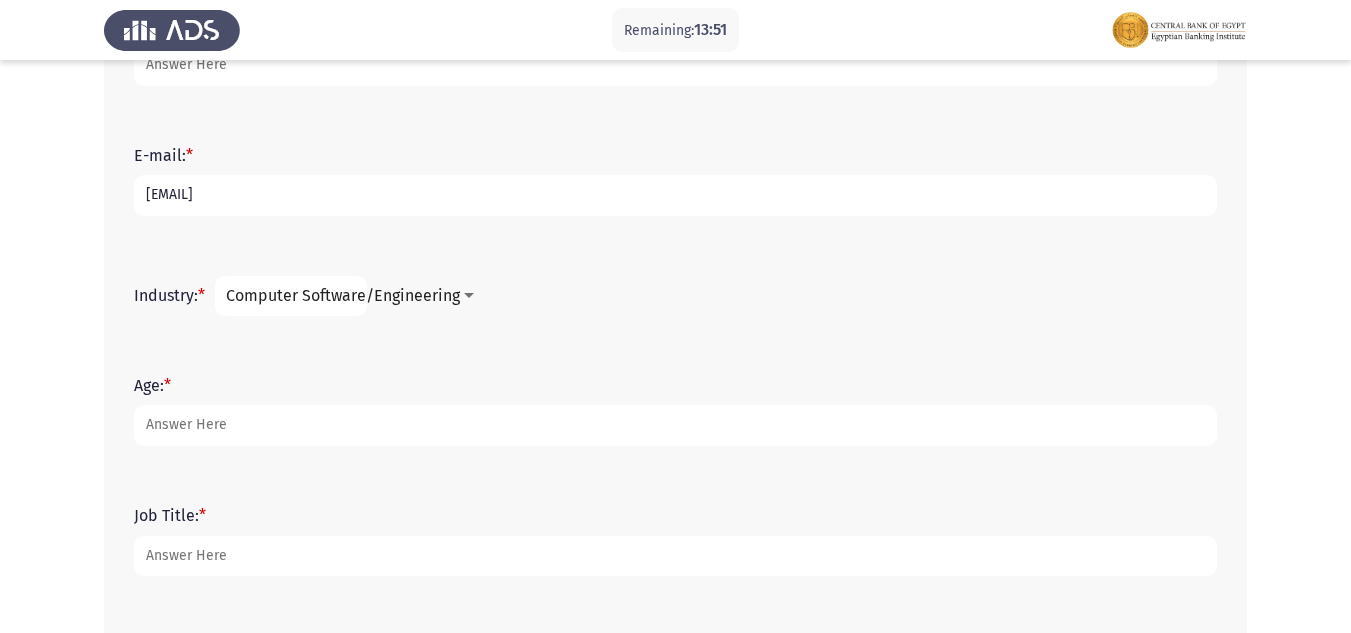scroll, scrollTop: 700, scrollLeft: 0, axis: vertical 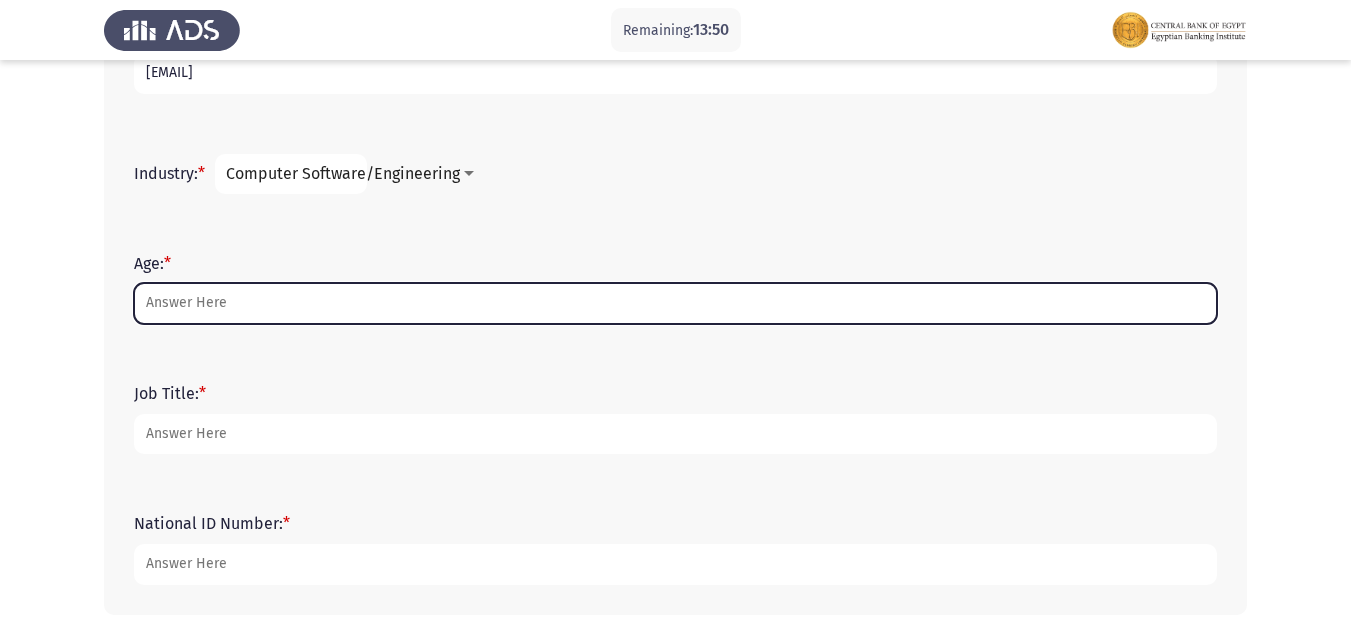 click on "Age:   *" at bounding box center [675, 303] 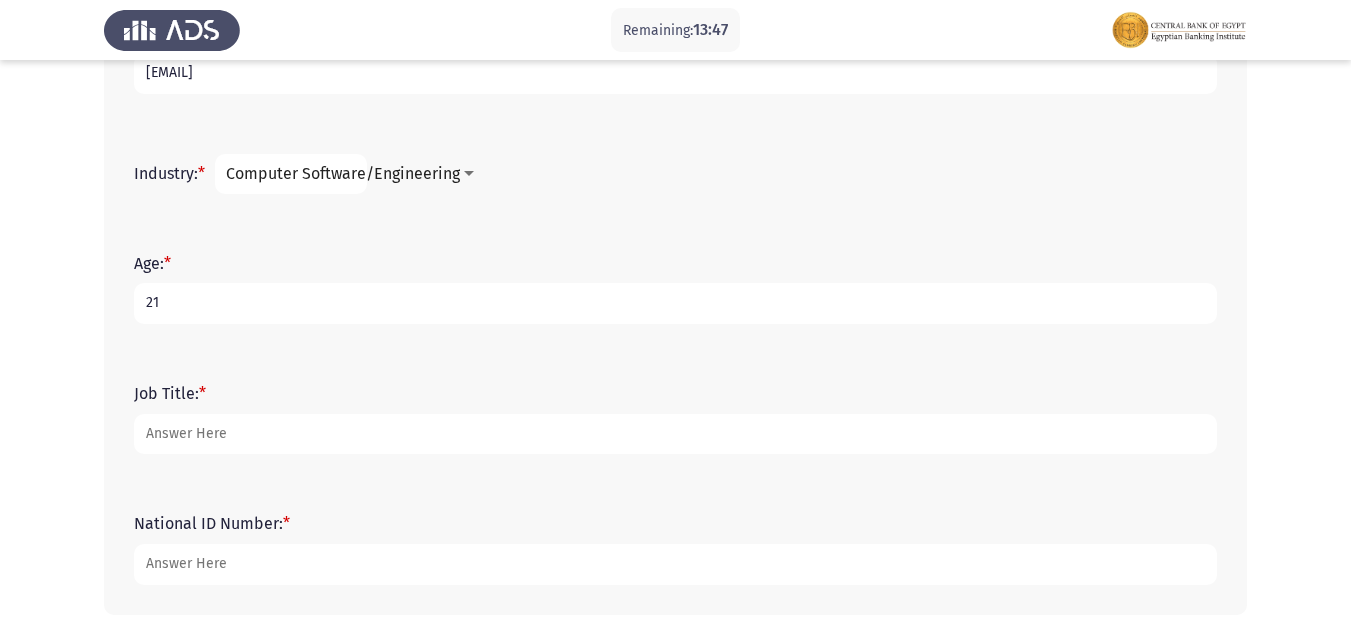 type on "21" 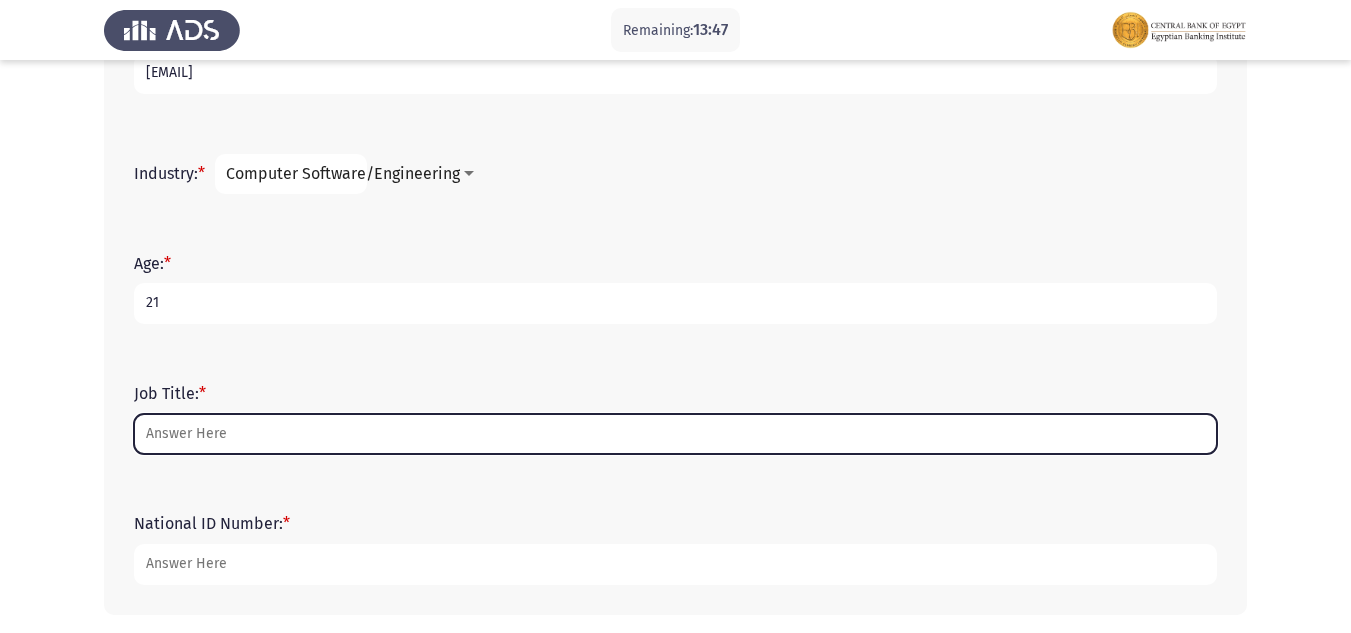 click on "Job Title:   *" at bounding box center (675, 434) 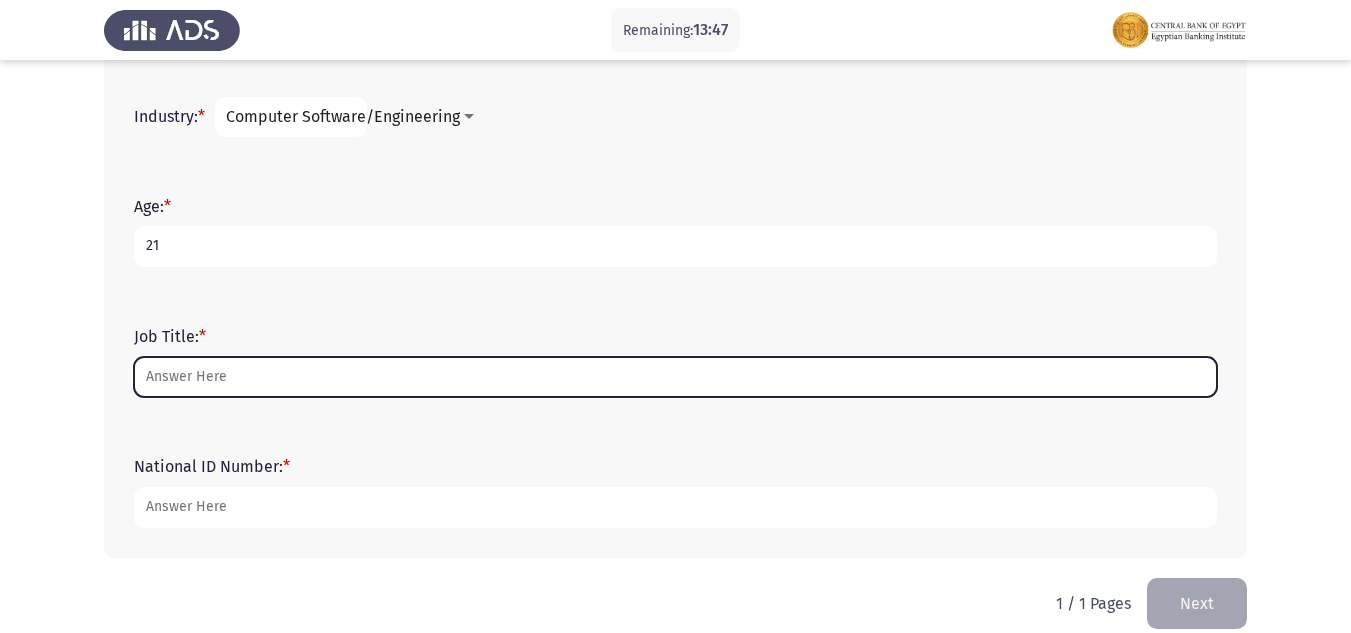 scroll, scrollTop: 782, scrollLeft: 0, axis: vertical 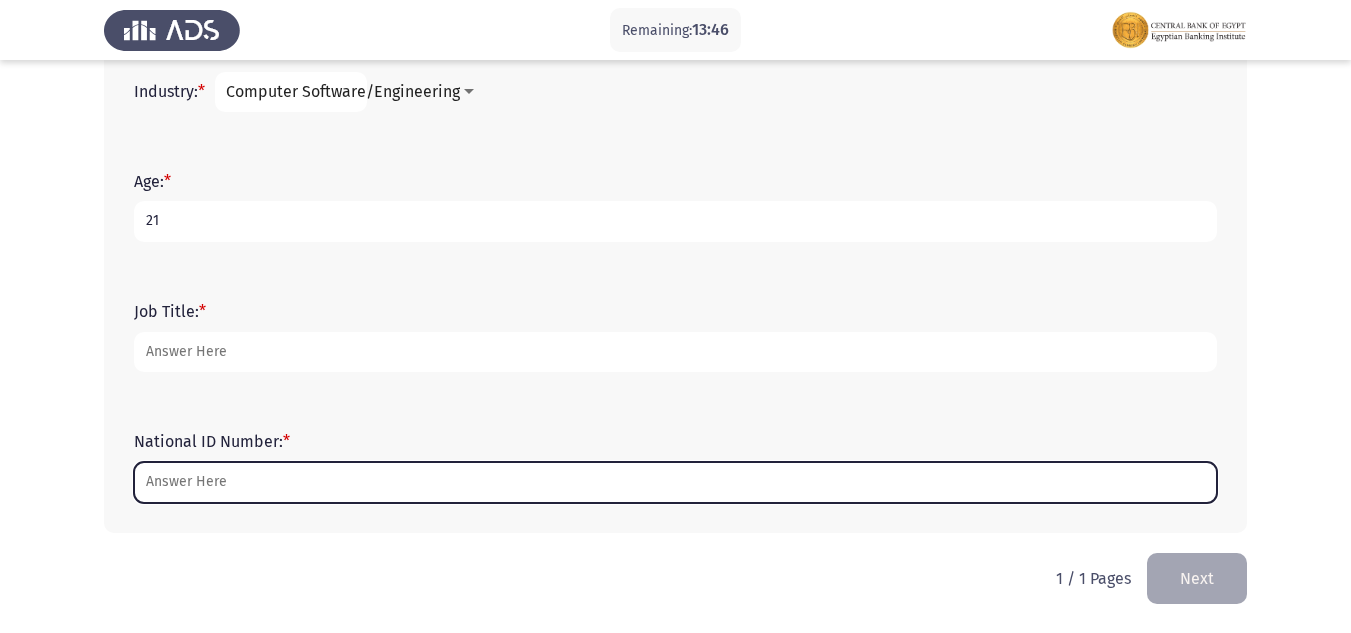 click on "National ID Number:   *" at bounding box center [675, 482] 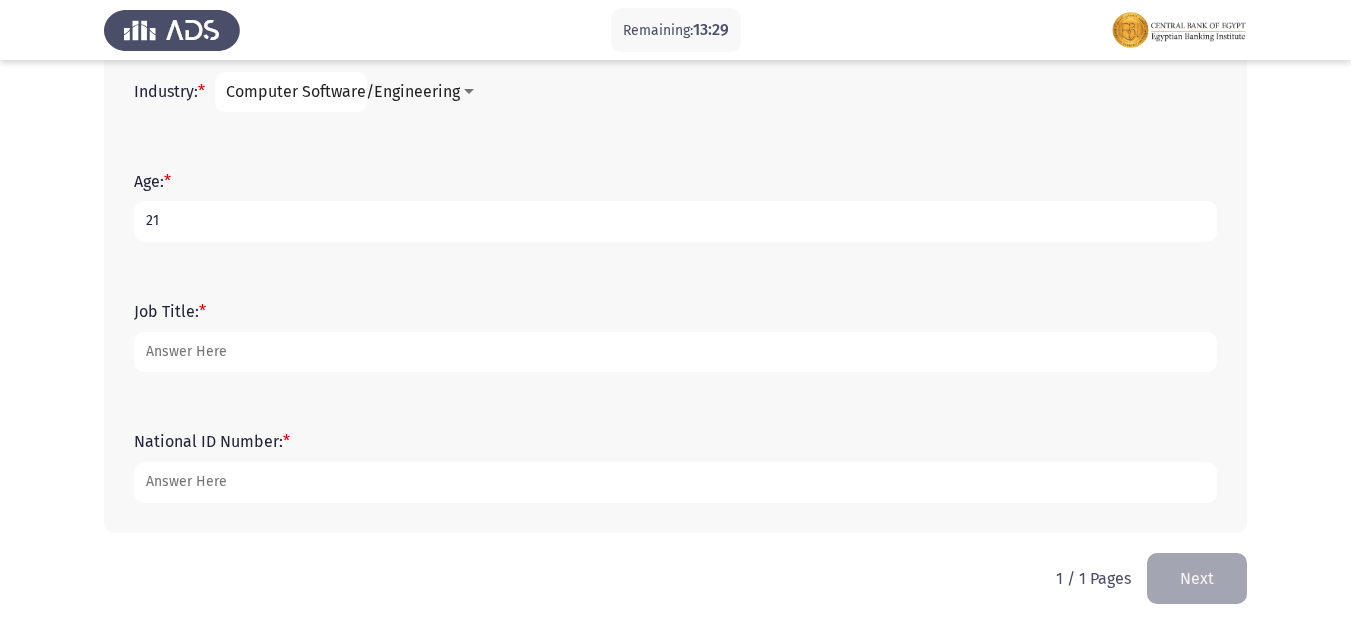 type on "[PHONE]" 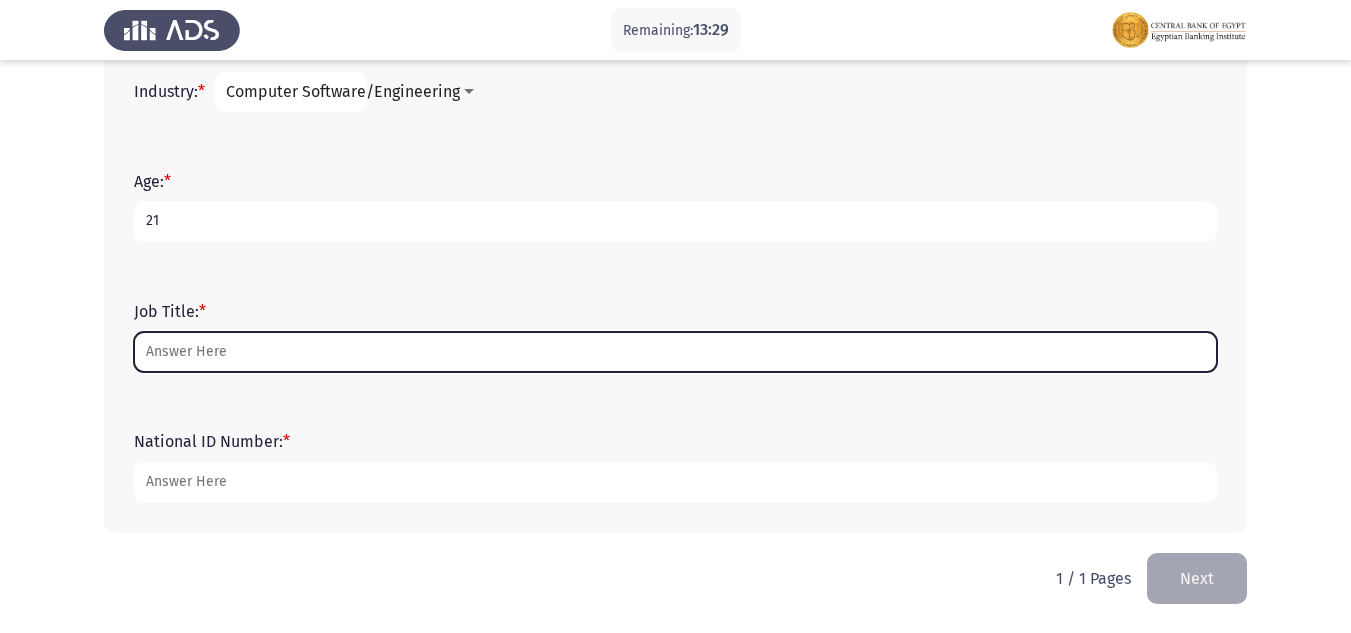 click on "Job Title:   *" at bounding box center (675, 352) 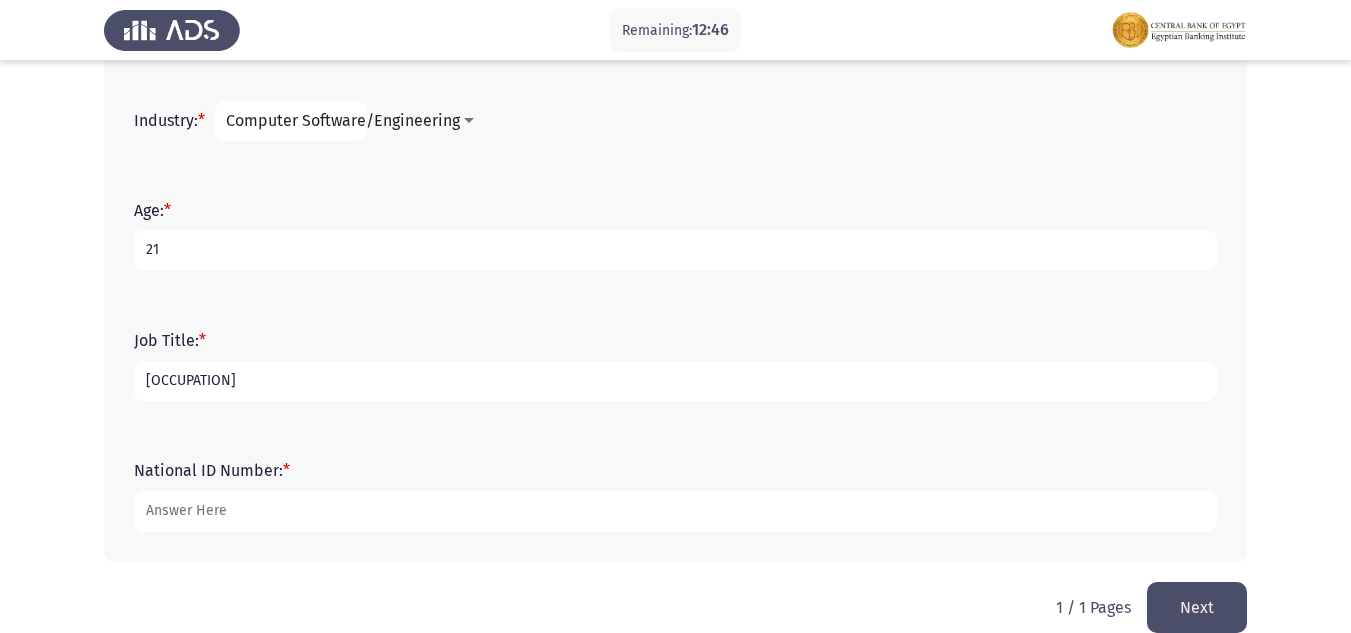 scroll, scrollTop: 782, scrollLeft: 0, axis: vertical 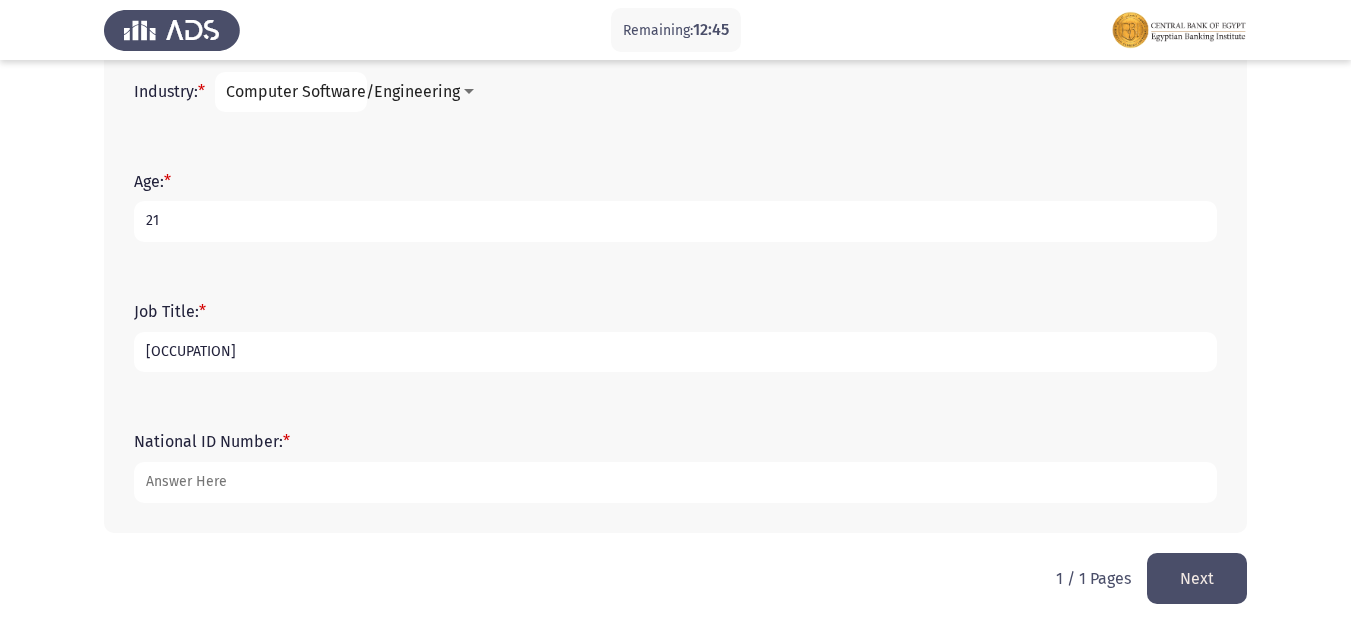 type on "[OCCUPATION]" 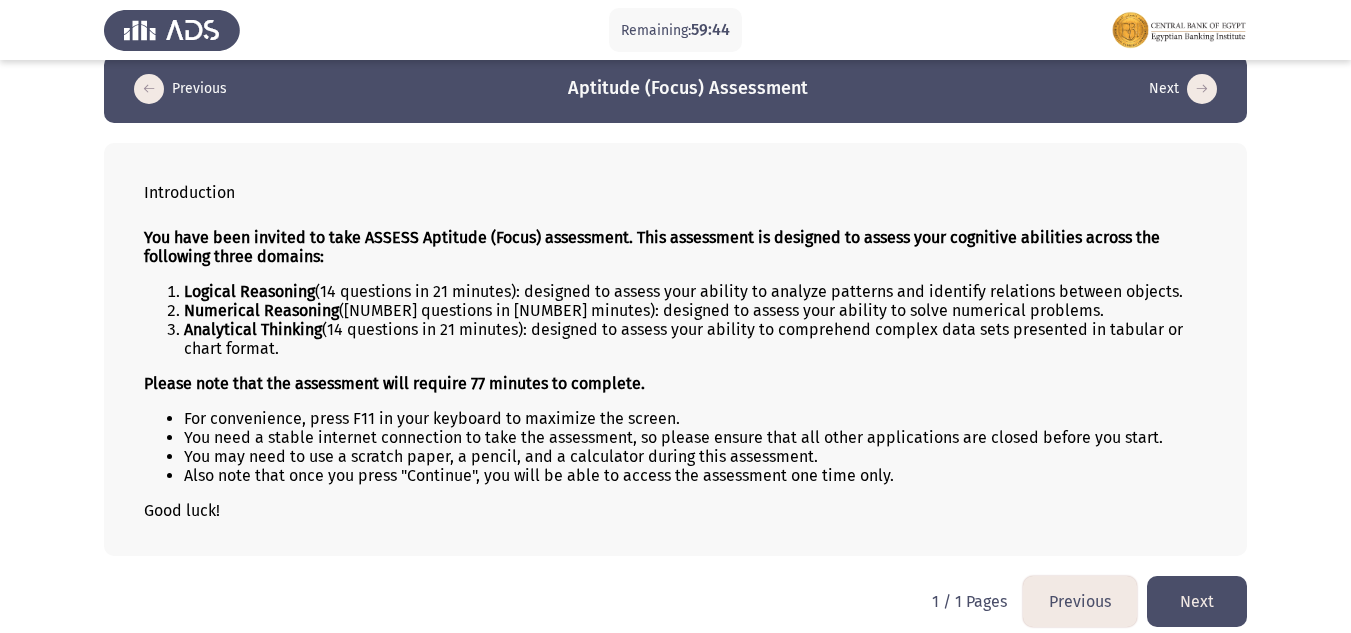 scroll, scrollTop: 39, scrollLeft: 0, axis: vertical 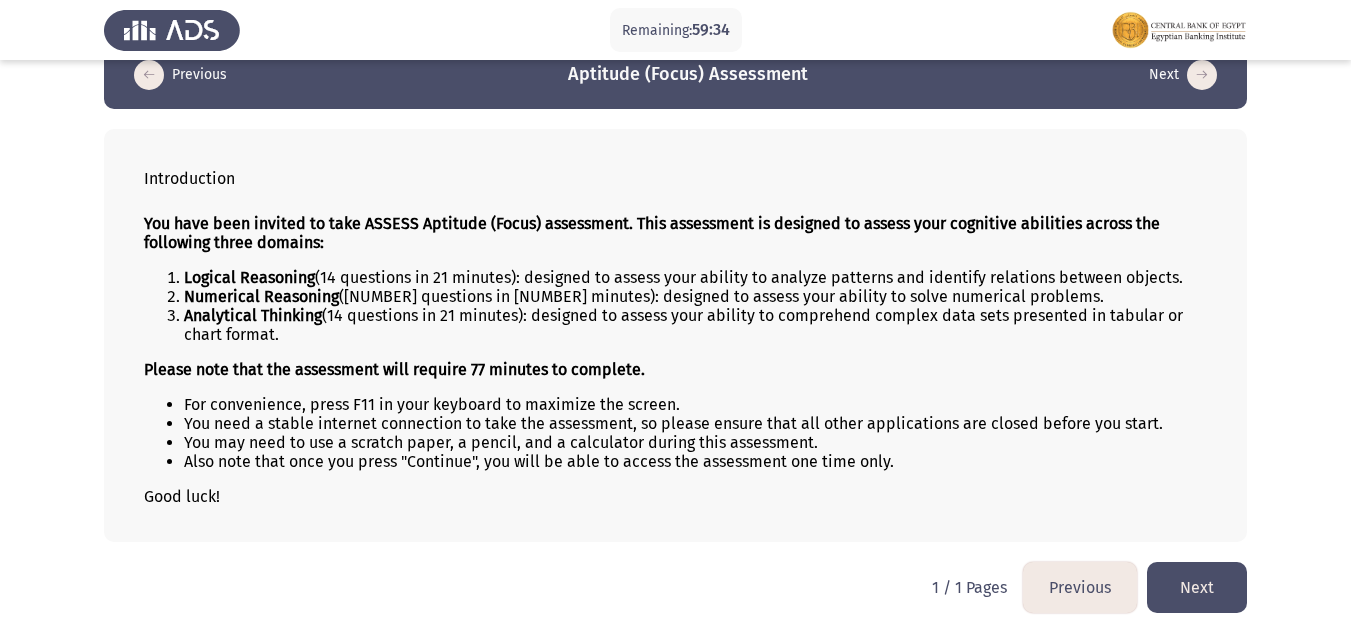 click on "Next" 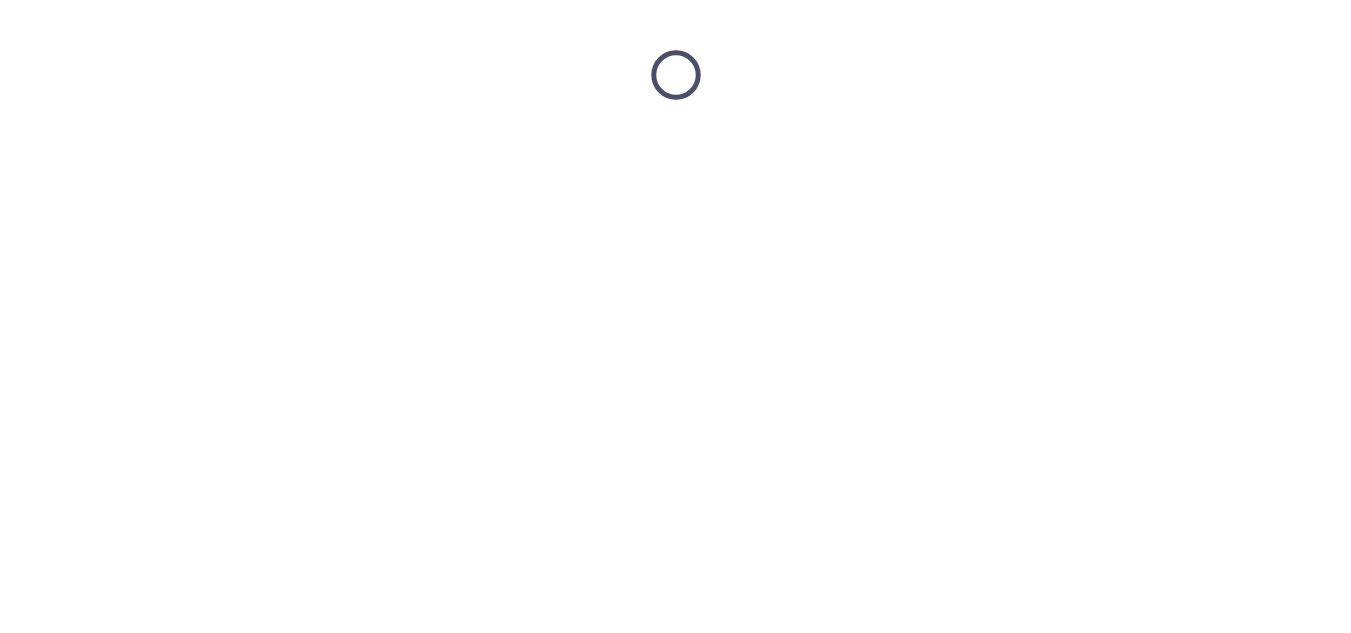 scroll, scrollTop: 0, scrollLeft: 0, axis: both 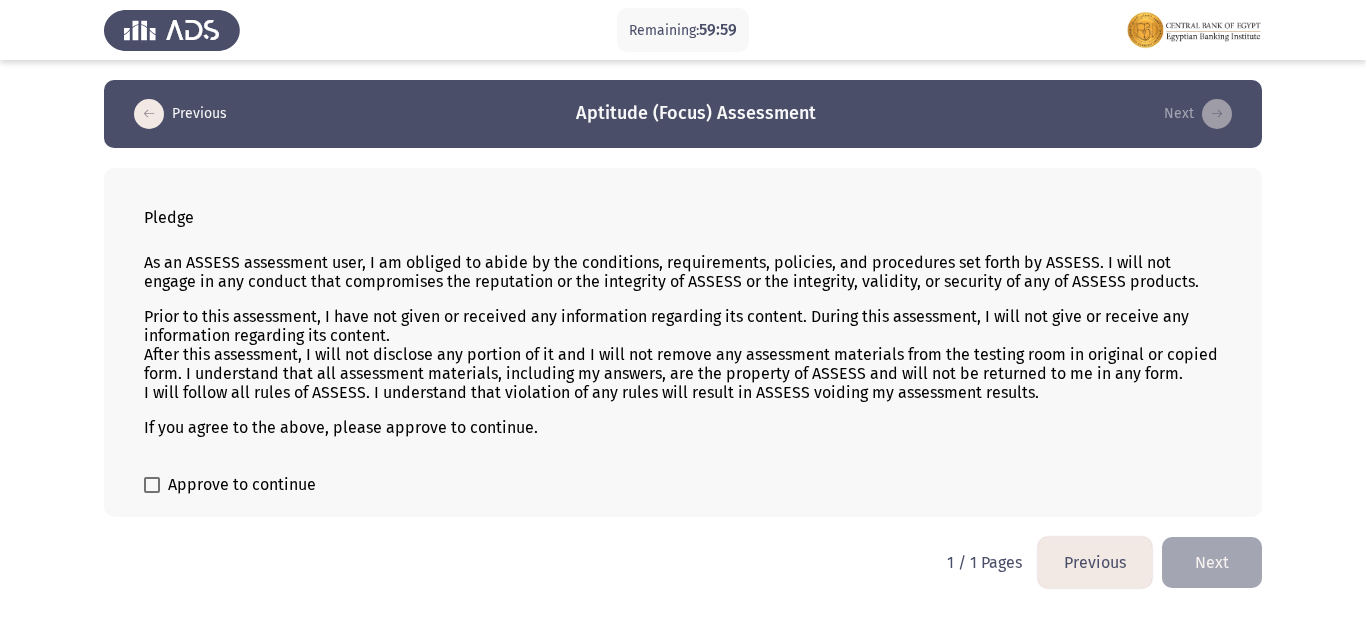 click at bounding box center [152, 485] 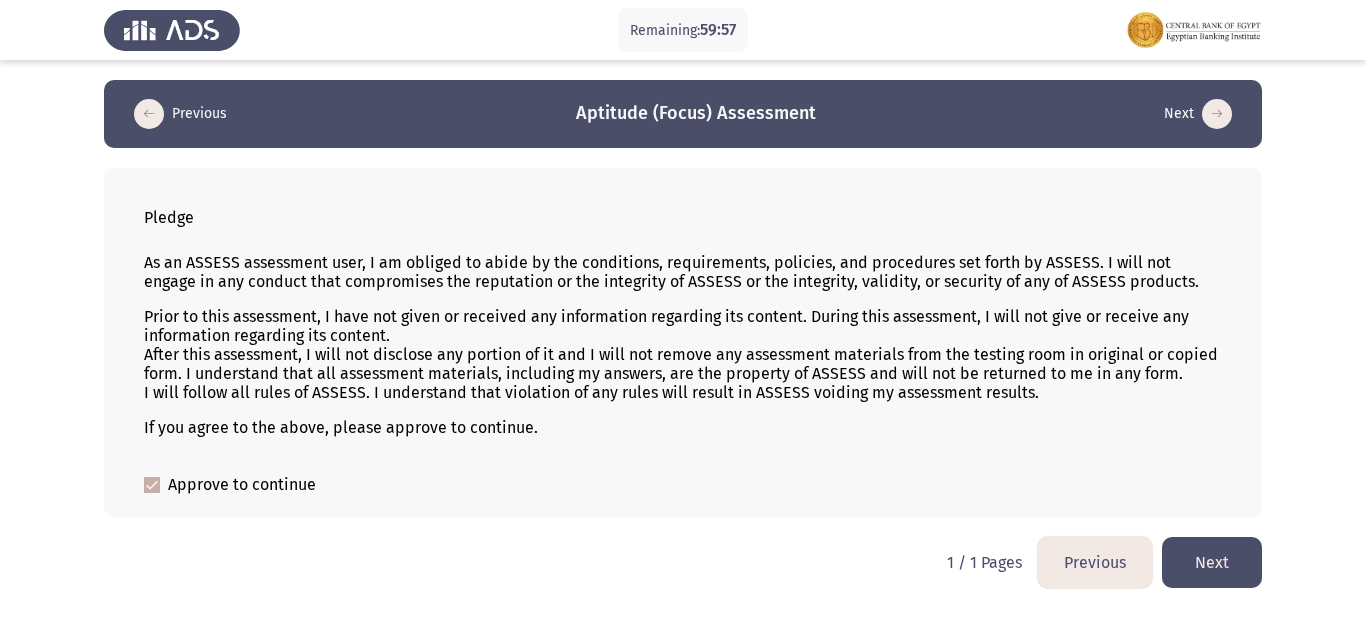 click on "Next" 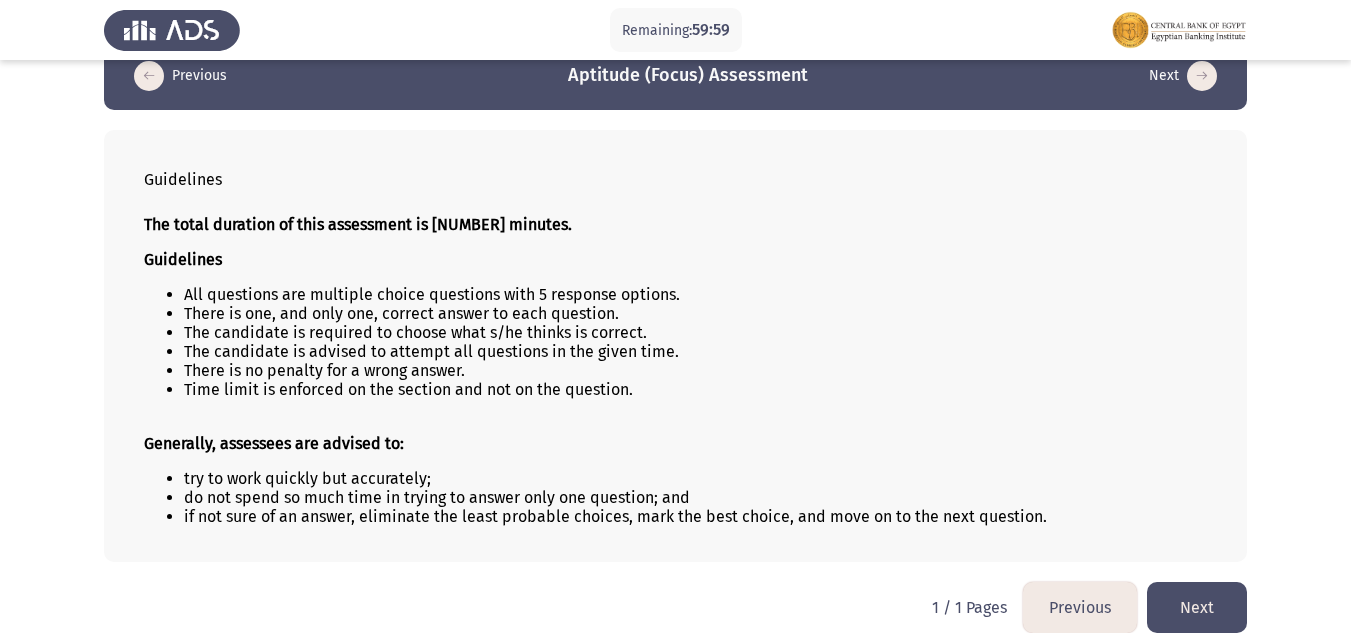 scroll, scrollTop: 58, scrollLeft: 0, axis: vertical 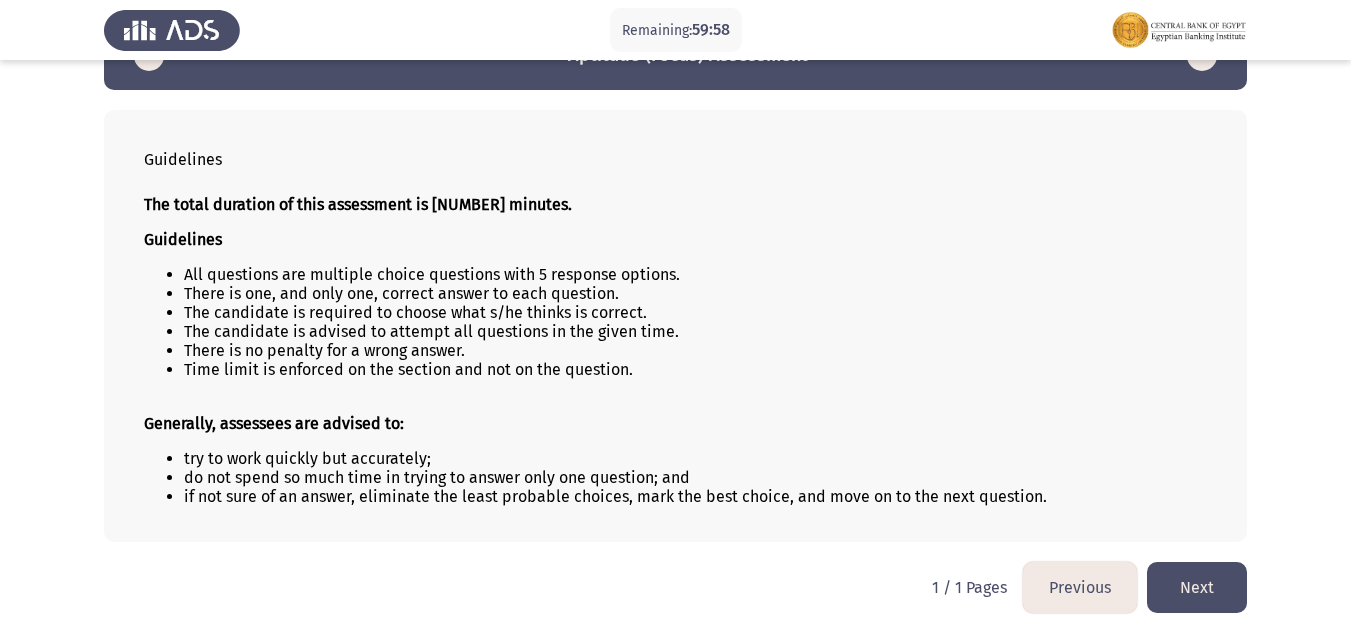 click on "Next" 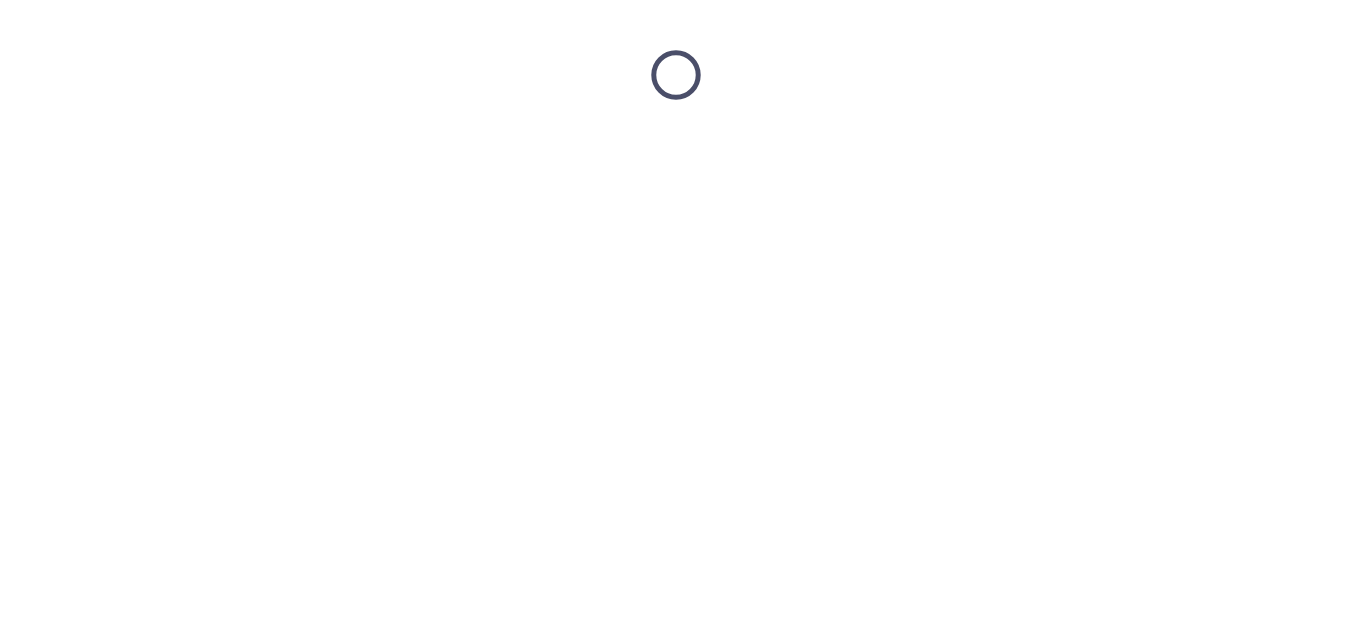 scroll, scrollTop: 0, scrollLeft: 0, axis: both 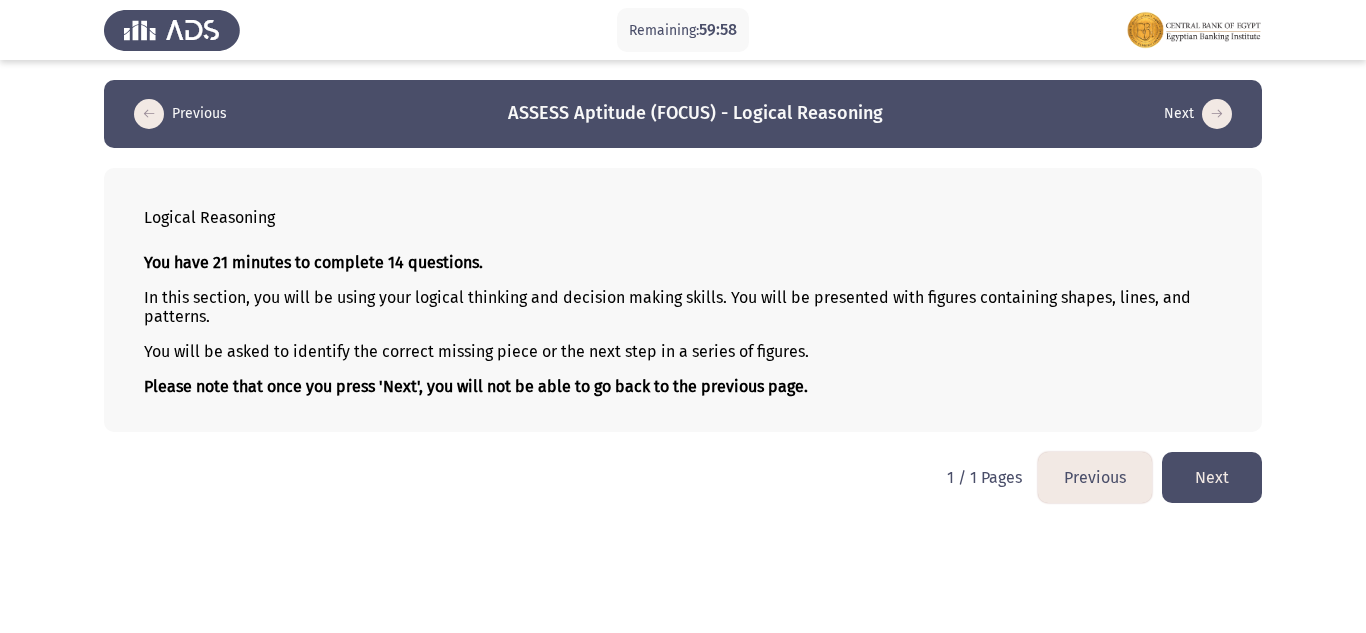 click on "Next" 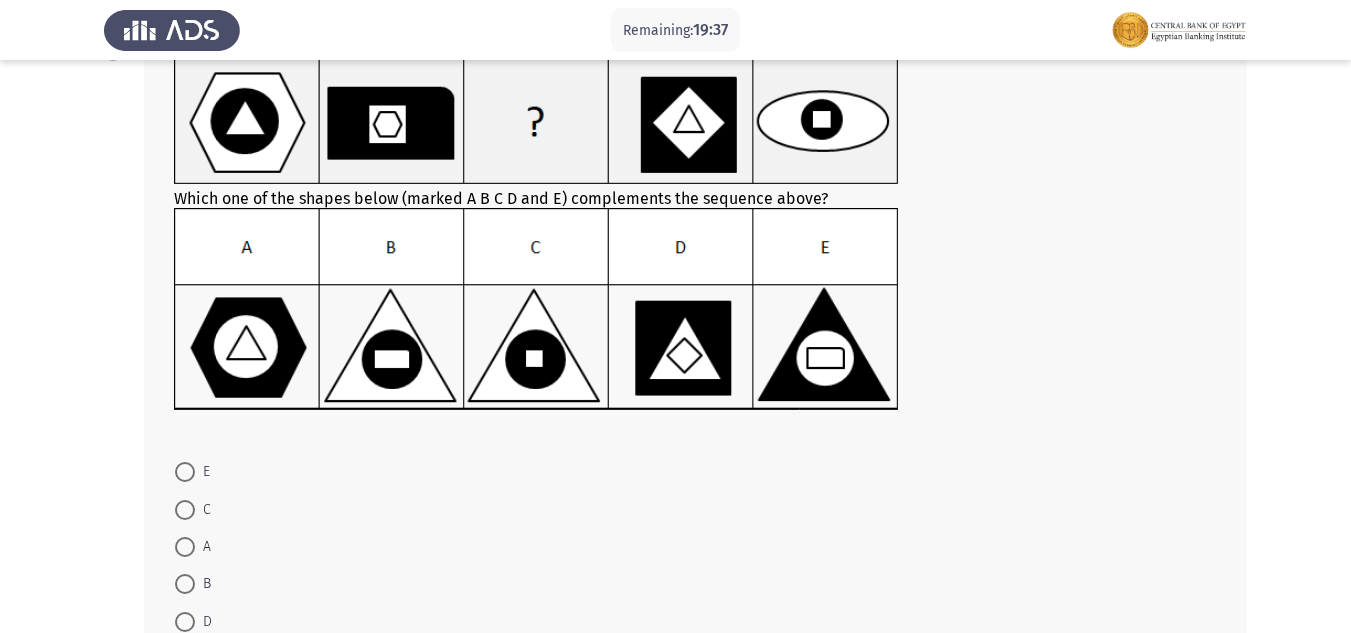 scroll, scrollTop: 100, scrollLeft: 0, axis: vertical 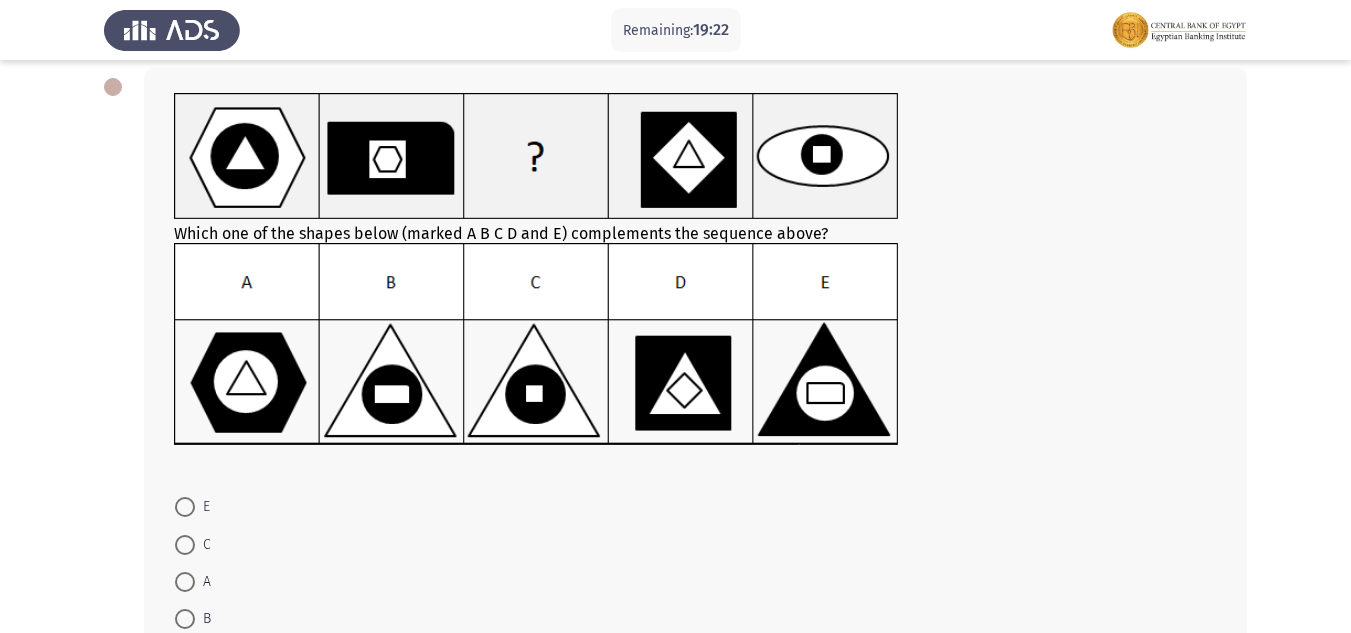 click on "C" at bounding box center (203, 545) 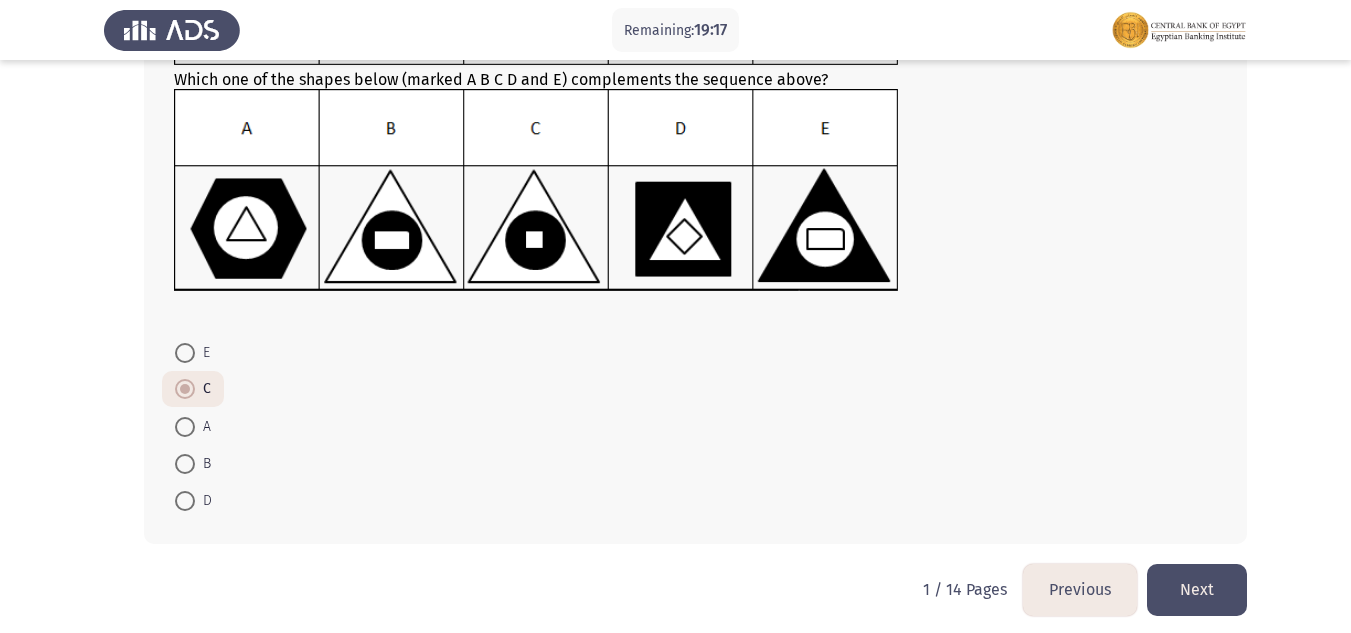scroll, scrollTop: 265, scrollLeft: 0, axis: vertical 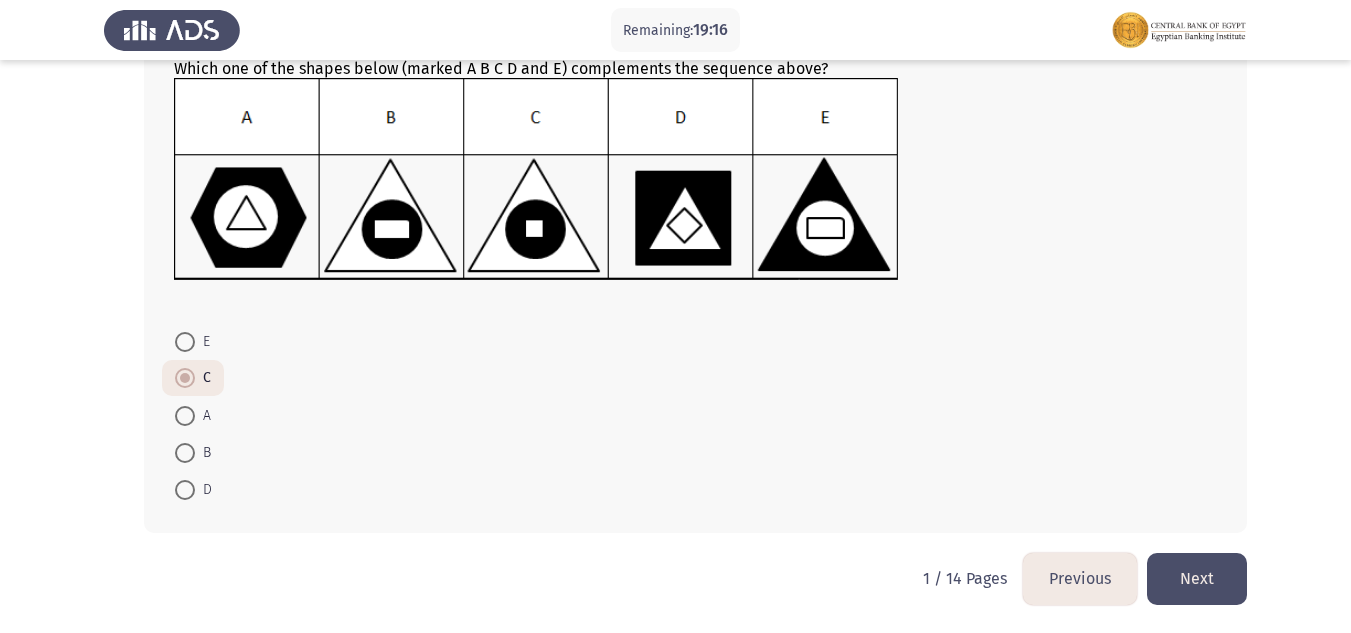 click on "Next" 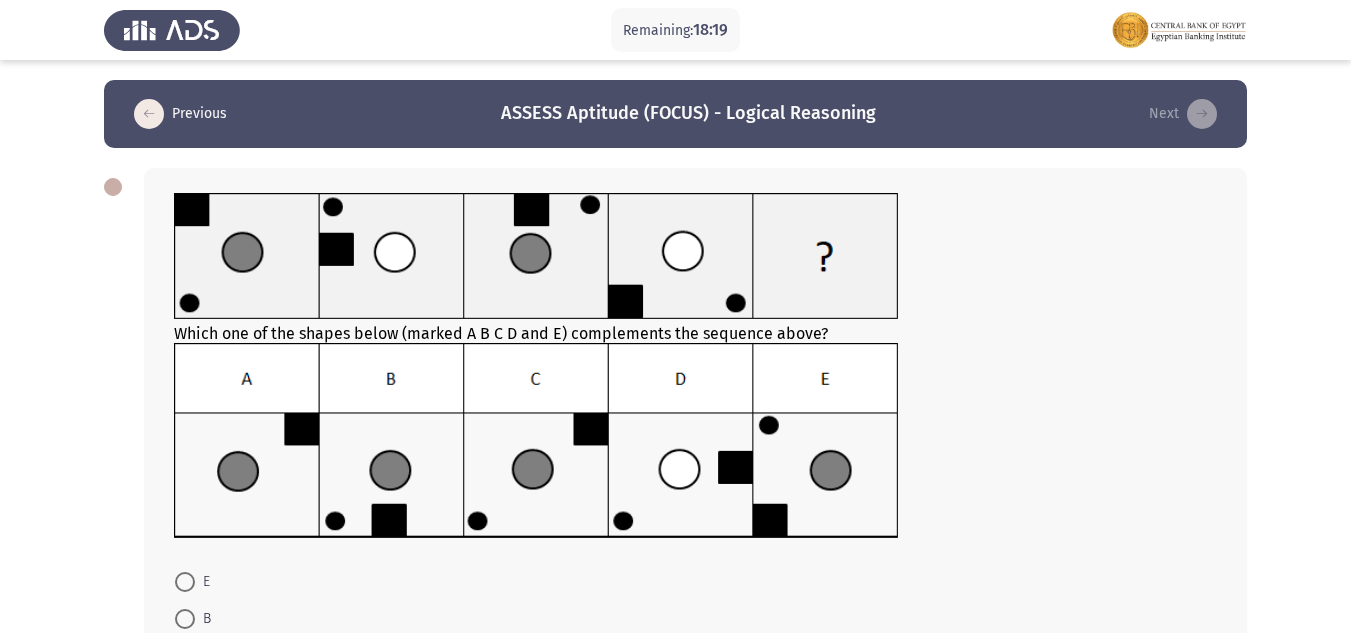 scroll, scrollTop: 100, scrollLeft: 0, axis: vertical 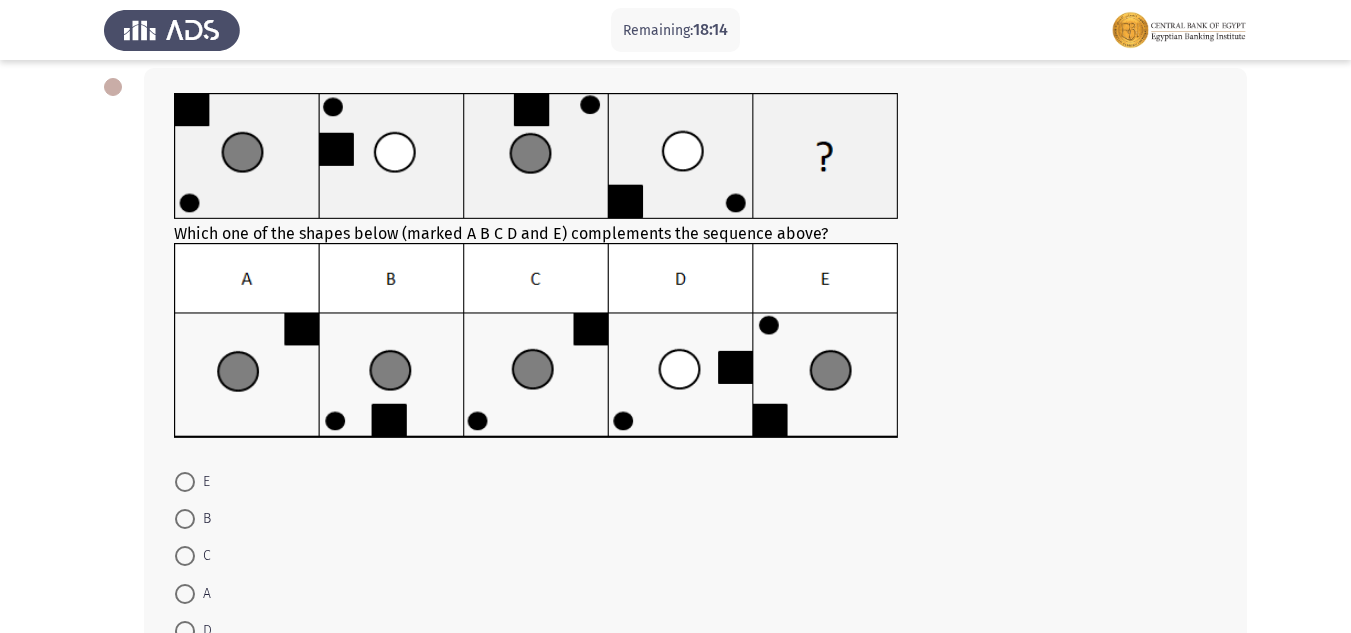 click on "E     B     C     A     D" 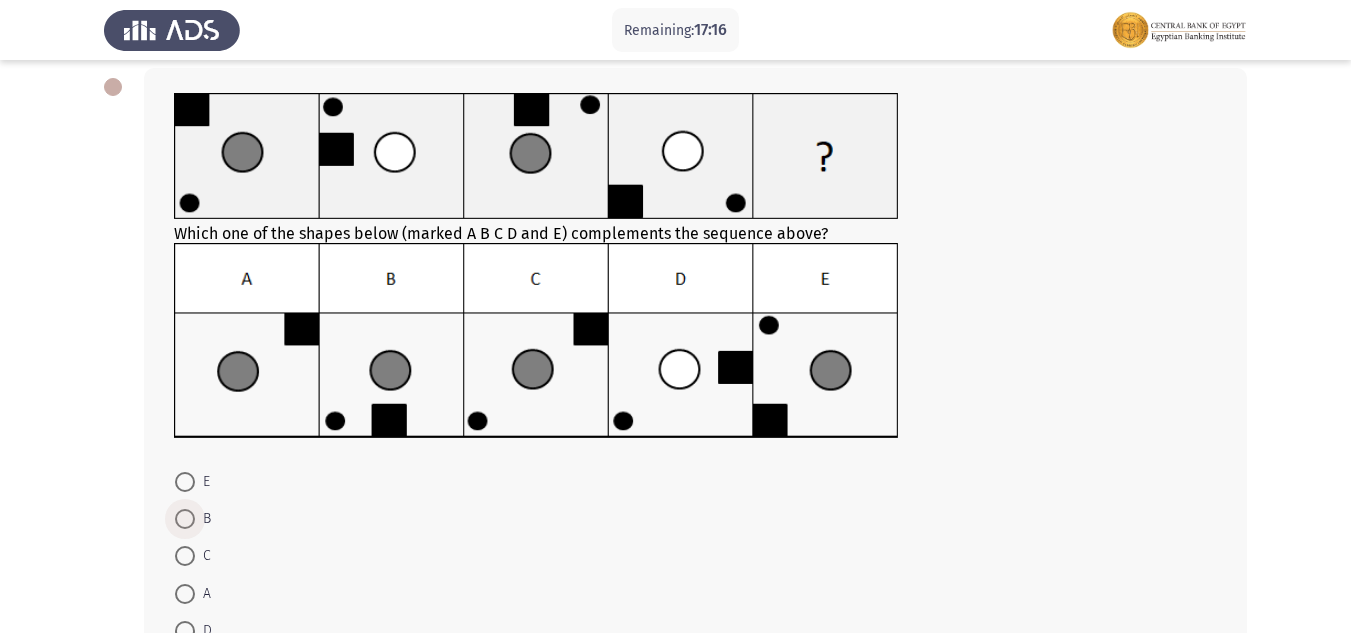 click at bounding box center [185, 519] 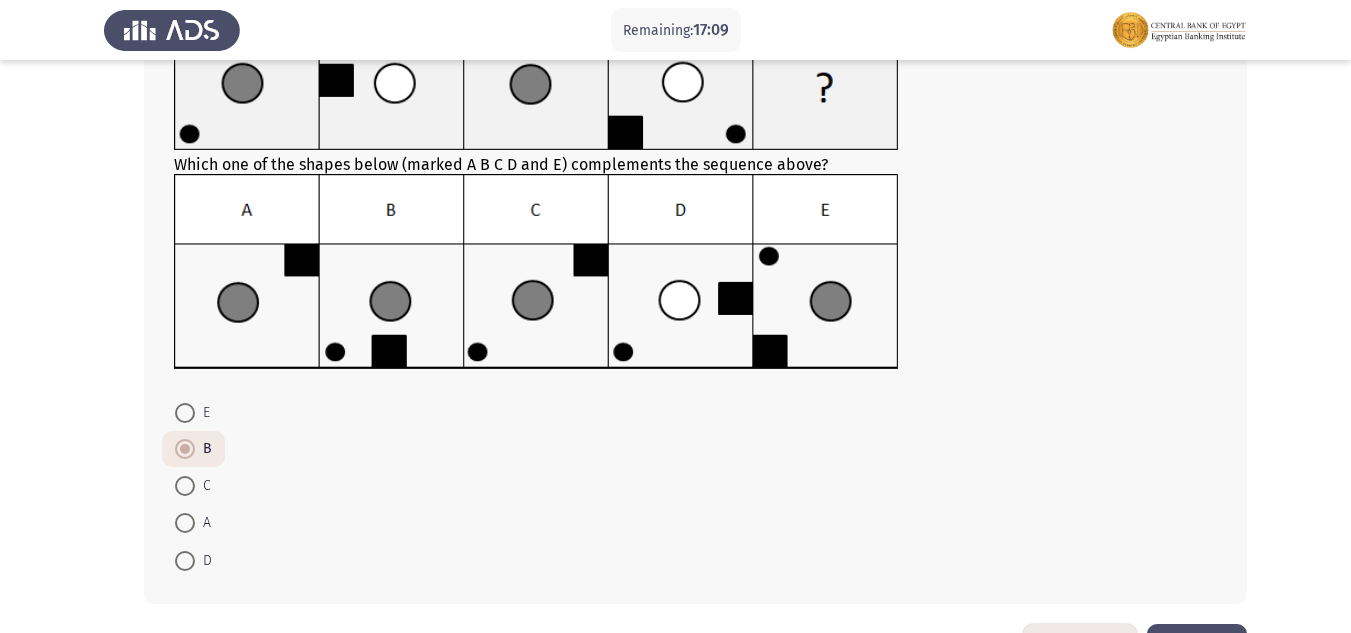 scroll, scrollTop: 240, scrollLeft: 0, axis: vertical 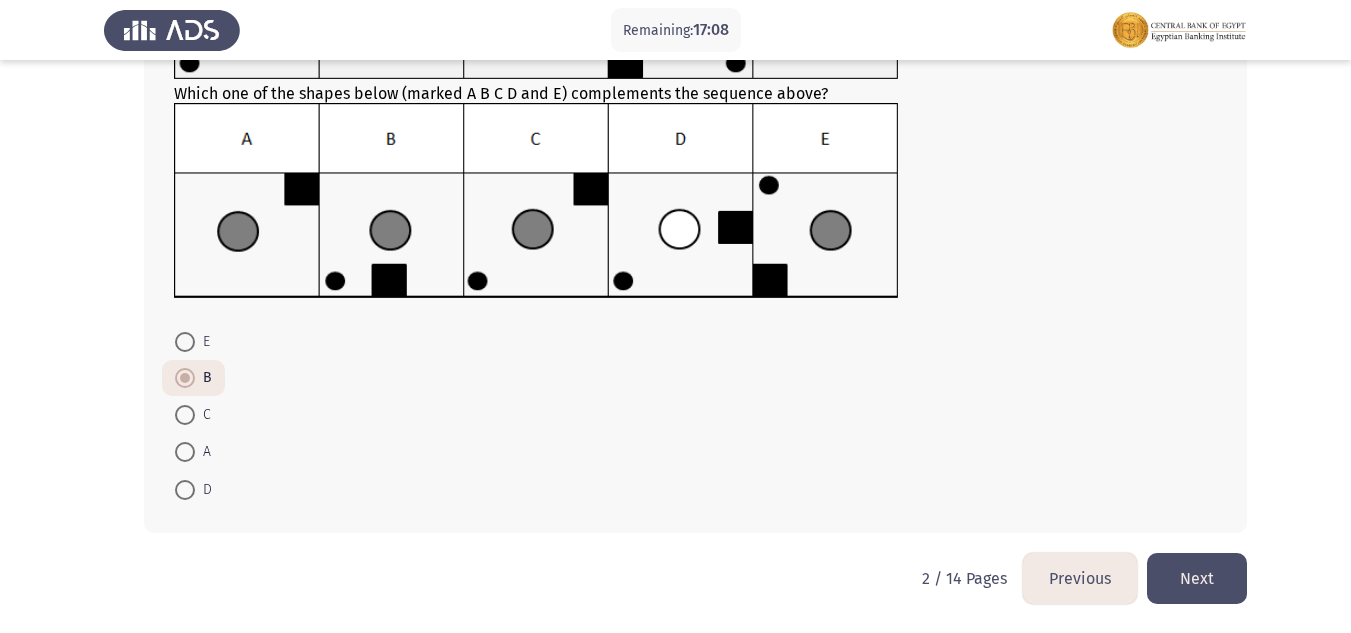 click on "Next" 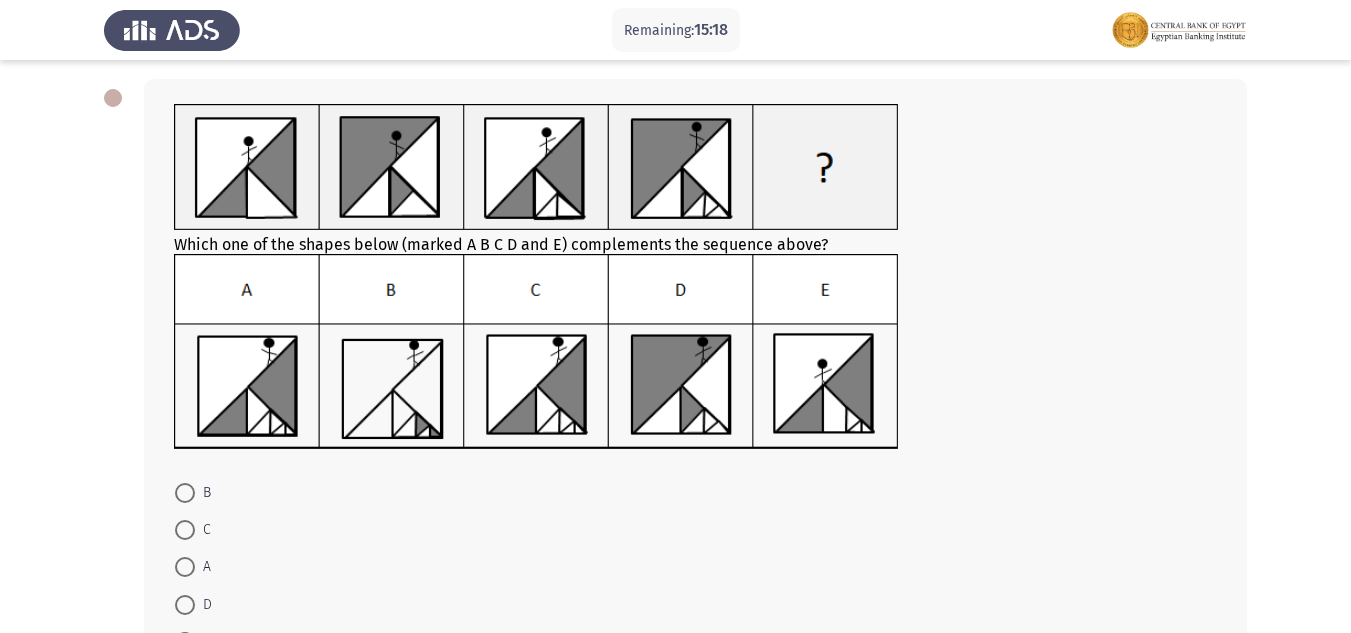 scroll, scrollTop: 200, scrollLeft: 0, axis: vertical 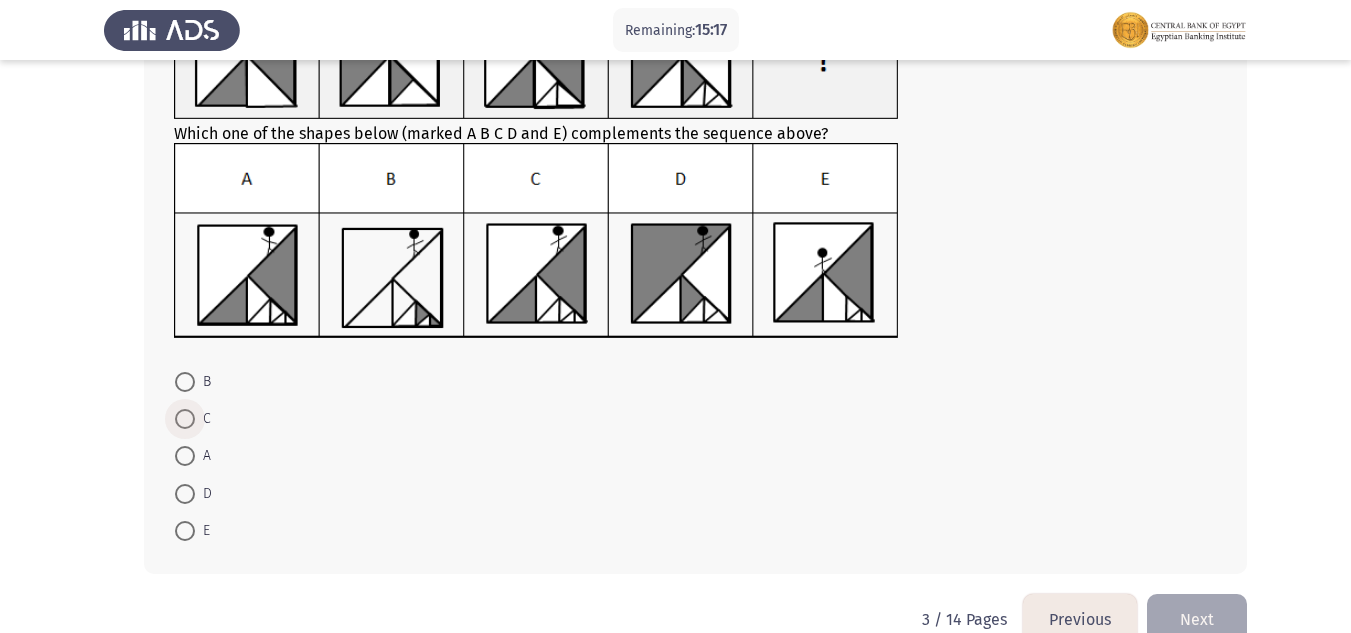 click at bounding box center (185, 419) 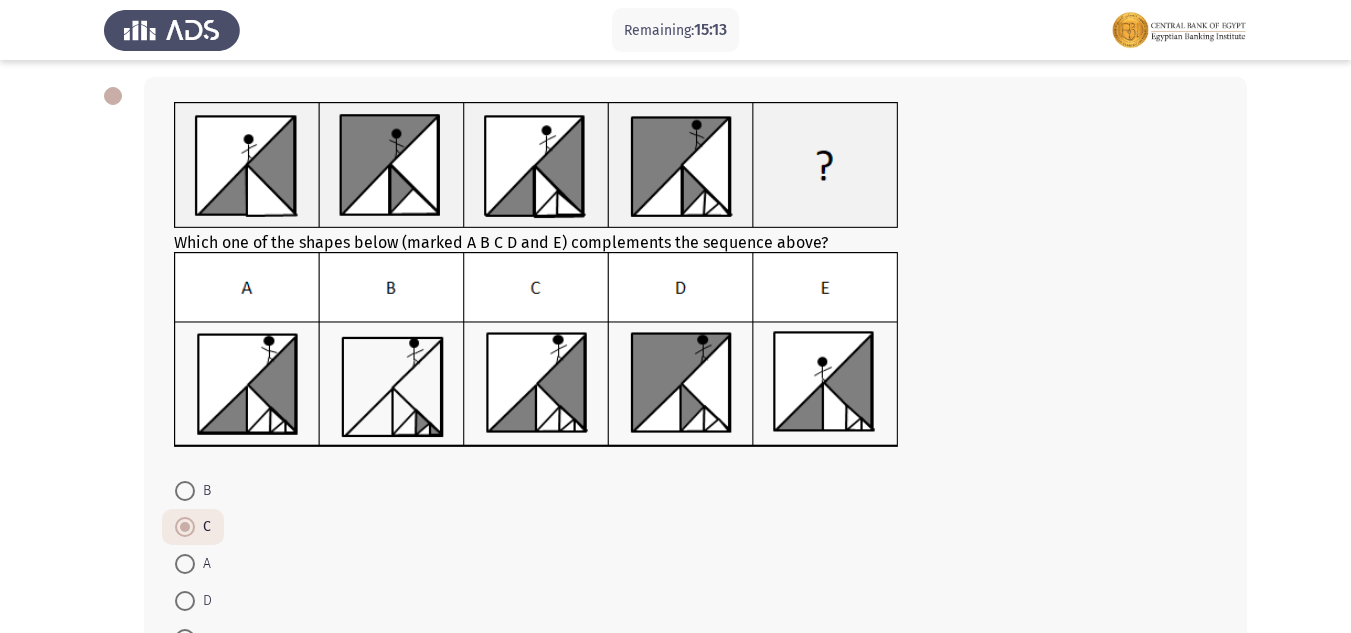 scroll, scrollTop: 240, scrollLeft: 0, axis: vertical 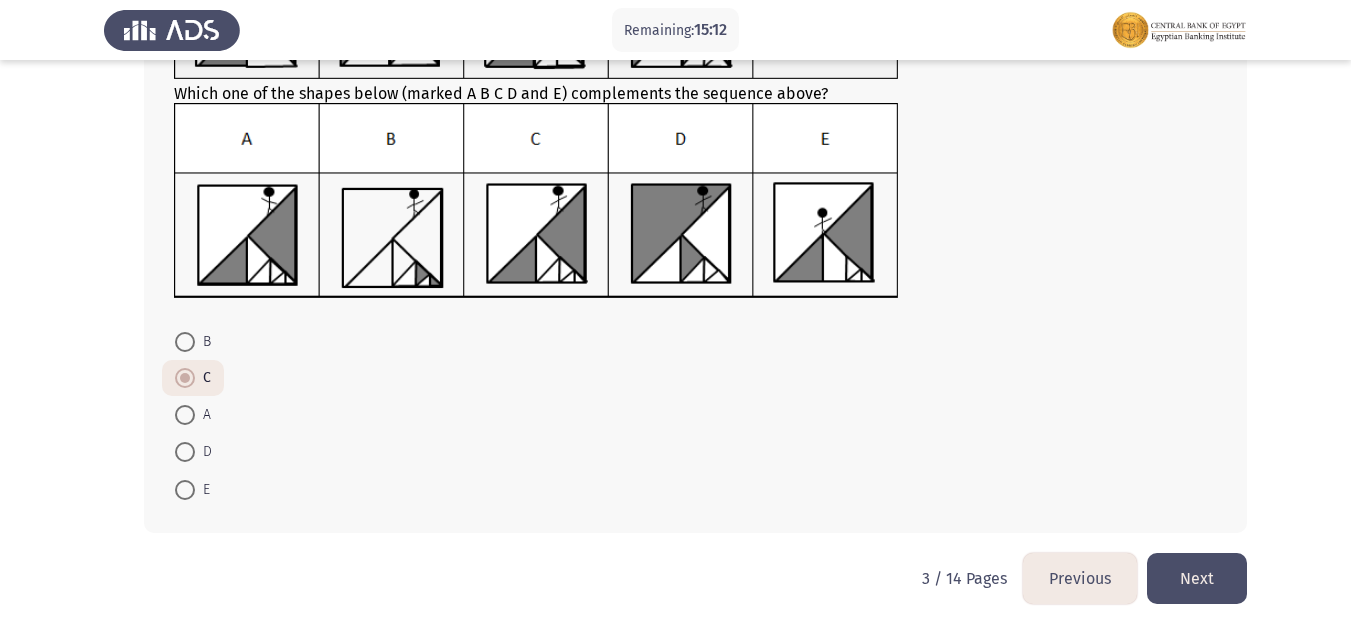 click on "Next" 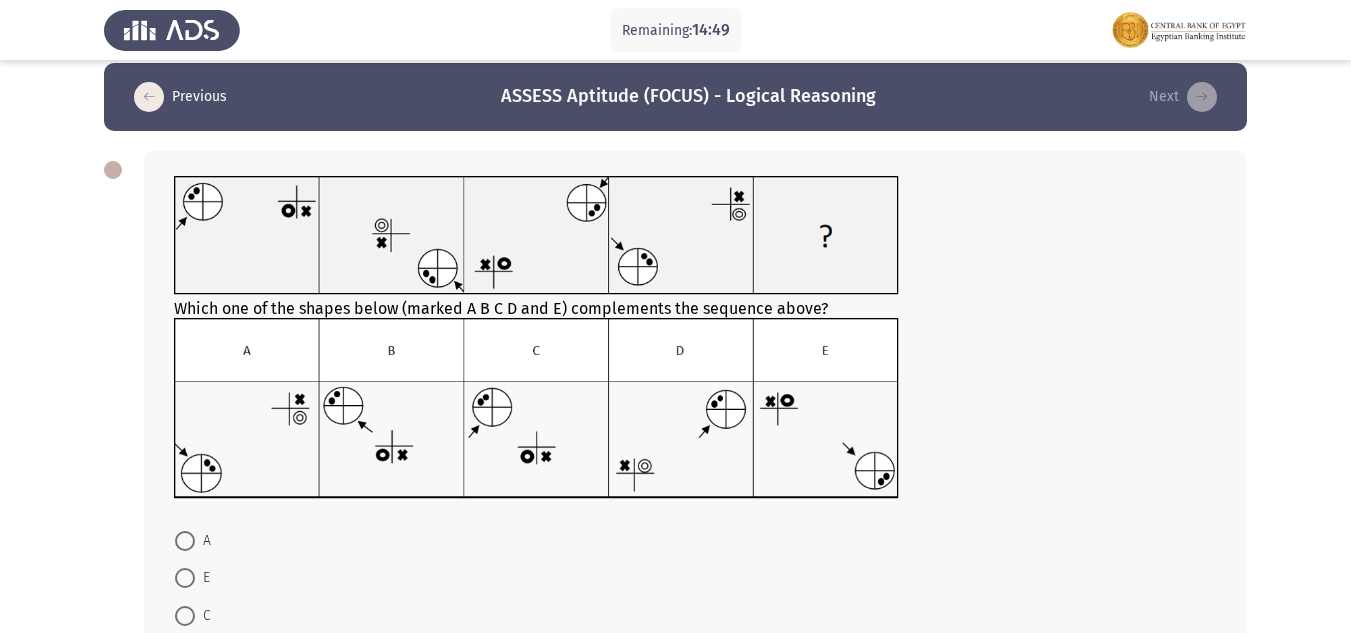 scroll, scrollTop: 117, scrollLeft: 0, axis: vertical 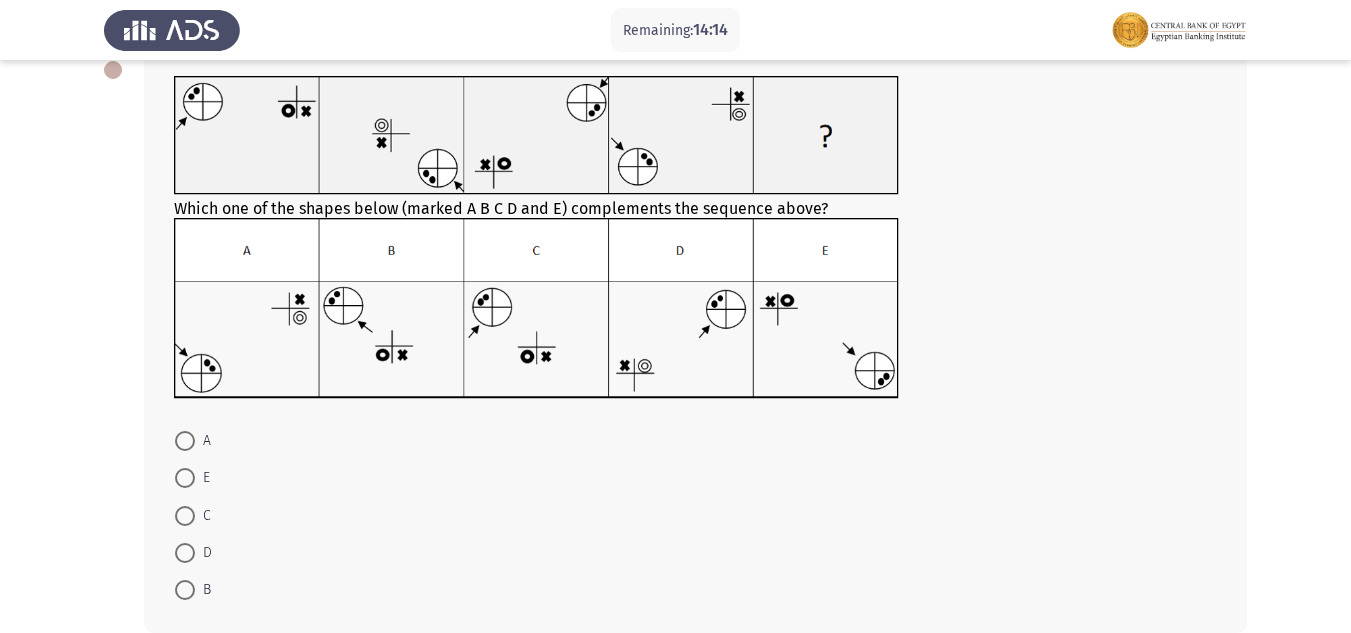 click on "C" at bounding box center [203, 516] 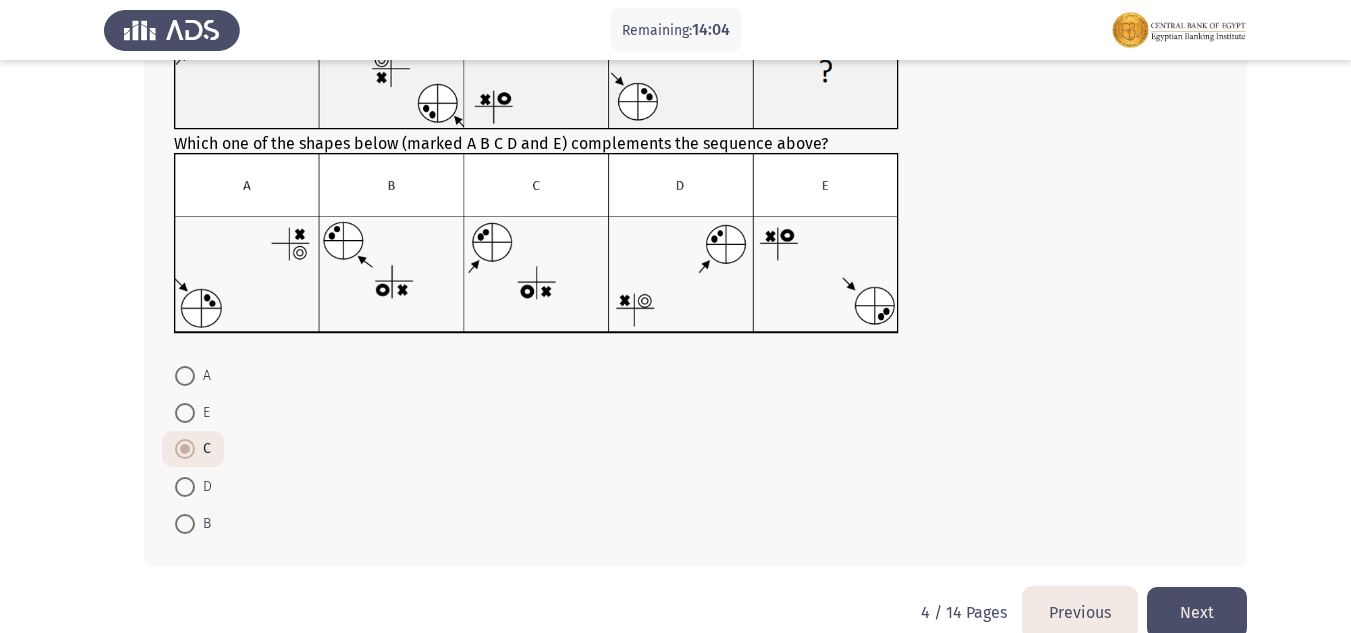 scroll, scrollTop: 216, scrollLeft: 0, axis: vertical 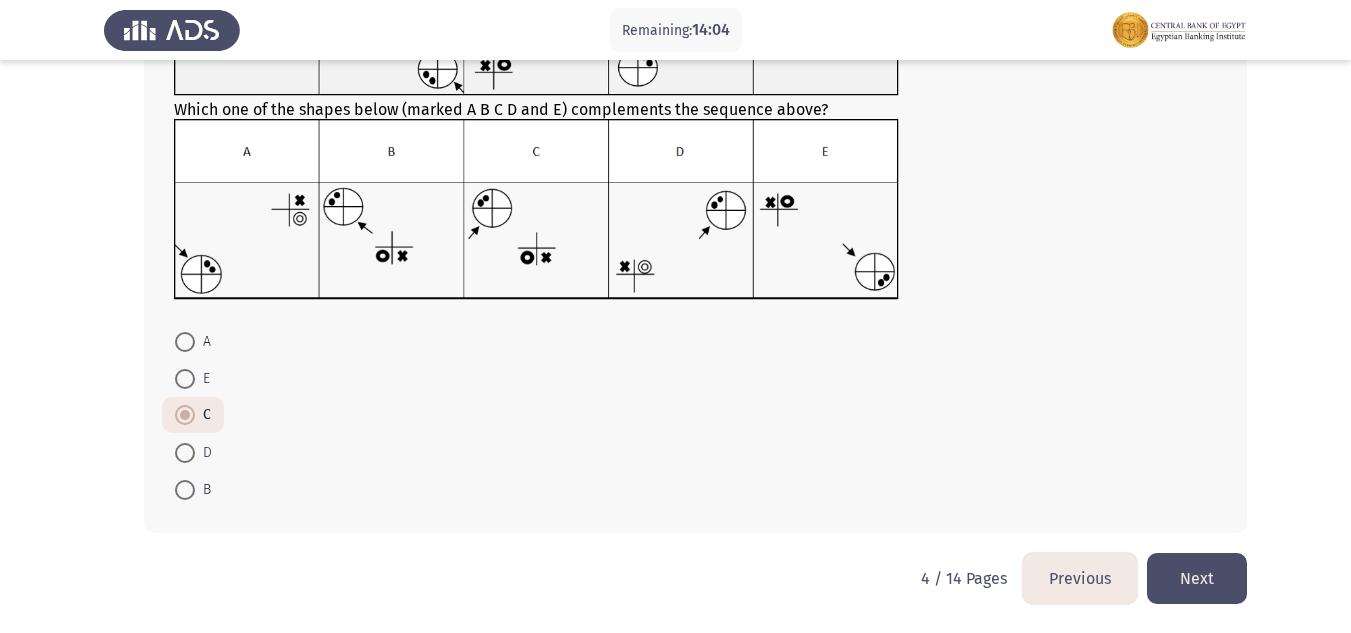click on "Next" 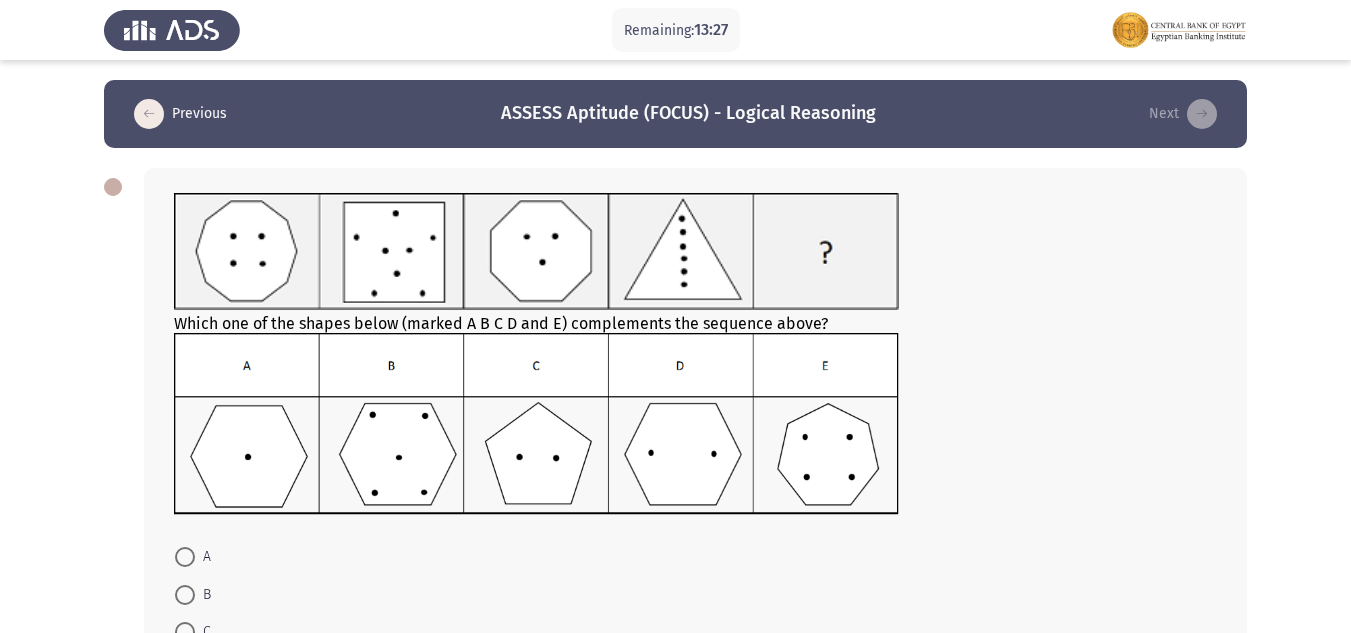 scroll, scrollTop: 100, scrollLeft: 0, axis: vertical 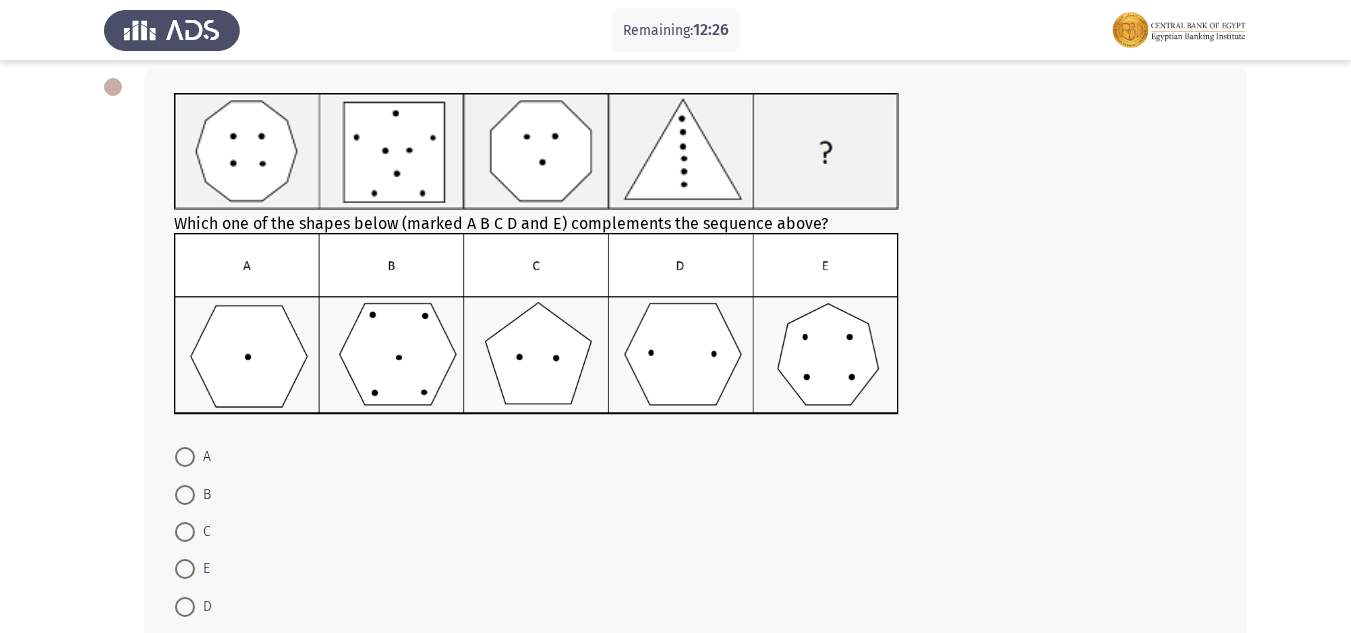 click on "C" at bounding box center (203, 532) 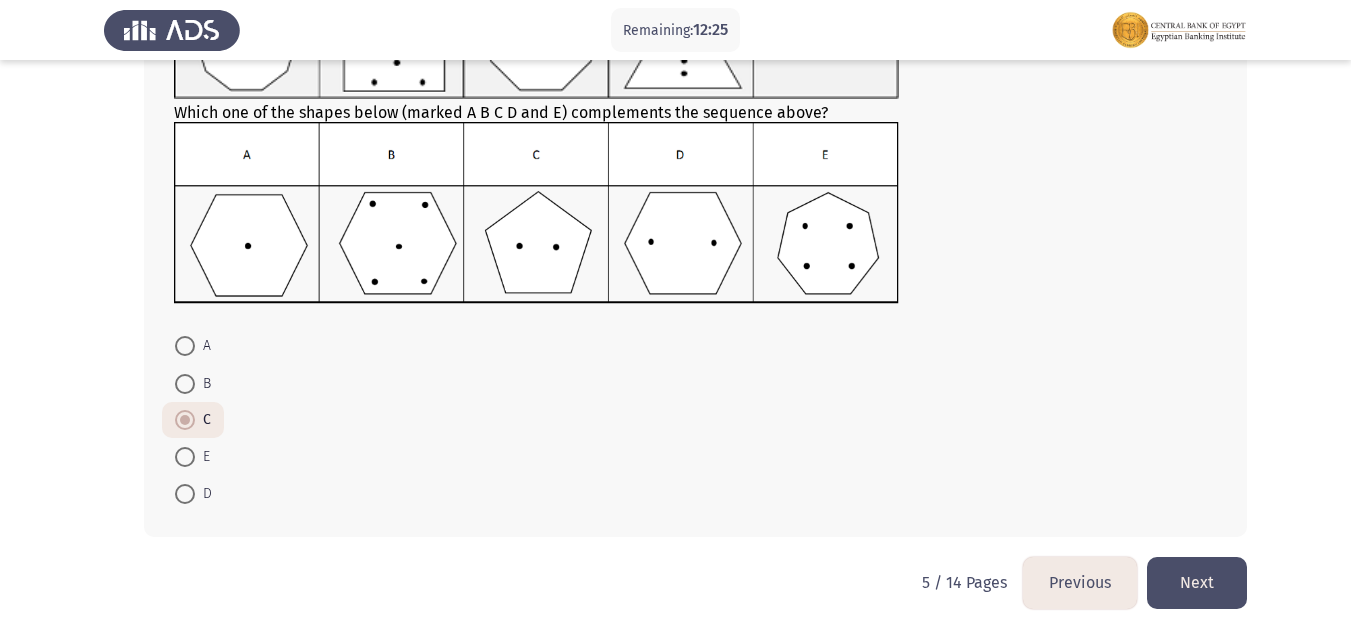 scroll, scrollTop: 215, scrollLeft: 0, axis: vertical 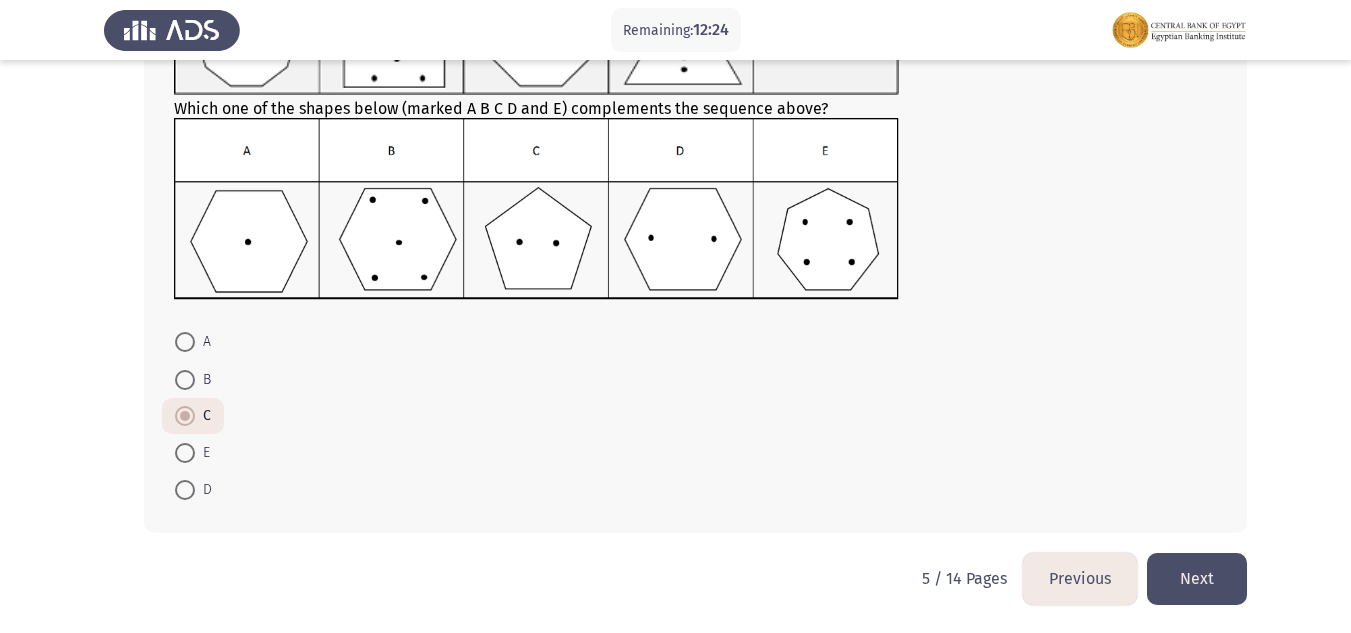 click on "Next" 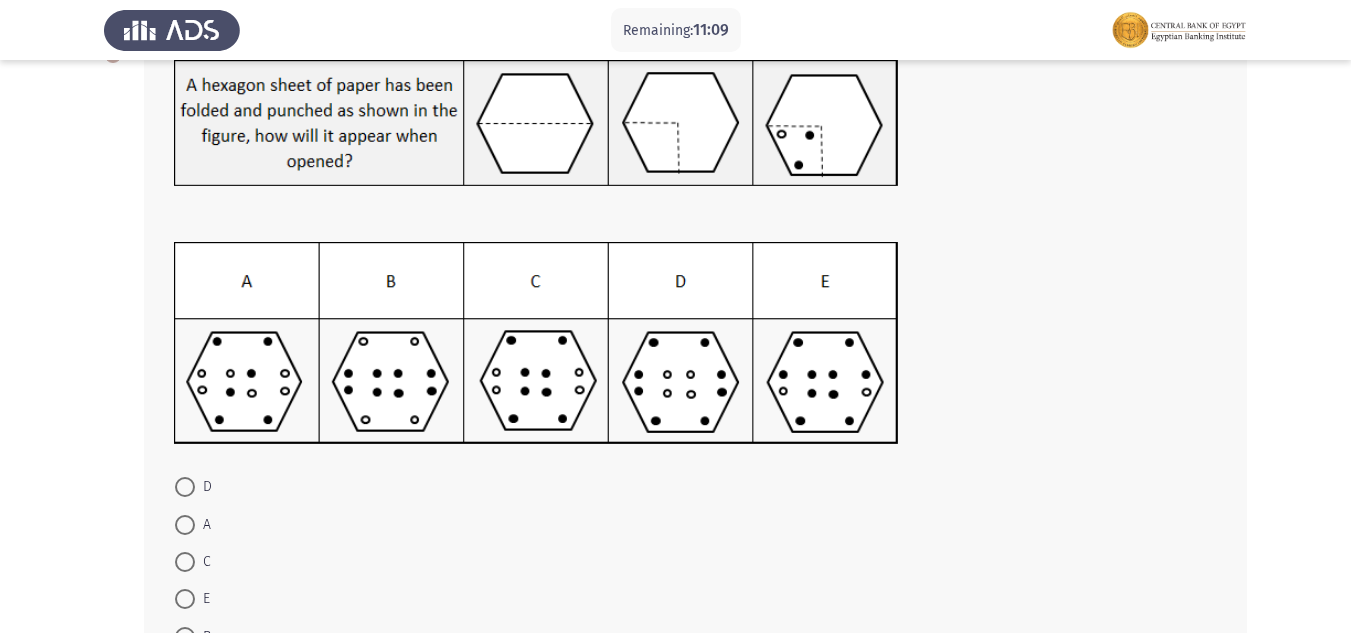 scroll, scrollTop: 180, scrollLeft: 0, axis: vertical 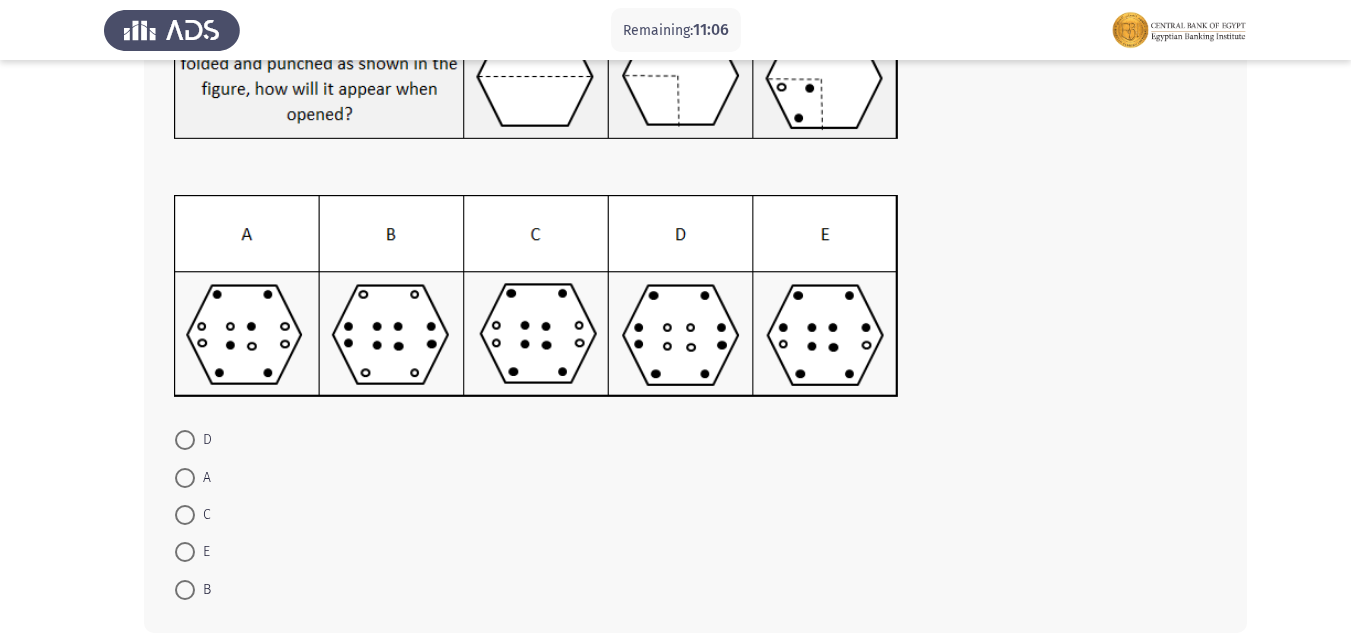 click at bounding box center (185, 515) 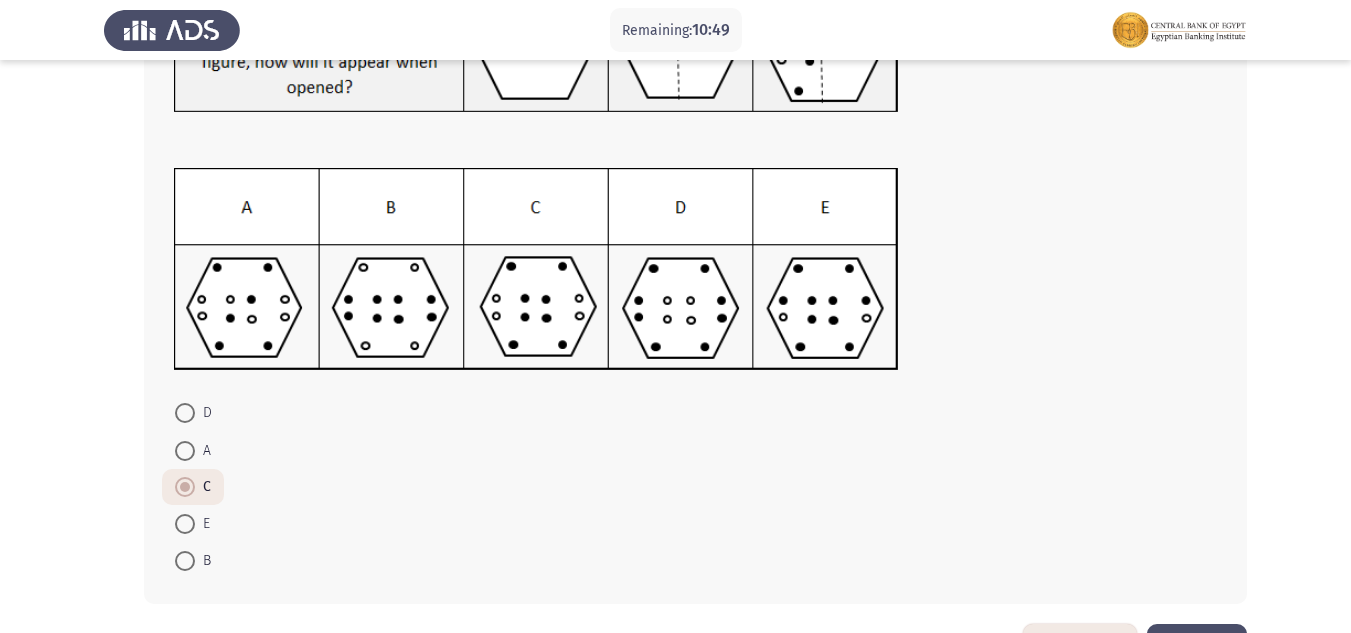scroll, scrollTop: 278, scrollLeft: 0, axis: vertical 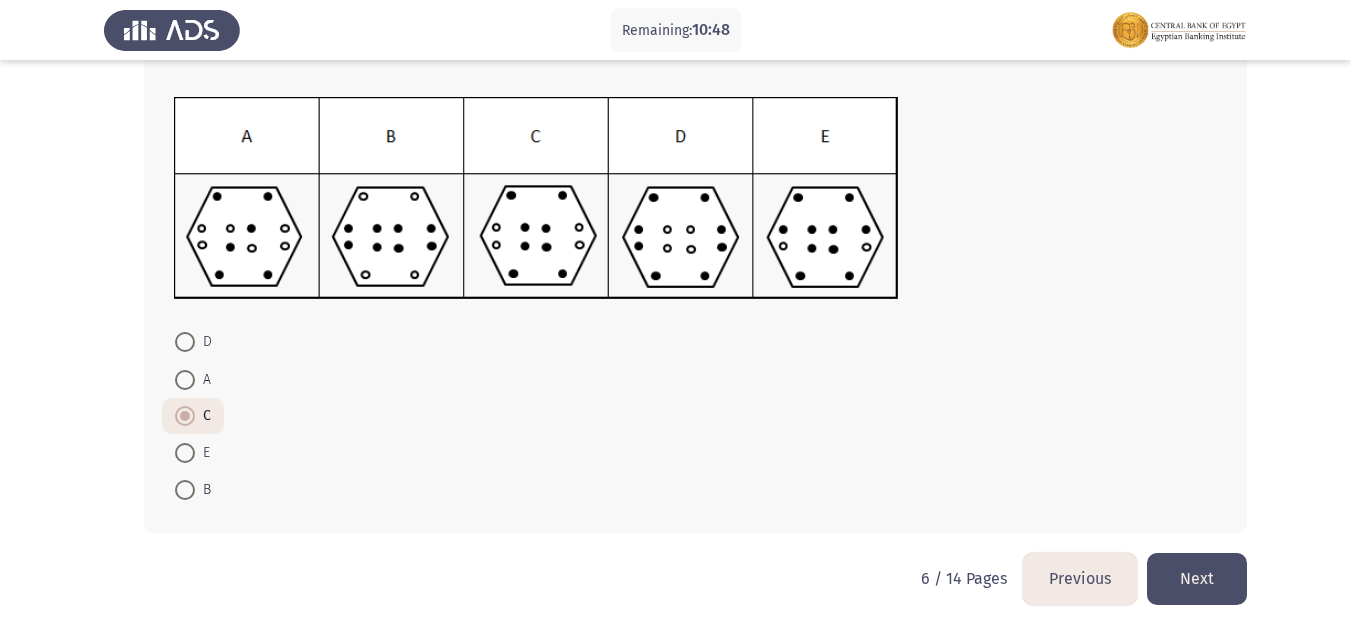 click on "Next" 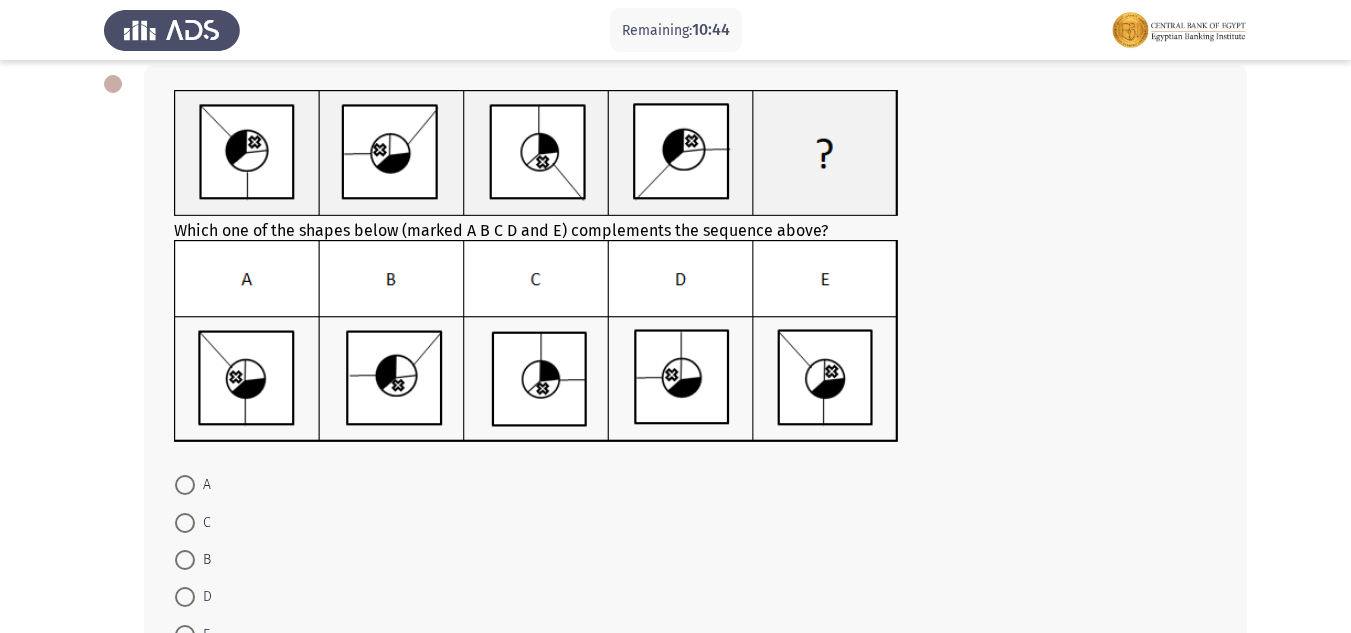 scroll, scrollTop: 148, scrollLeft: 0, axis: vertical 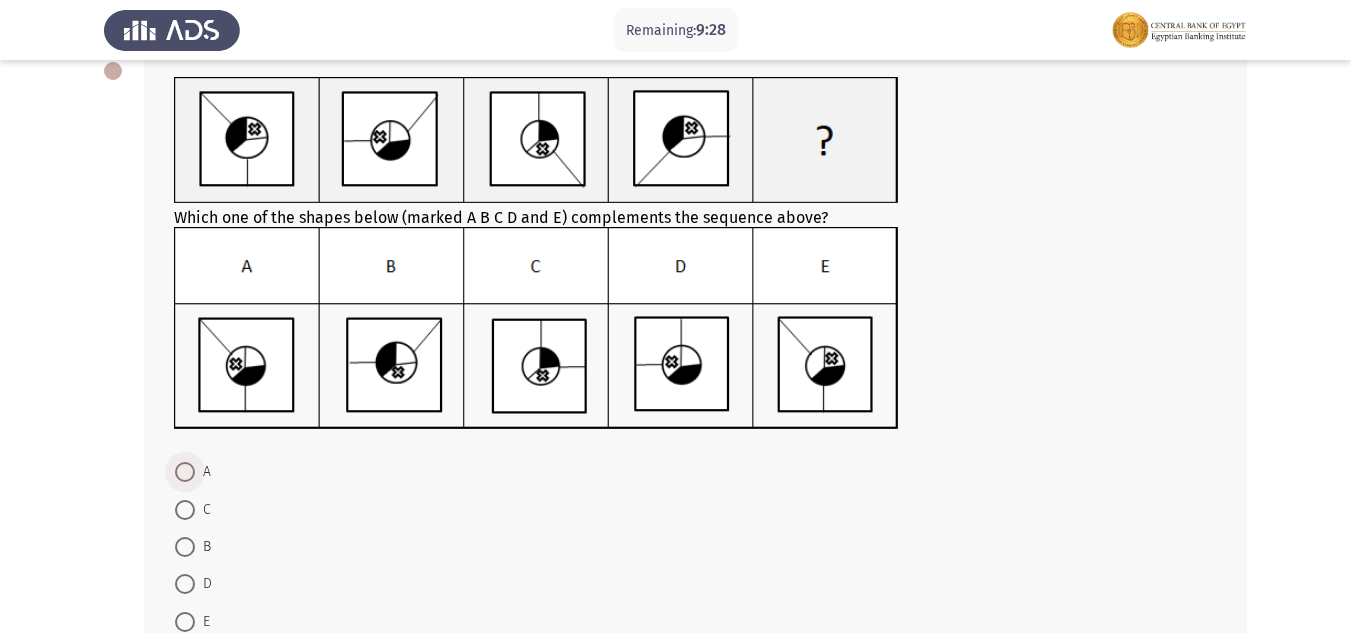 click on "A" at bounding box center [203, 472] 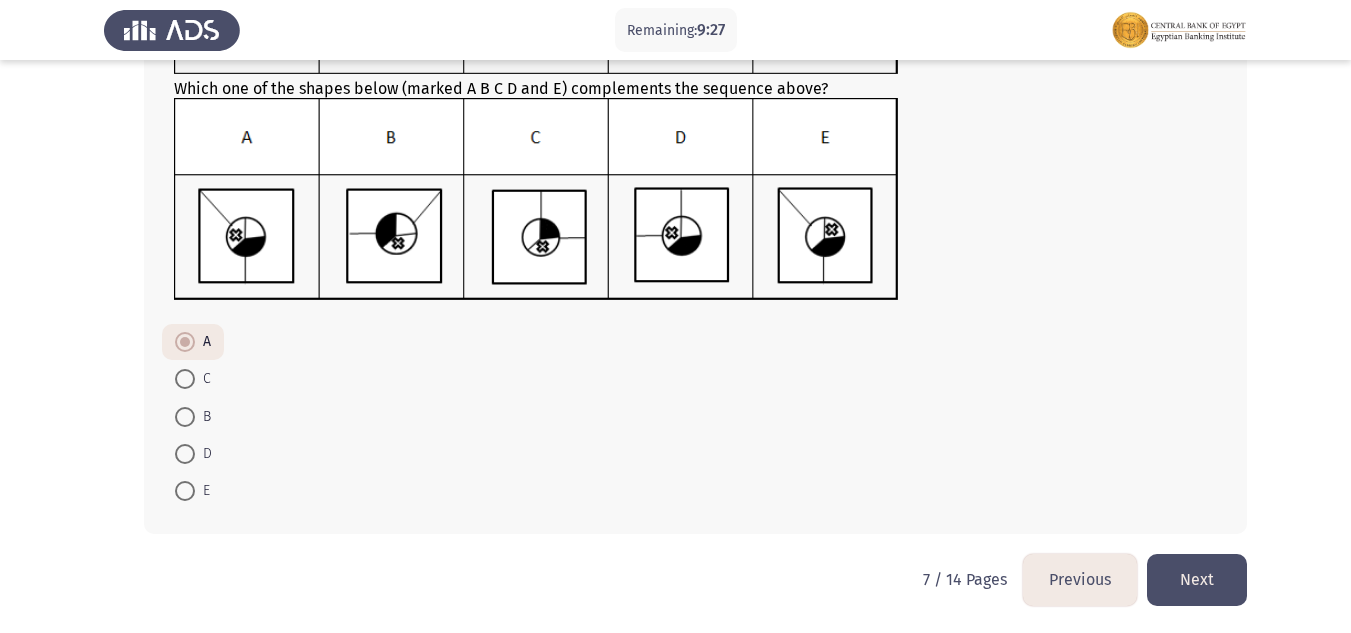 scroll, scrollTop: 246, scrollLeft: 0, axis: vertical 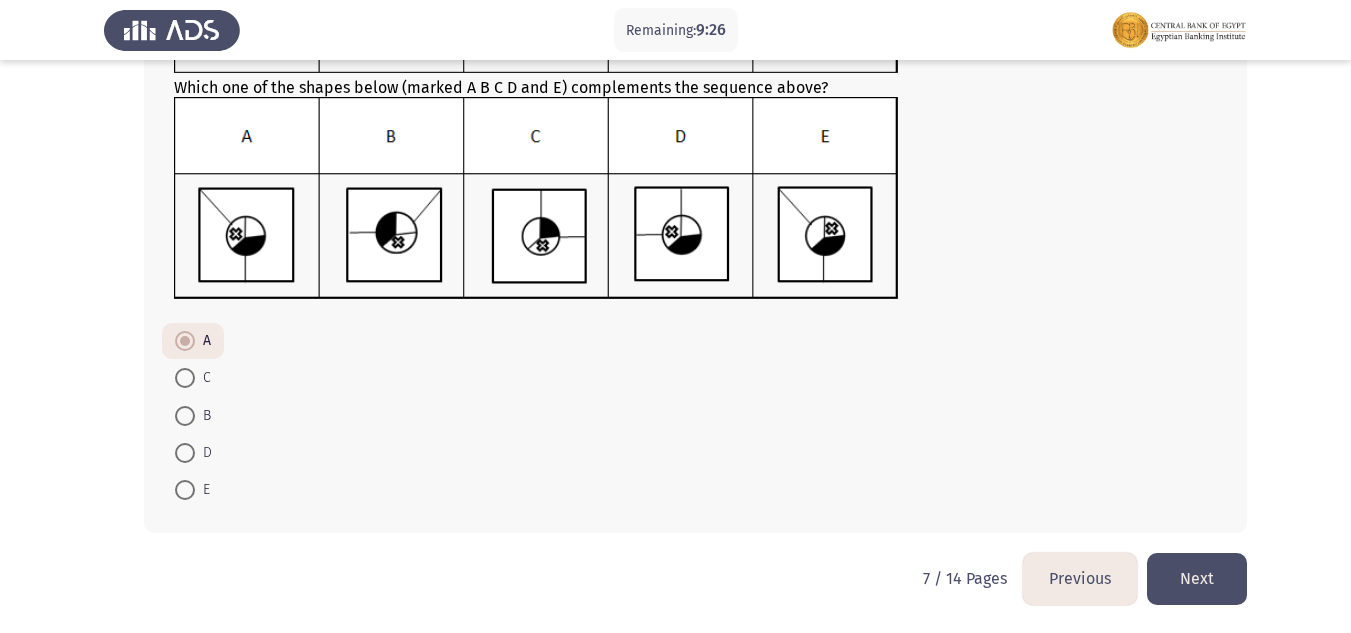 click on "Next" 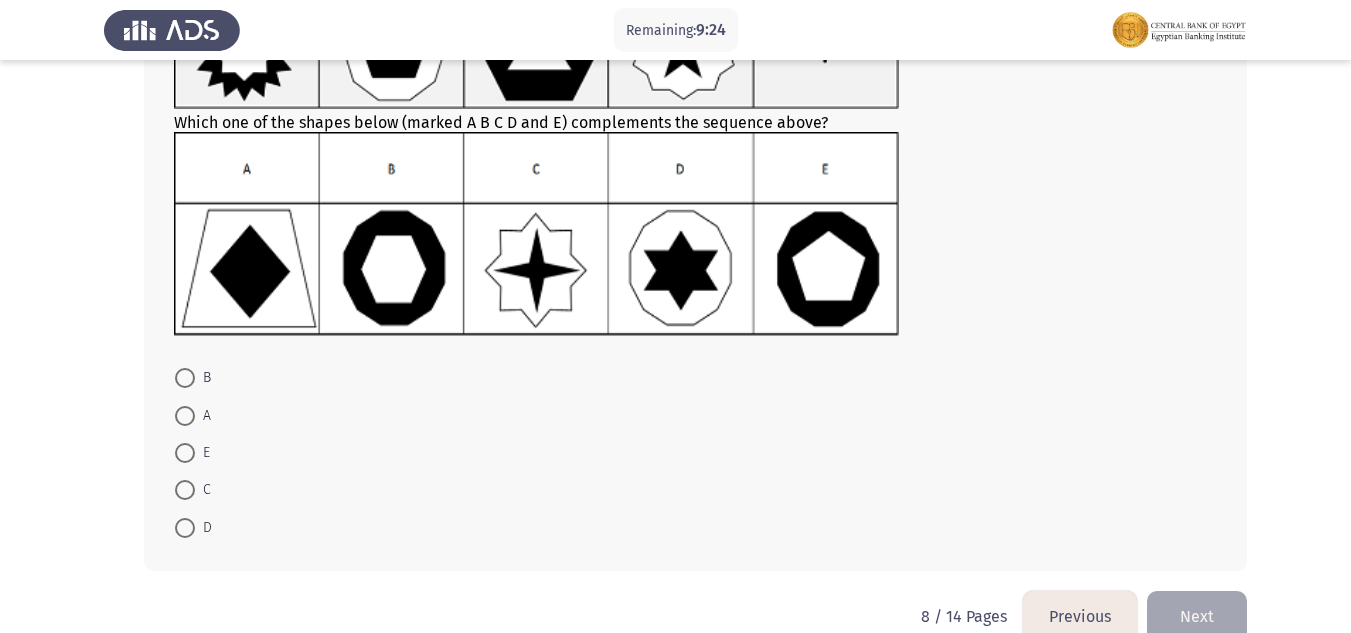 scroll, scrollTop: 100, scrollLeft: 0, axis: vertical 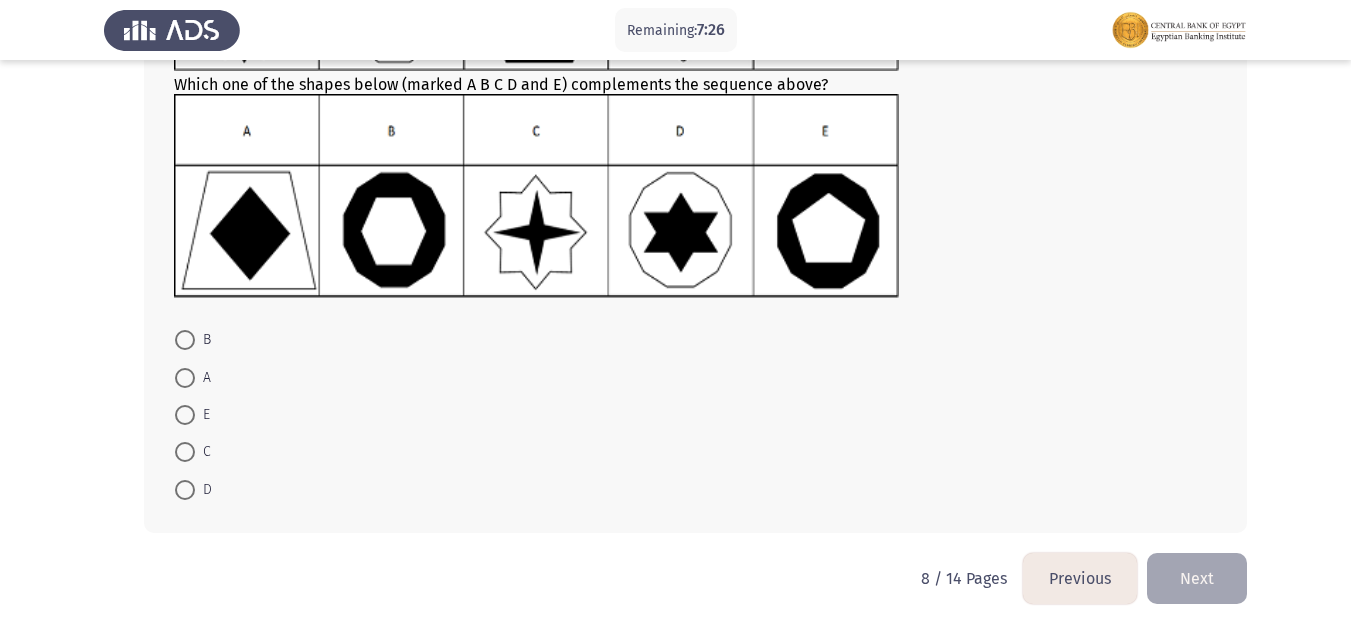 click on "B     A     E     C     D" 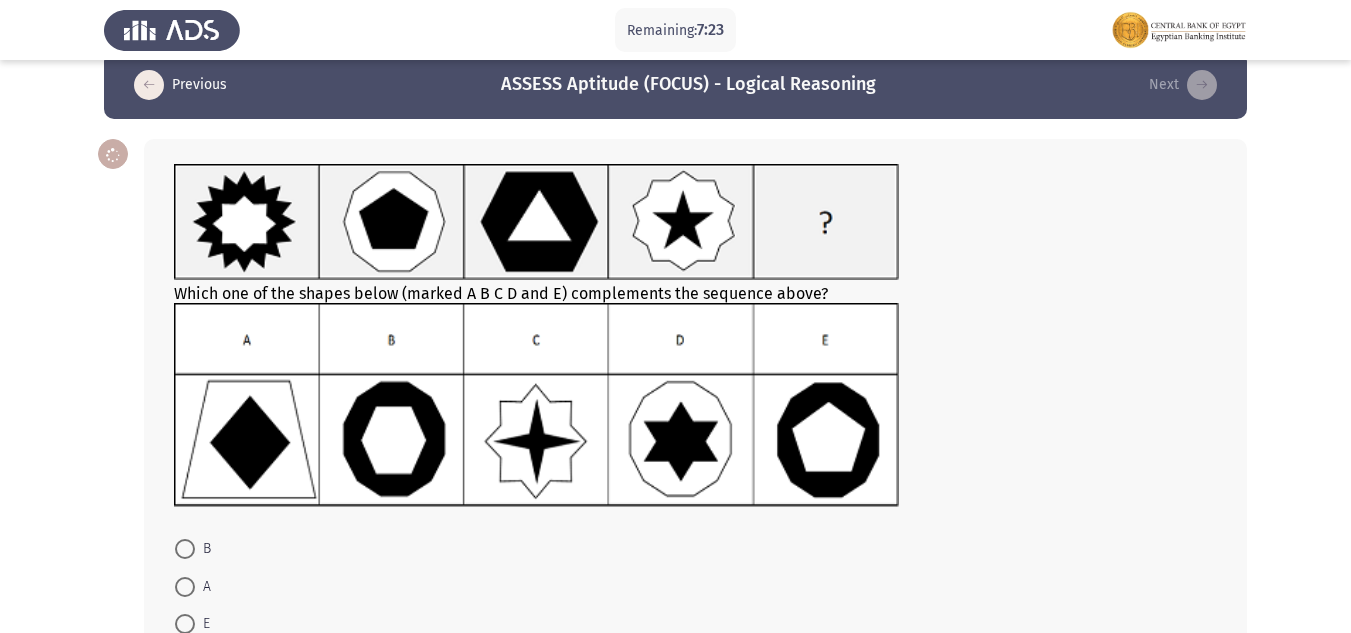 scroll, scrollTop: 236, scrollLeft: 0, axis: vertical 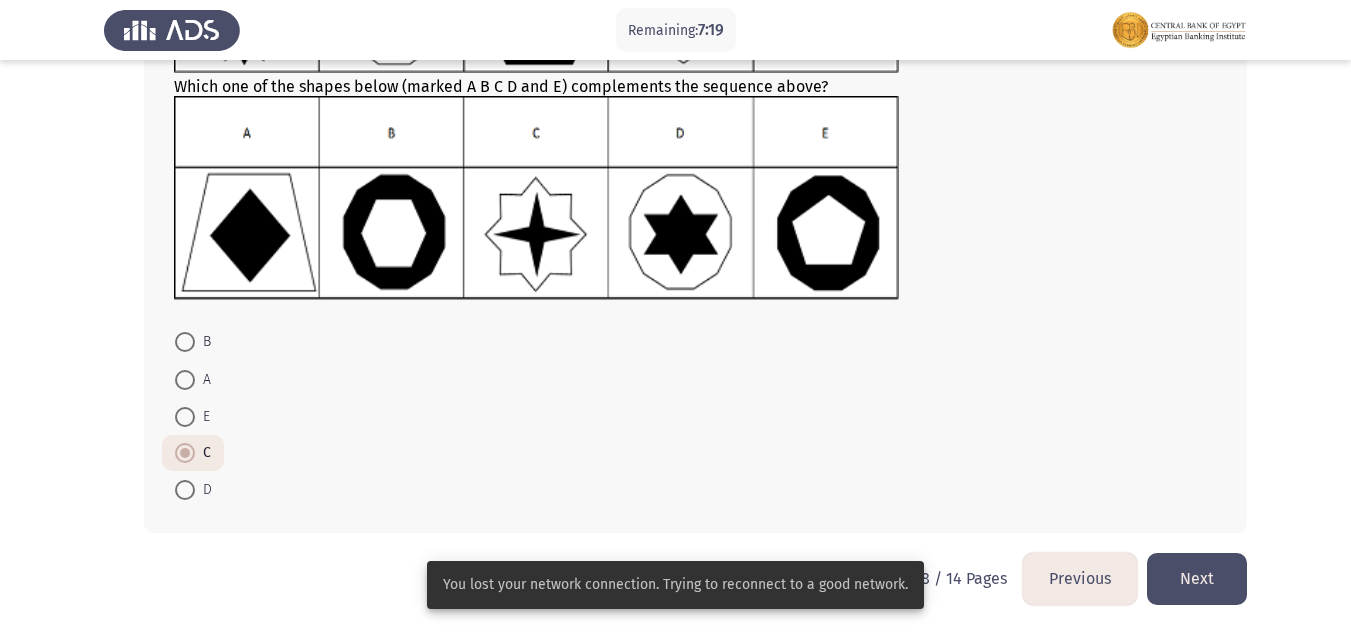 click at bounding box center (185, 417) 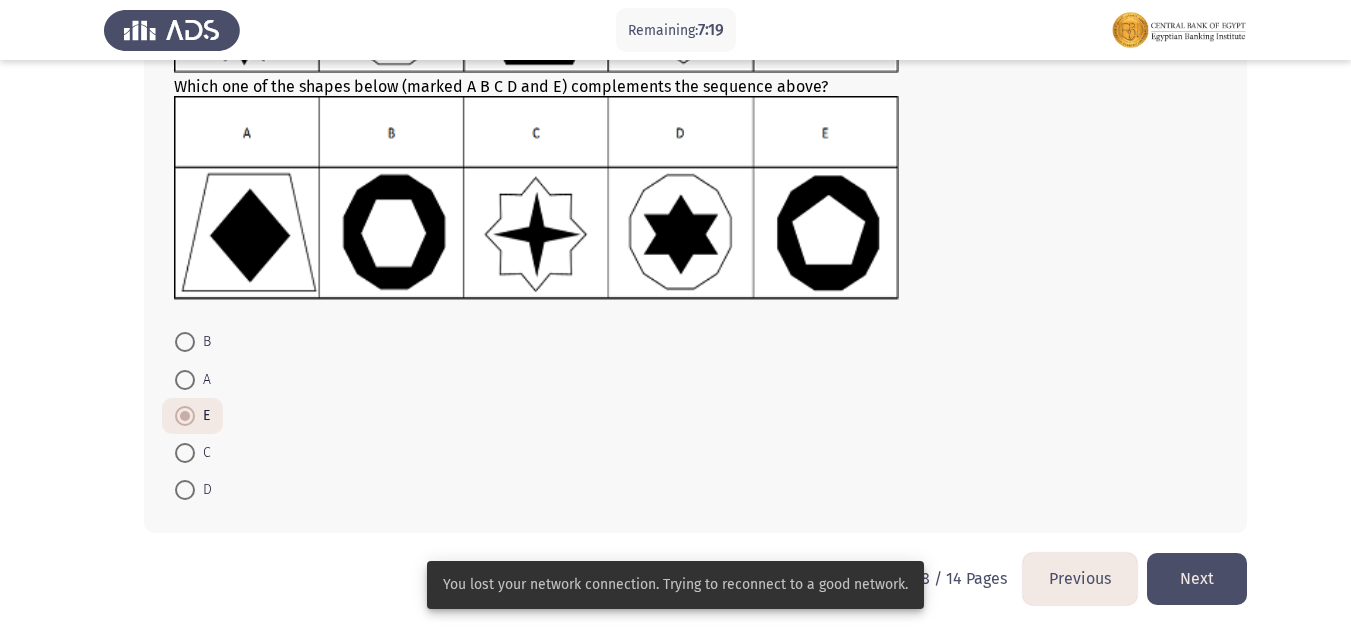 click at bounding box center (185, 453) 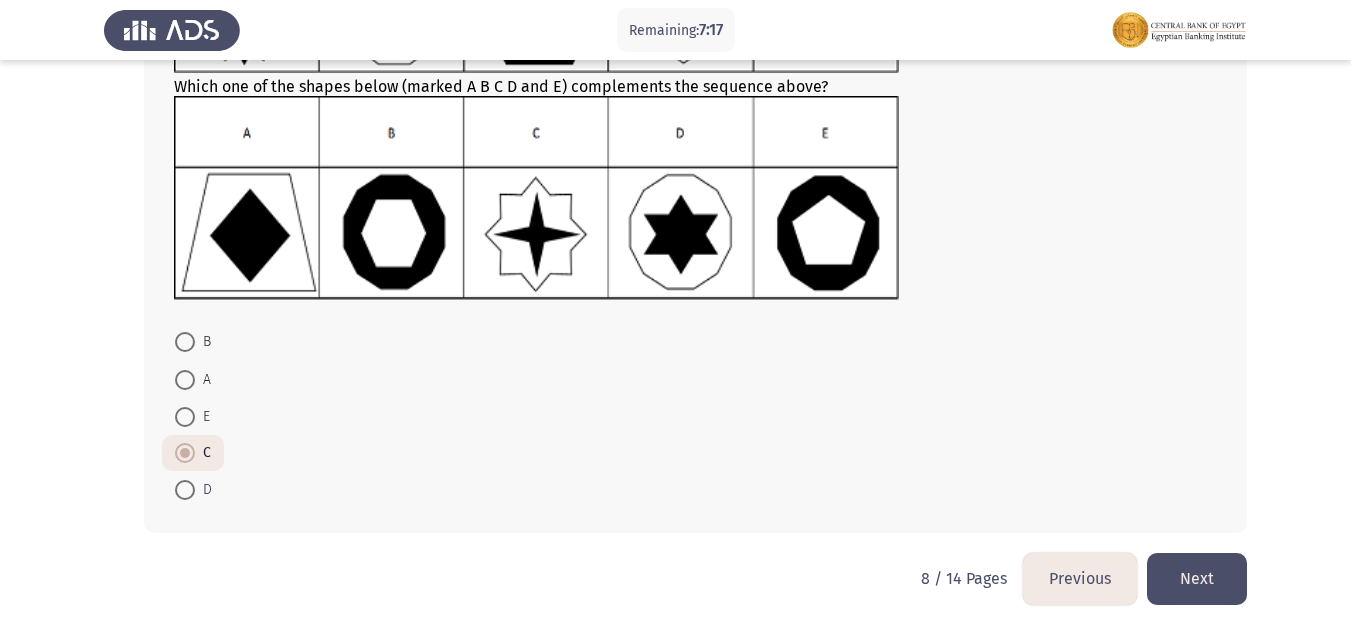 click on "Next" 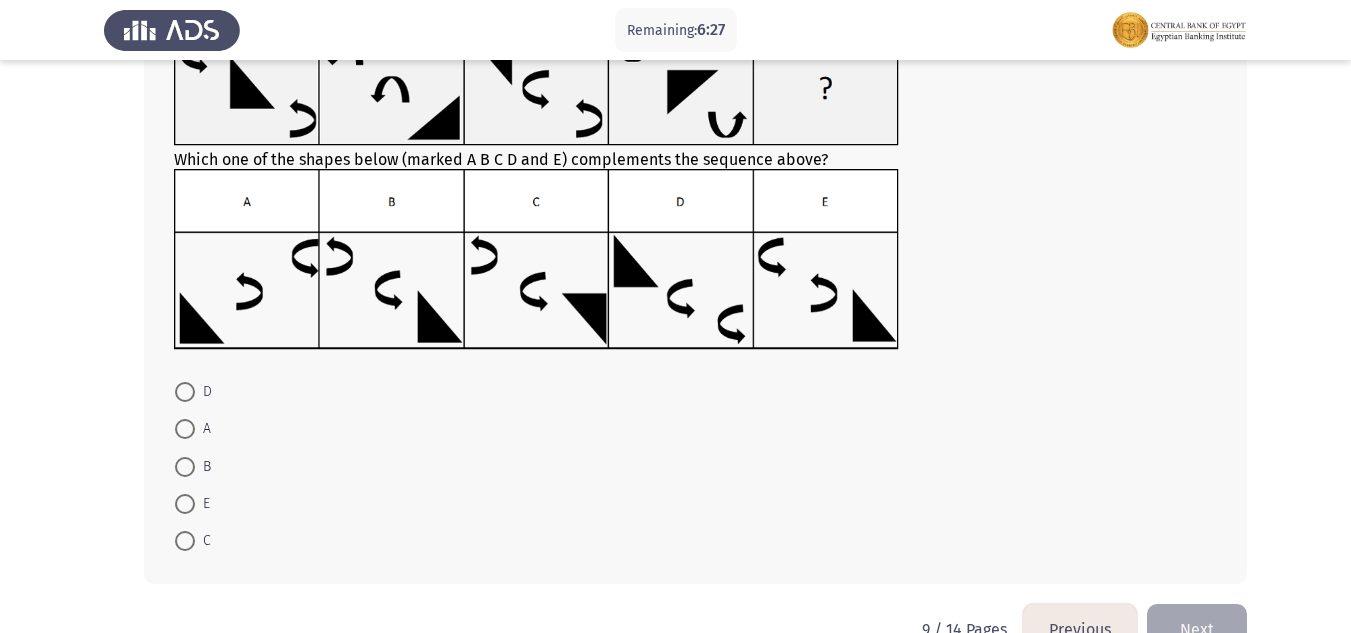 scroll, scrollTop: 115, scrollLeft: 0, axis: vertical 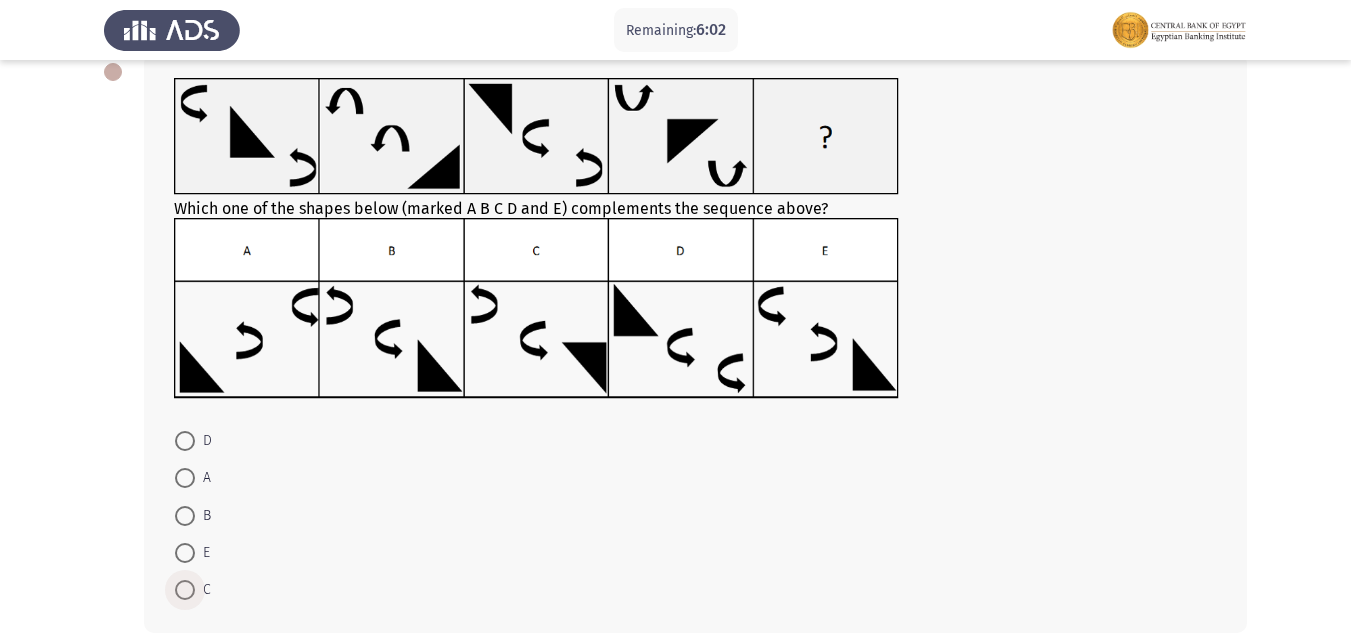 click at bounding box center (185, 590) 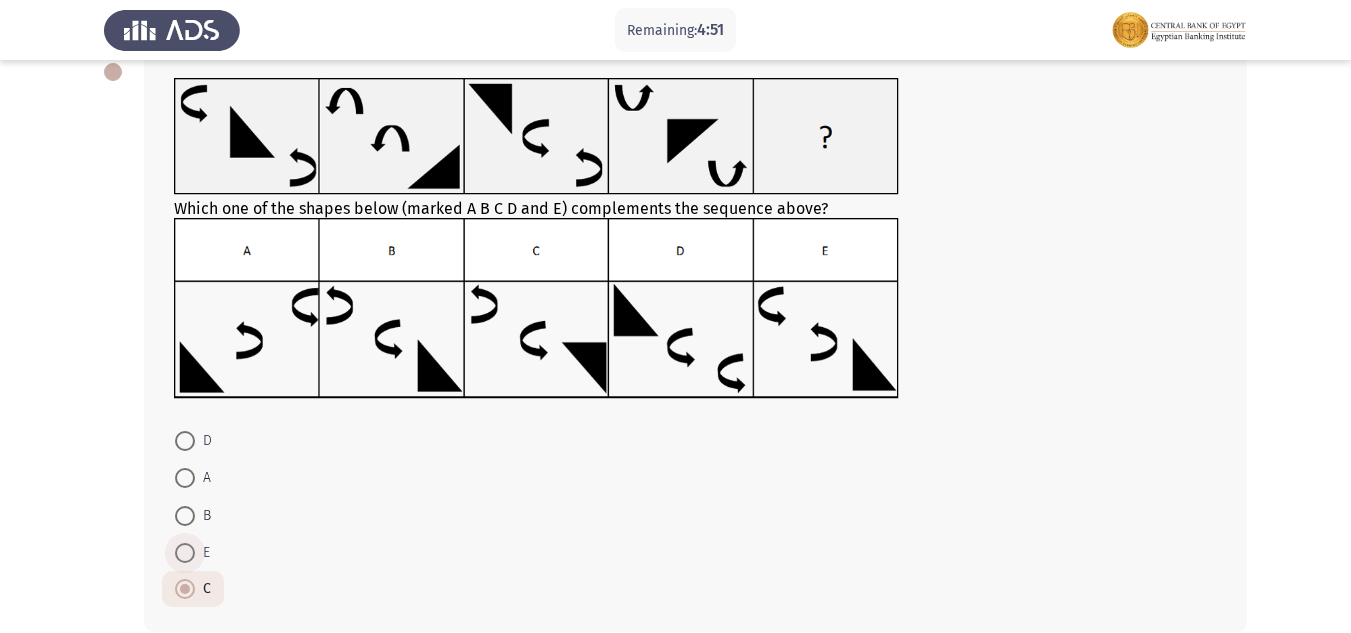 click at bounding box center [185, 553] 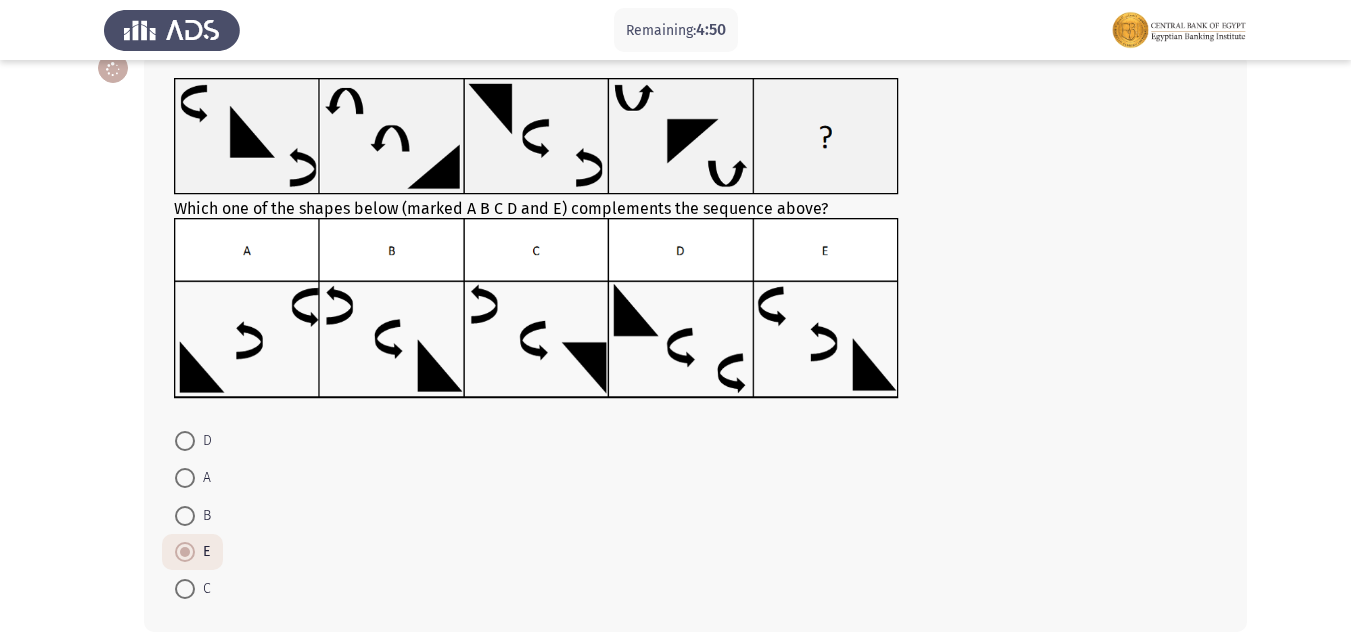 scroll, scrollTop: 214, scrollLeft: 0, axis: vertical 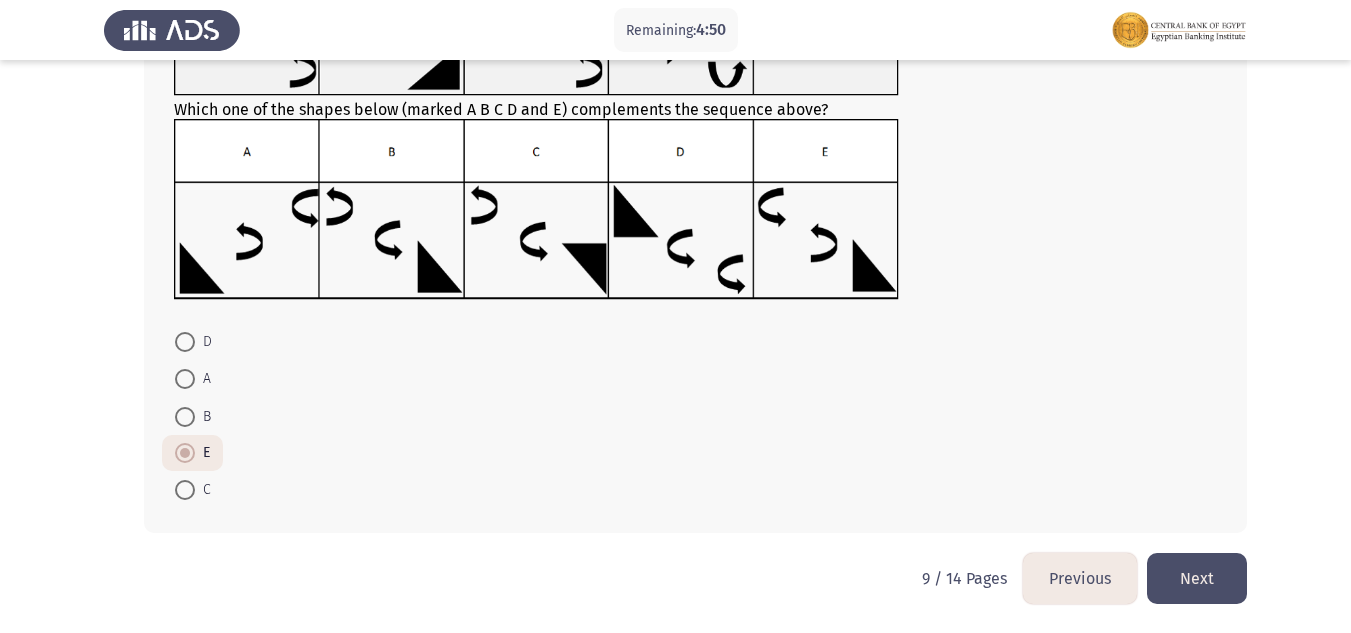 click on "Next" 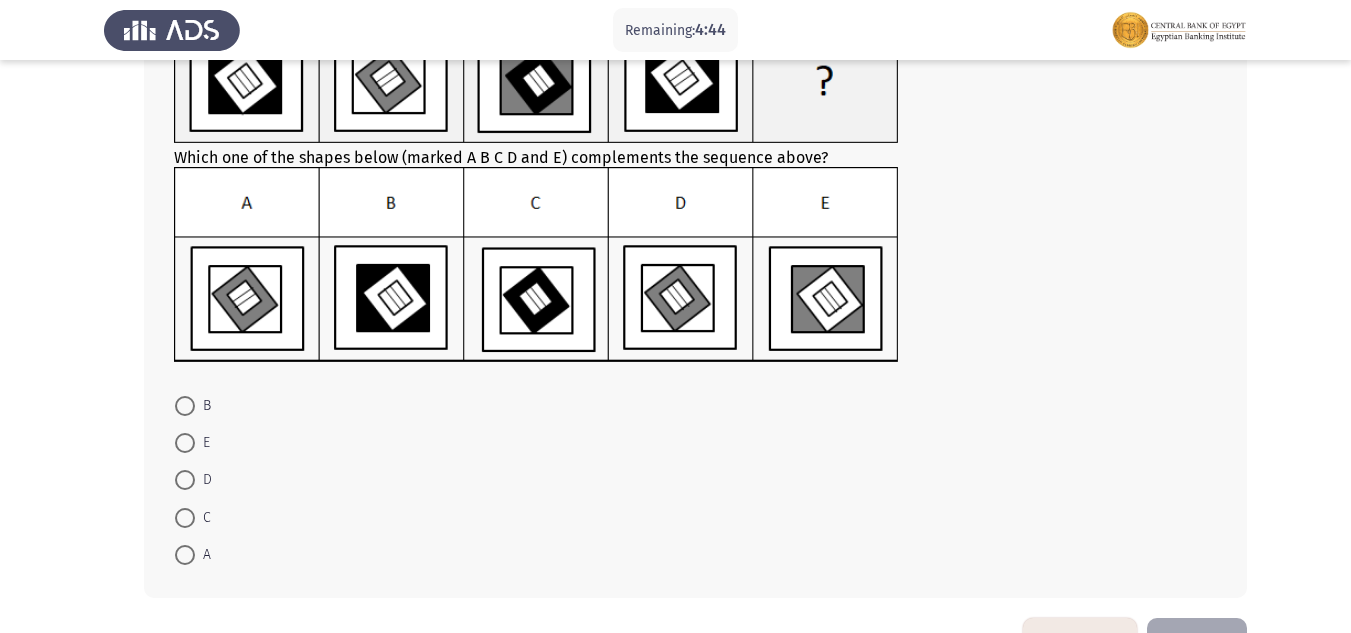 scroll, scrollTop: 141, scrollLeft: 0, axis: vertical 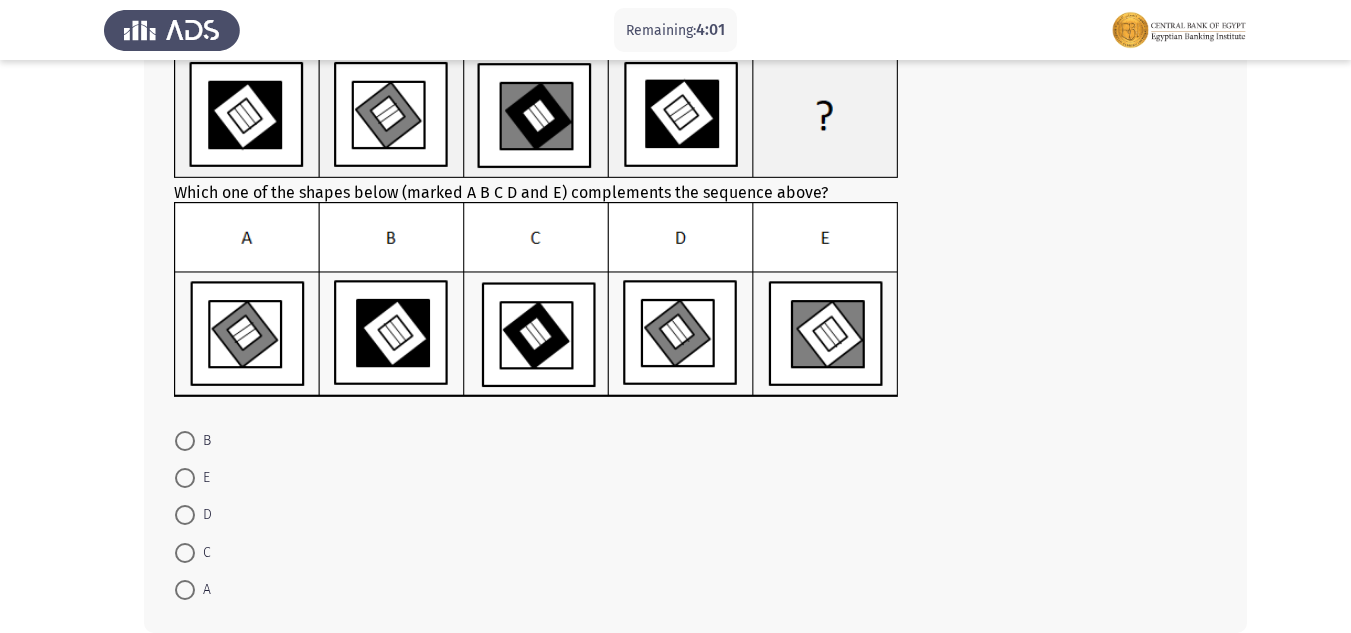 click on "D" at bounding box center (193, 514) 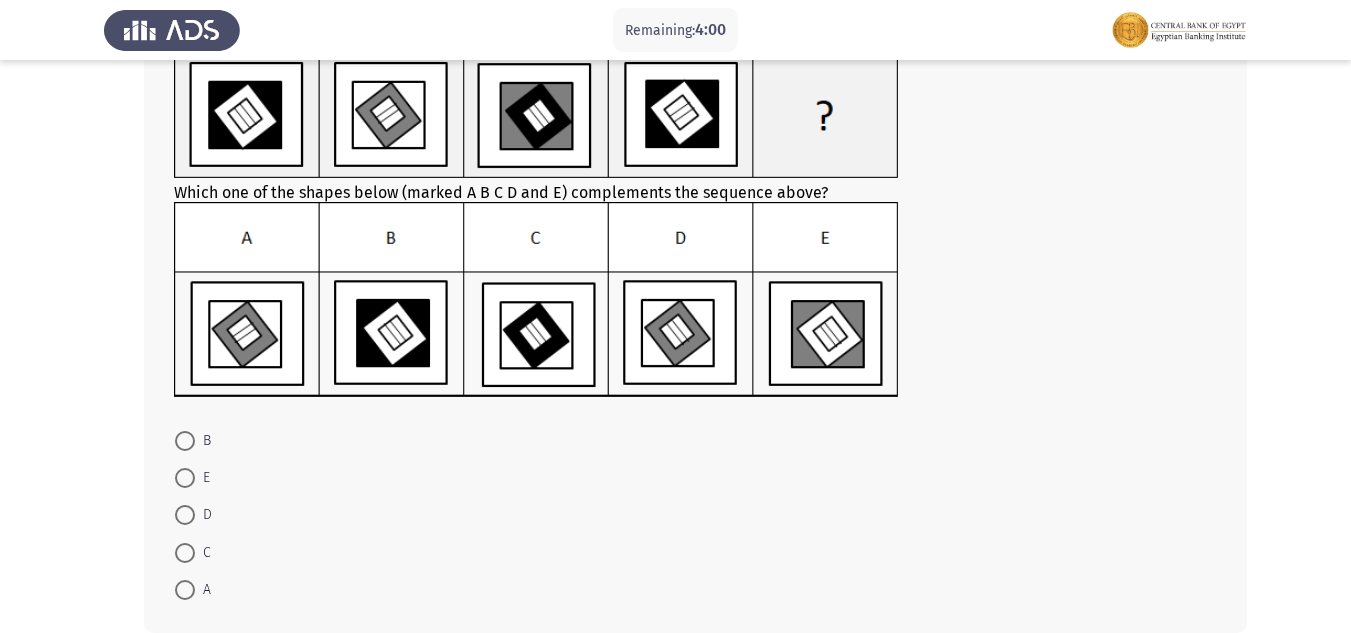 click at bounding box center [185, 515] 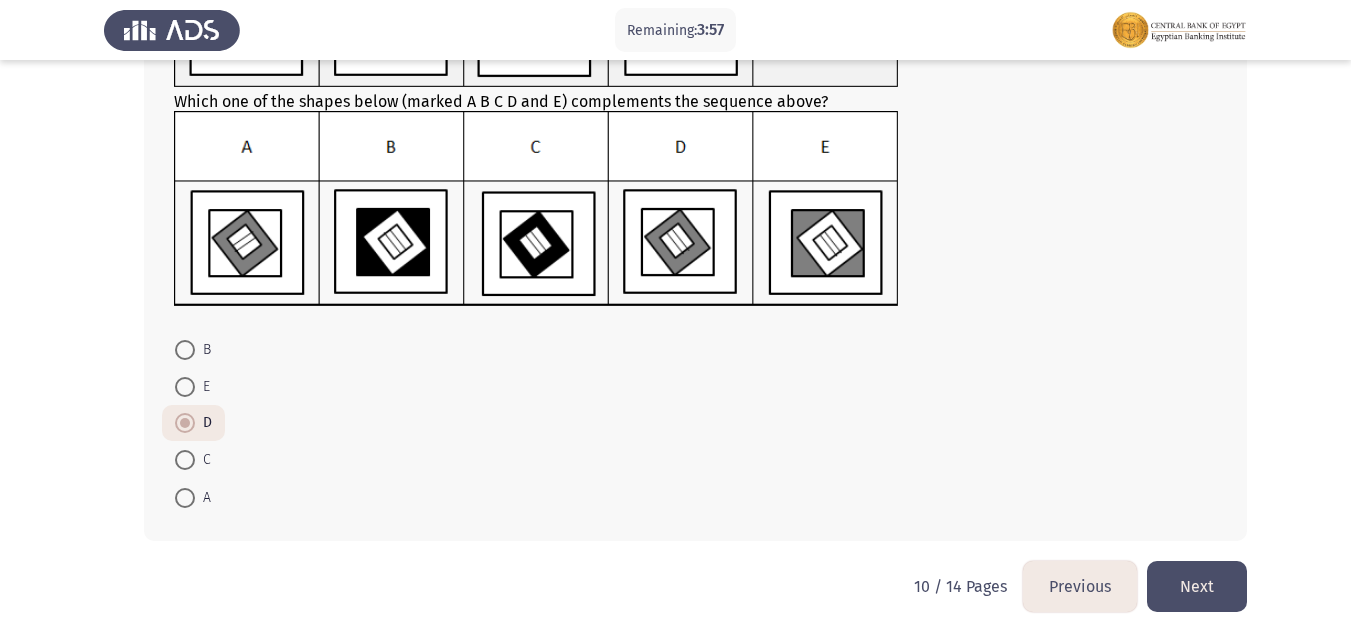 scroll, scrollTop: 240, scrollLeft: 0, axis: vertical 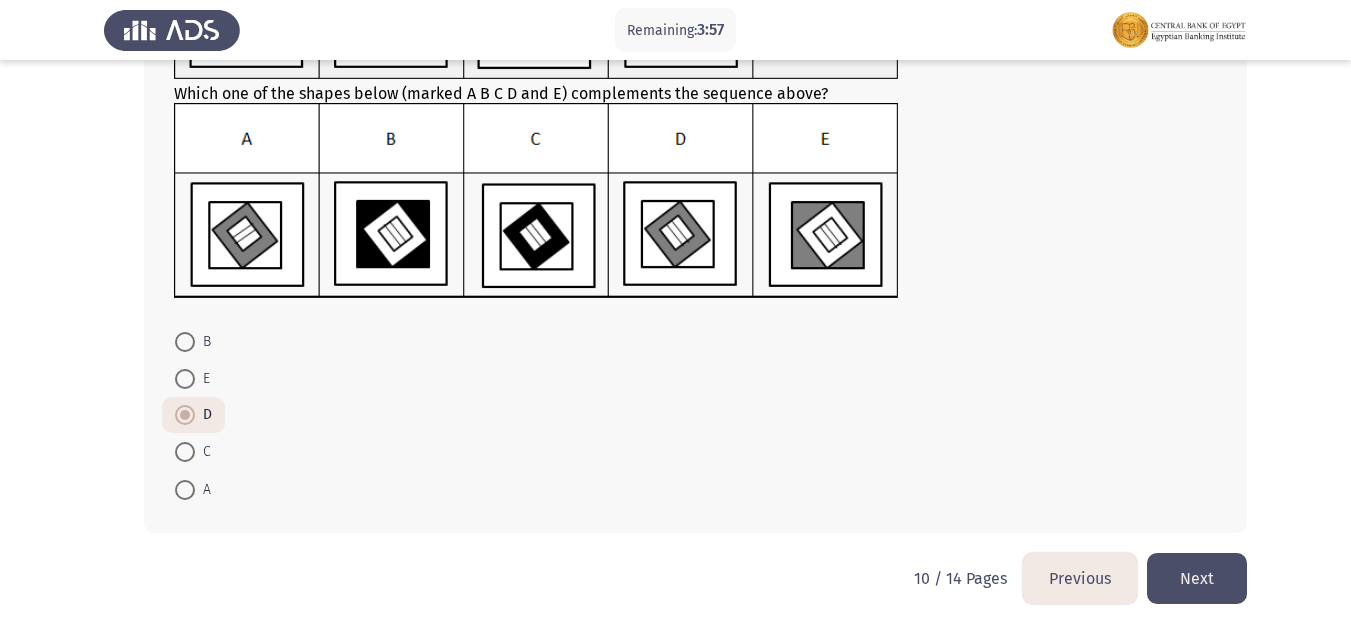 click on "Next" 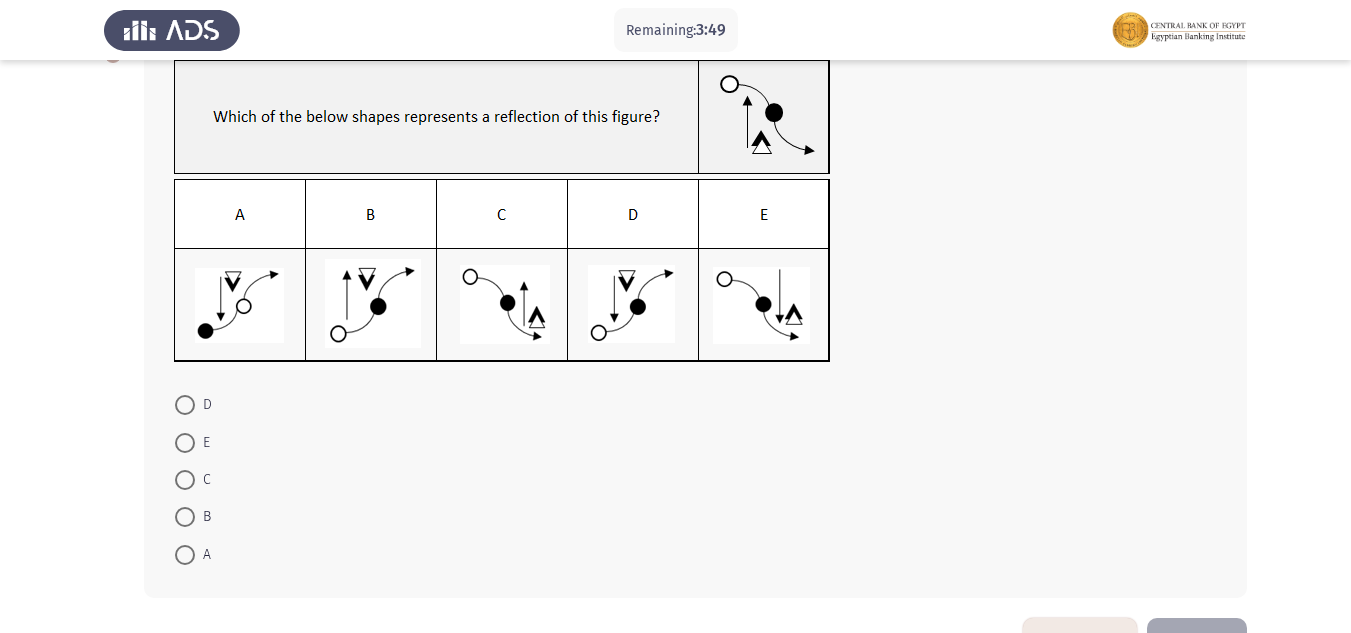 scroll, scrollTop: 98, scrollLeft: 0, axis: vertical 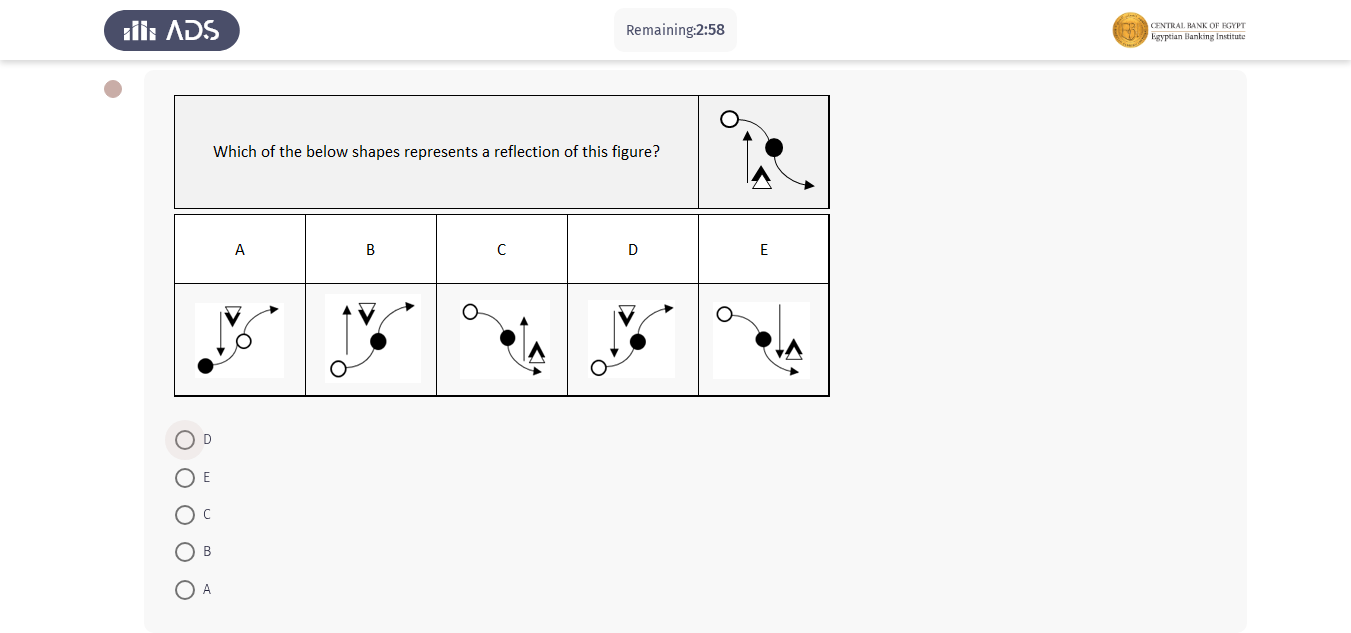 click at bounding box center [185, 440] 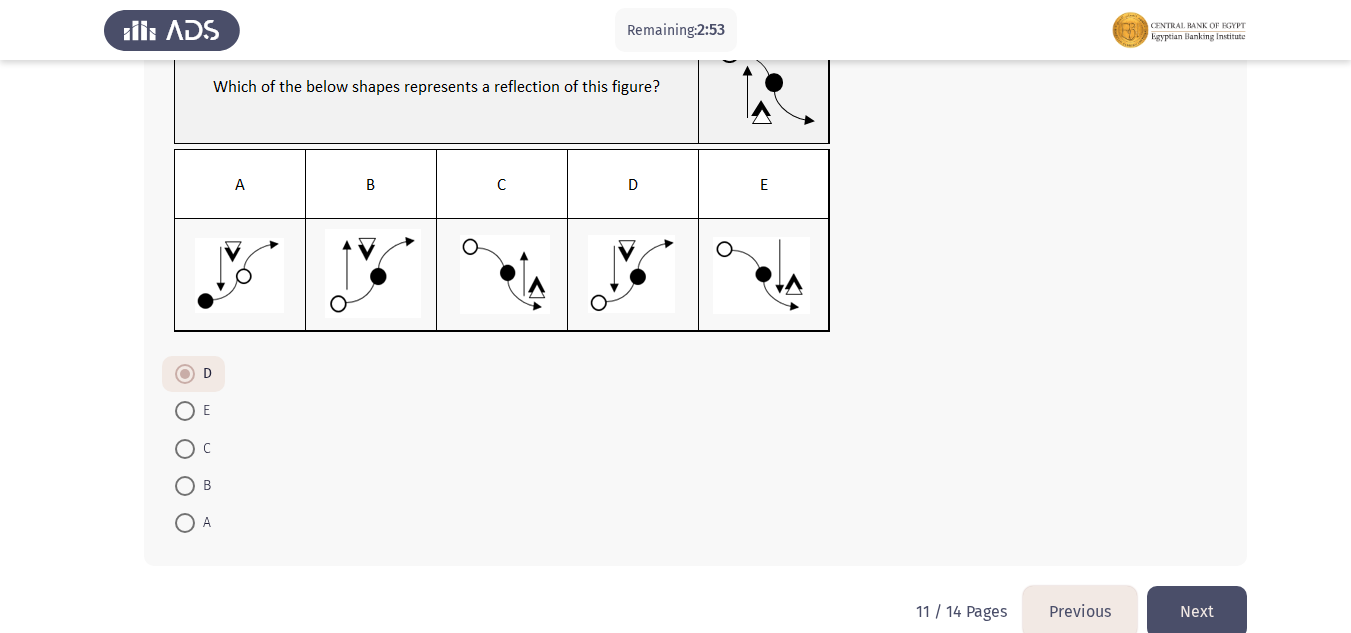 scroll, scrollTop: 196, scrollLeft: 0, axis: vertical 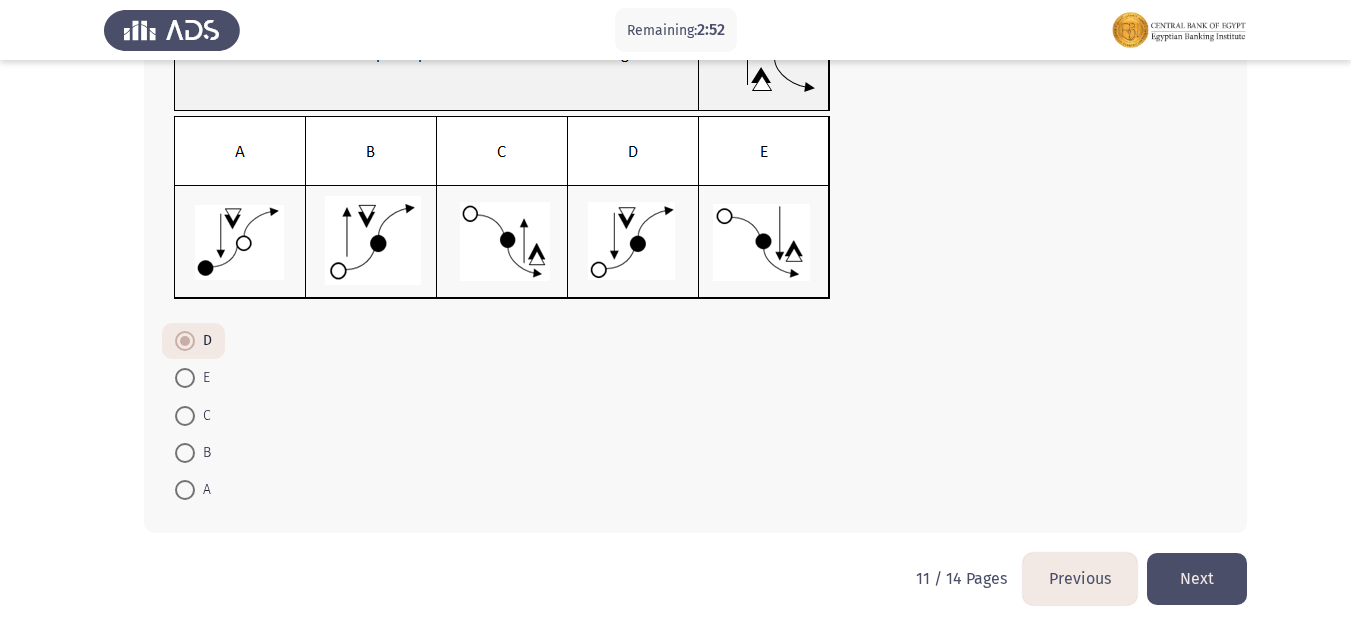 click on "Next" 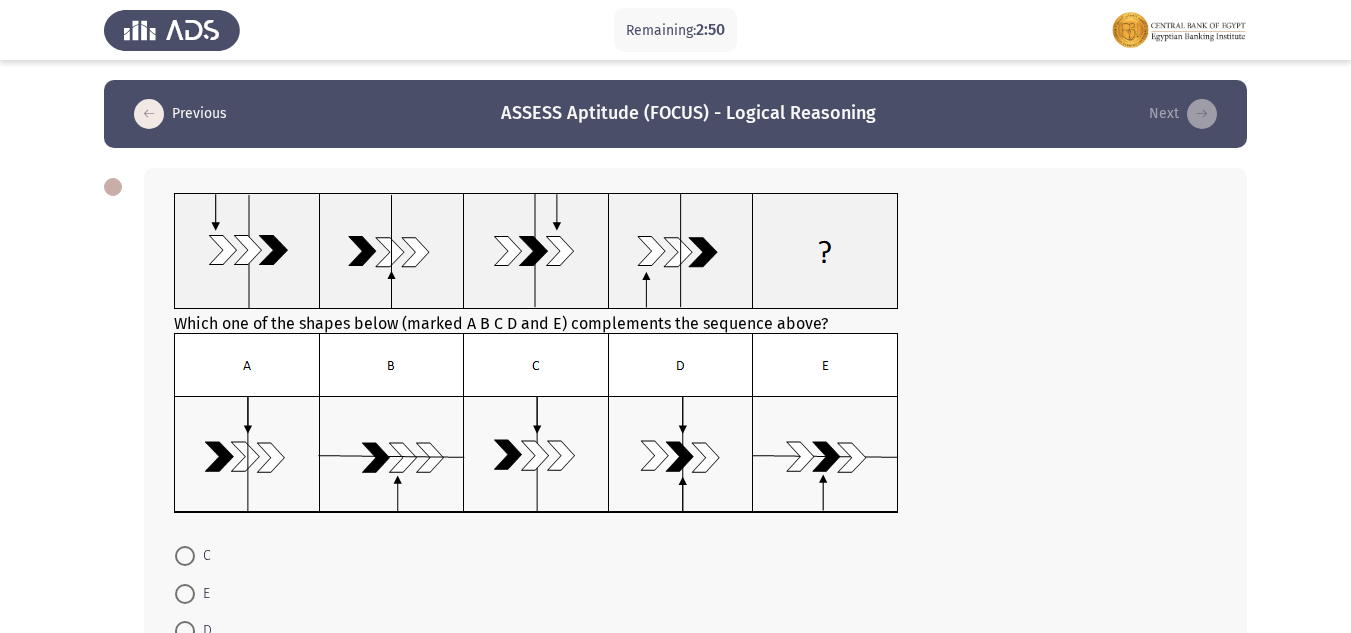 scroll, scrollTop: 100, scrollLeft: 0, axis: vertical 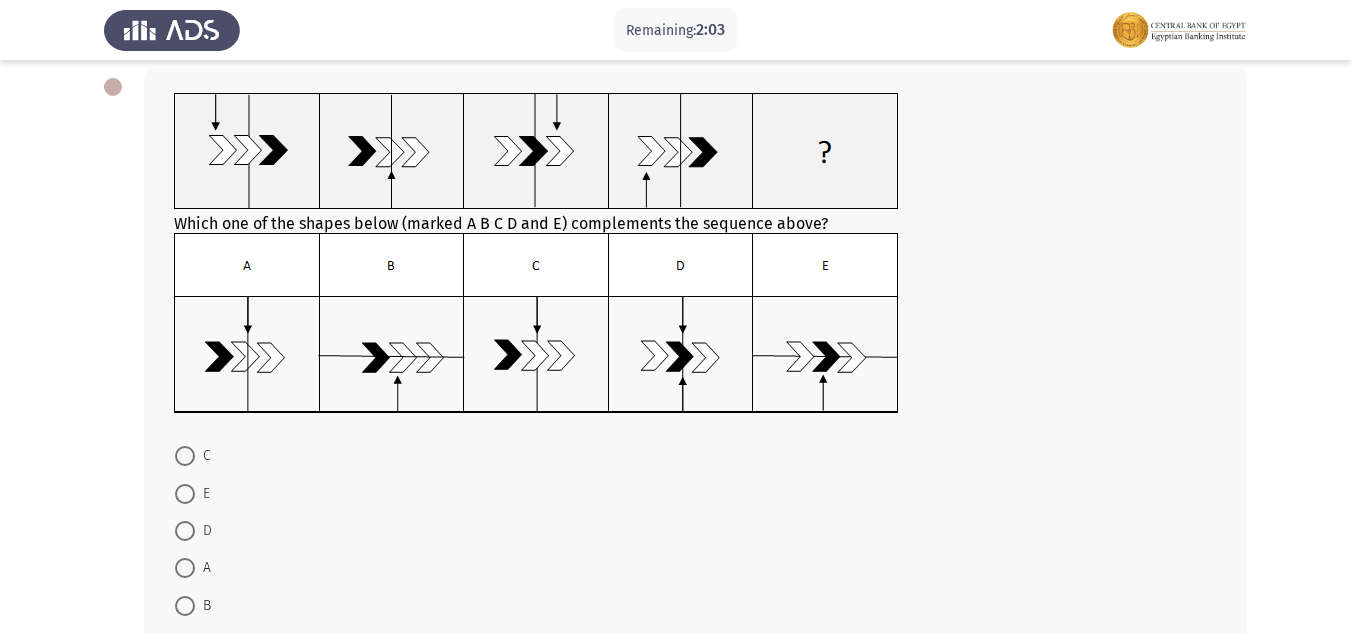 click at bounding box center (185, 456) 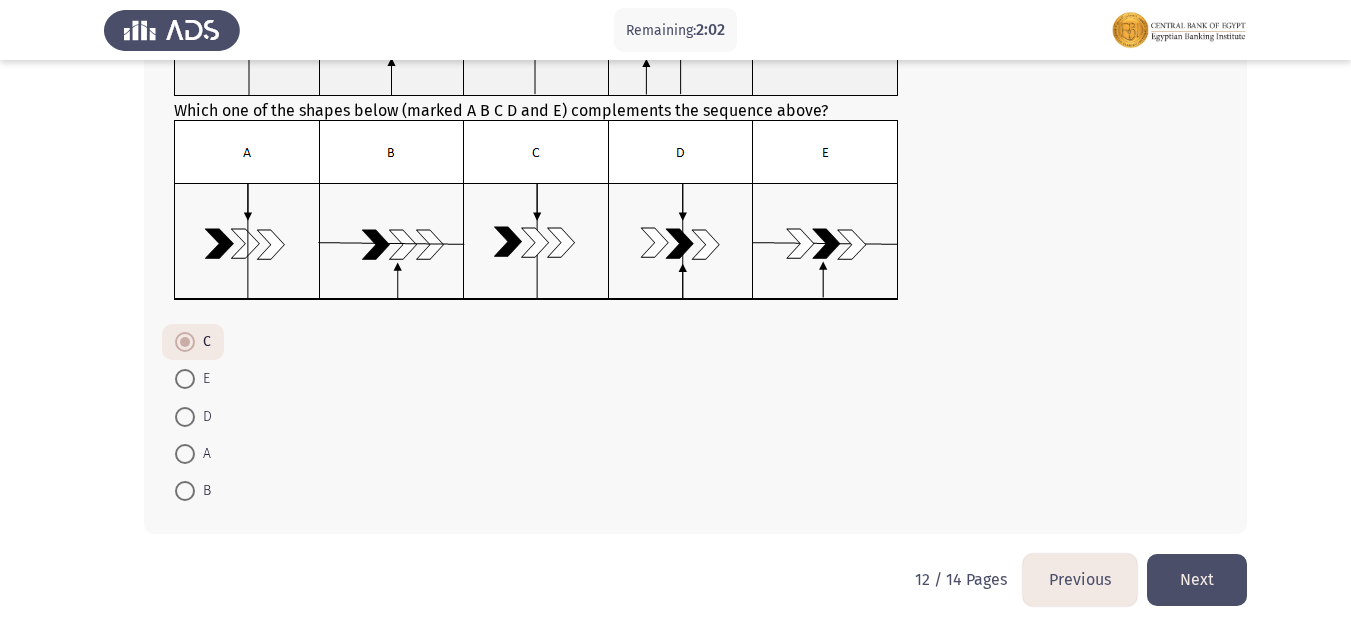scroll, scrollTop: 214, scrollLeft: 0, axis: vertical 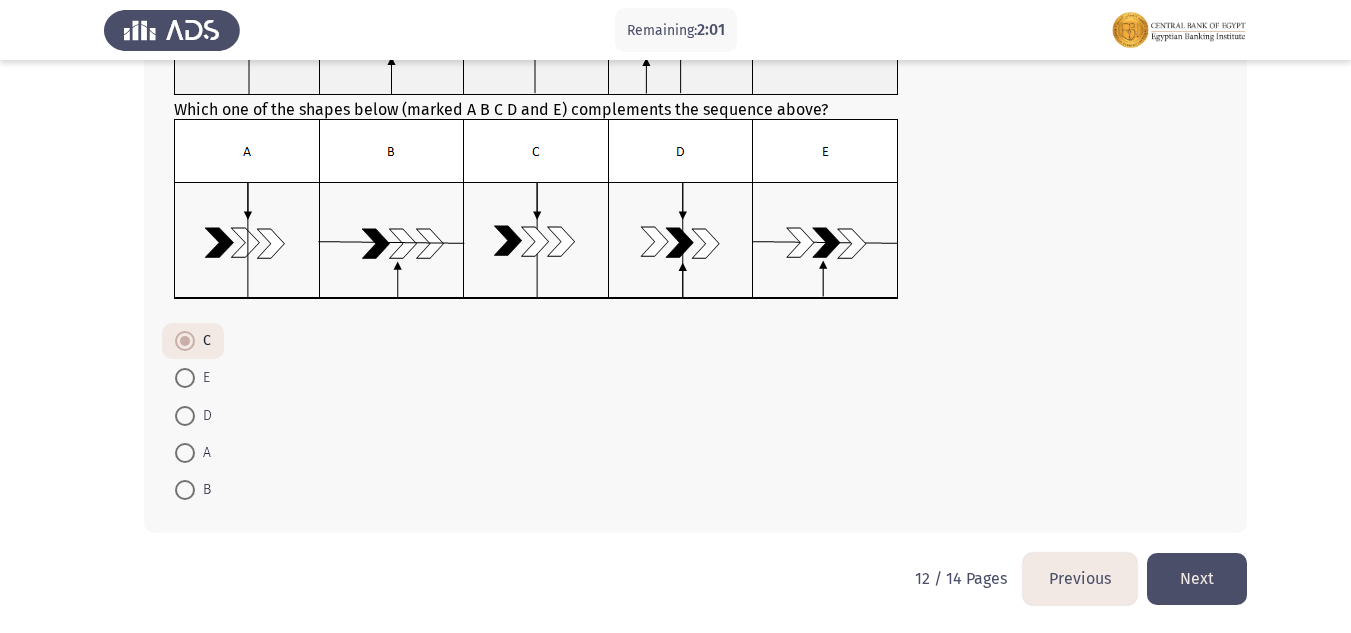 click on "Next" 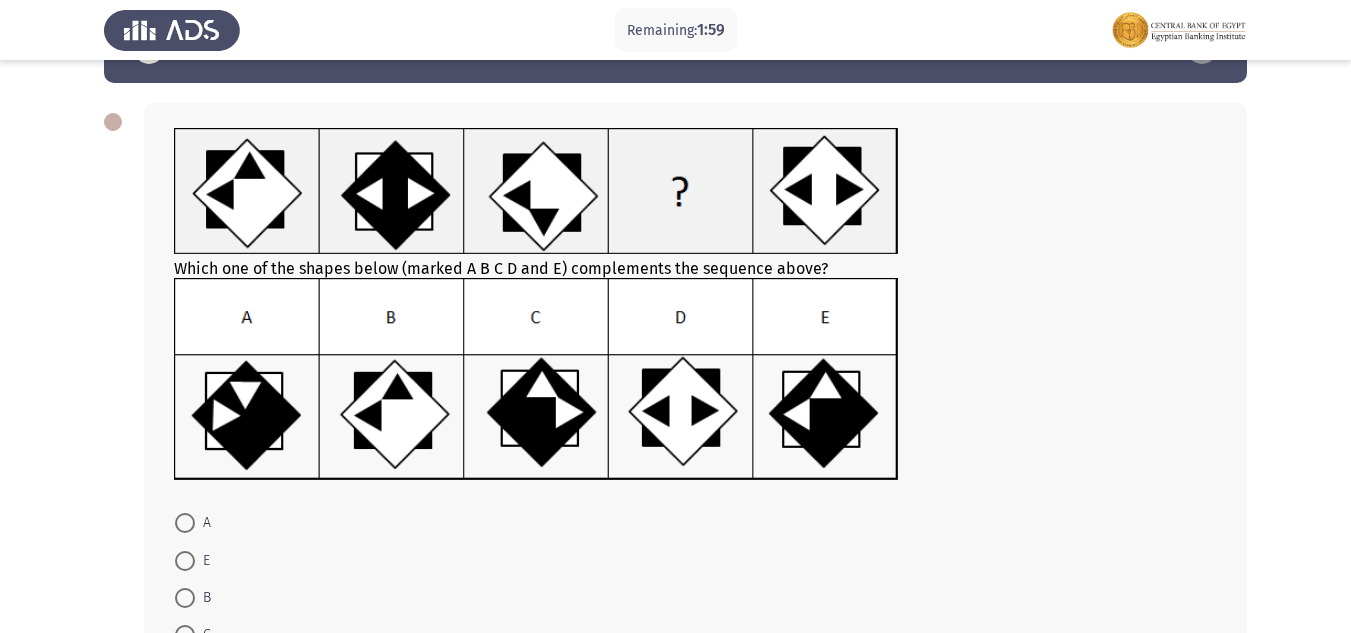 scroll, scrollTop: 100, scrollLeft: 0, axis: vertical 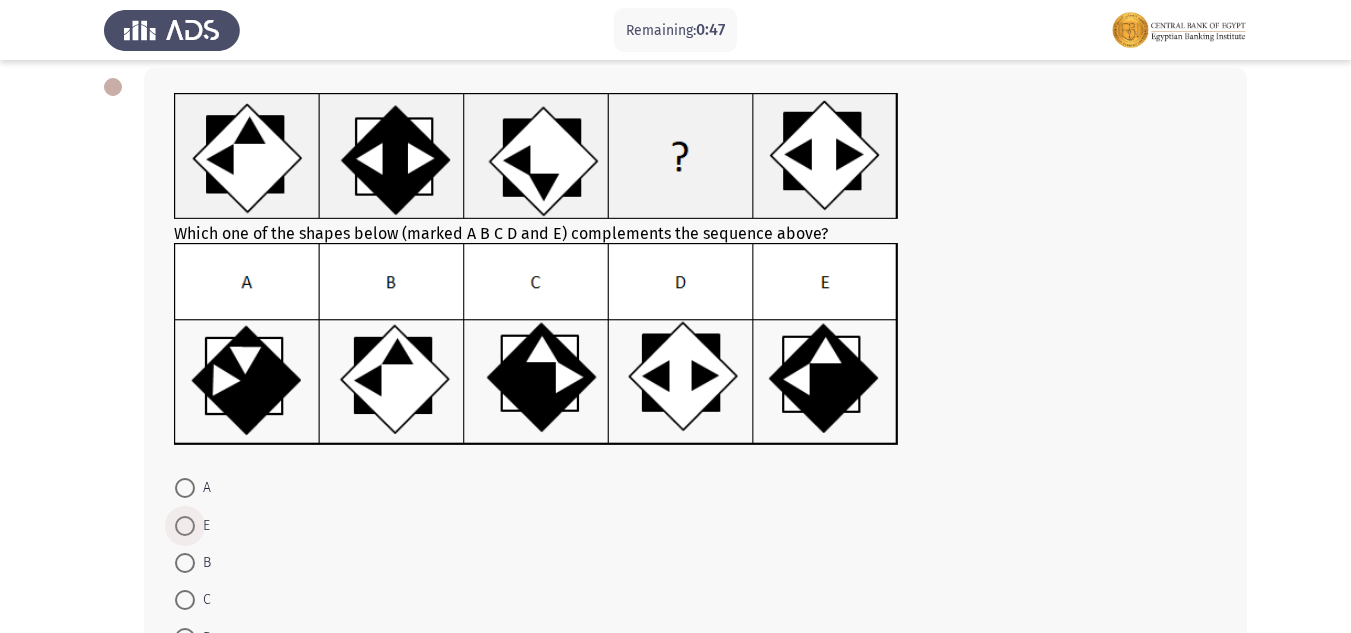 click at bounding box center [185, 526] 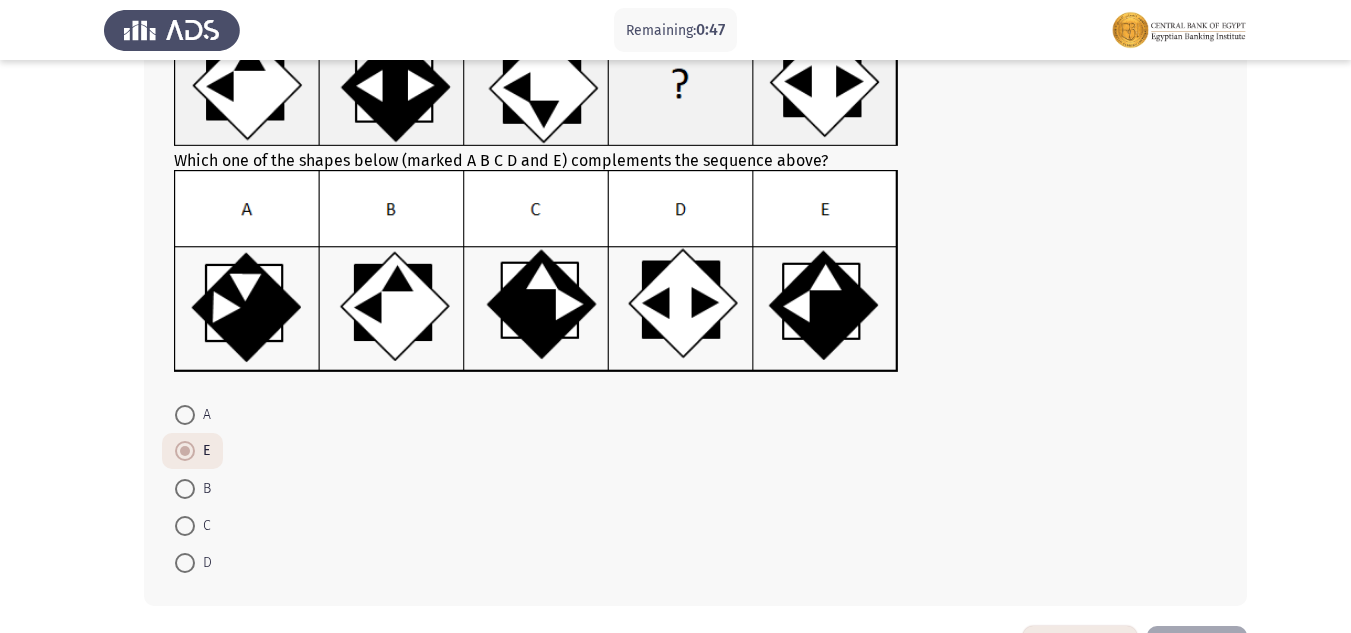 scroll, scrollTop: 246, scrollLeft: 0, axis: vertical 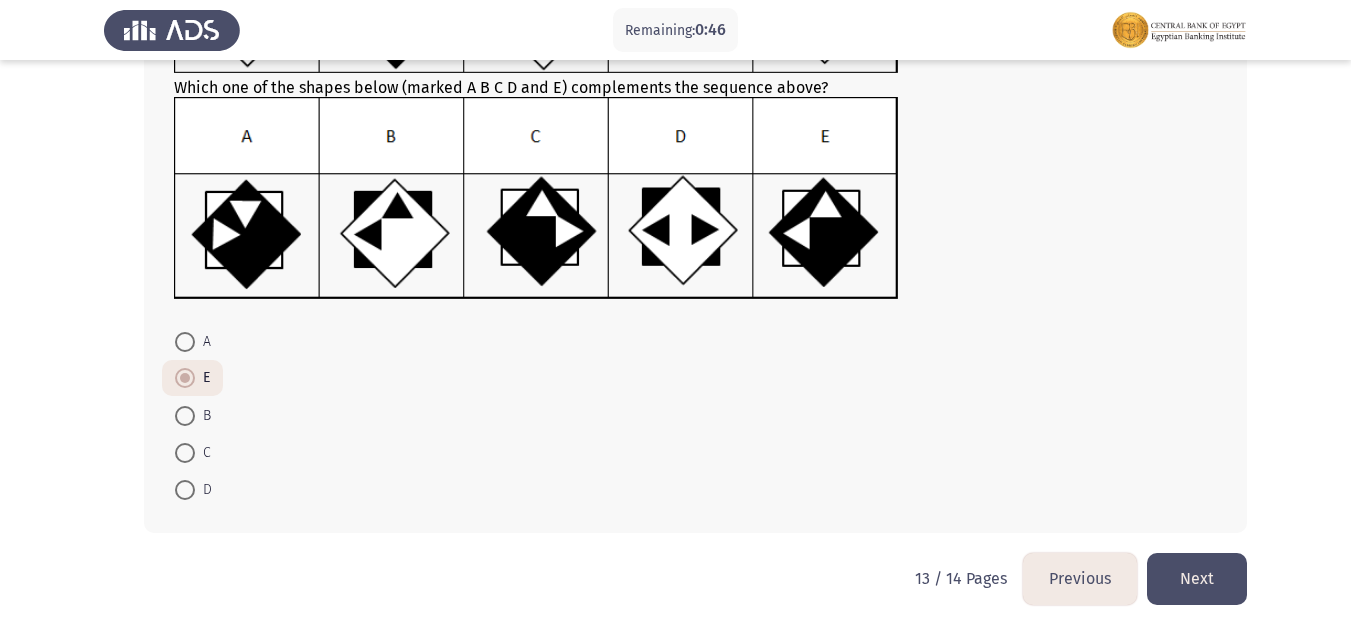 click on "Next" 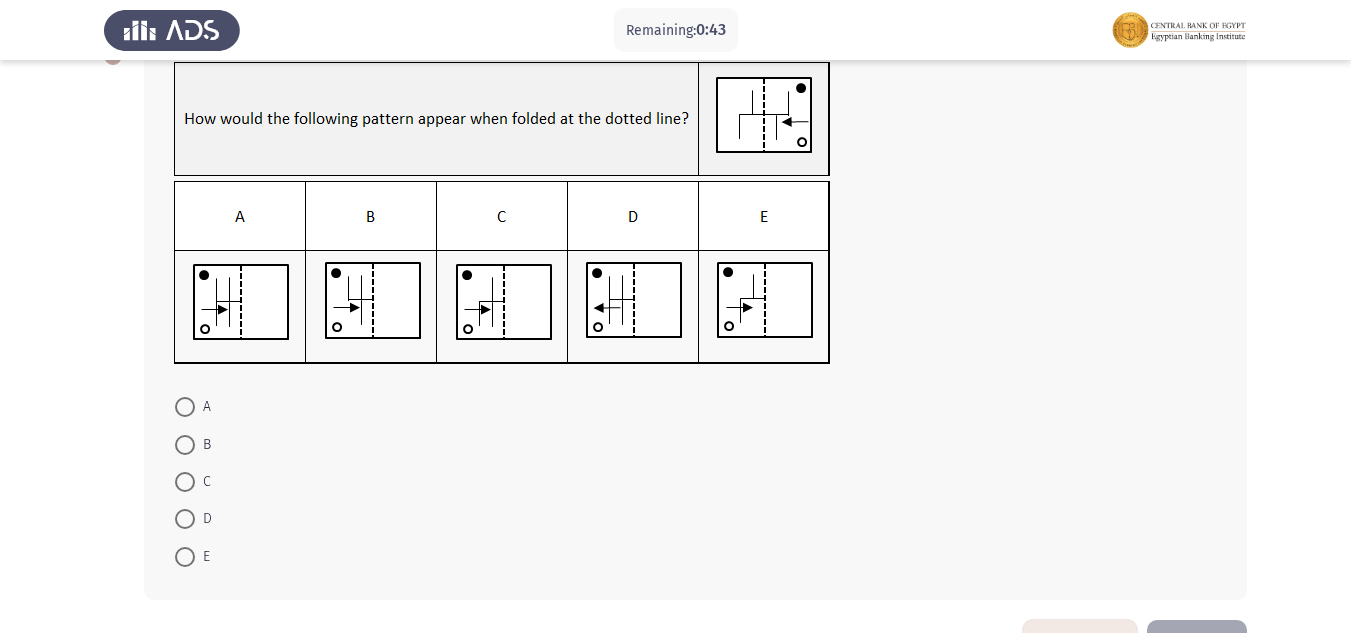 scroll, scrollTop: 98, scrollLeft: 0, axis: vertical 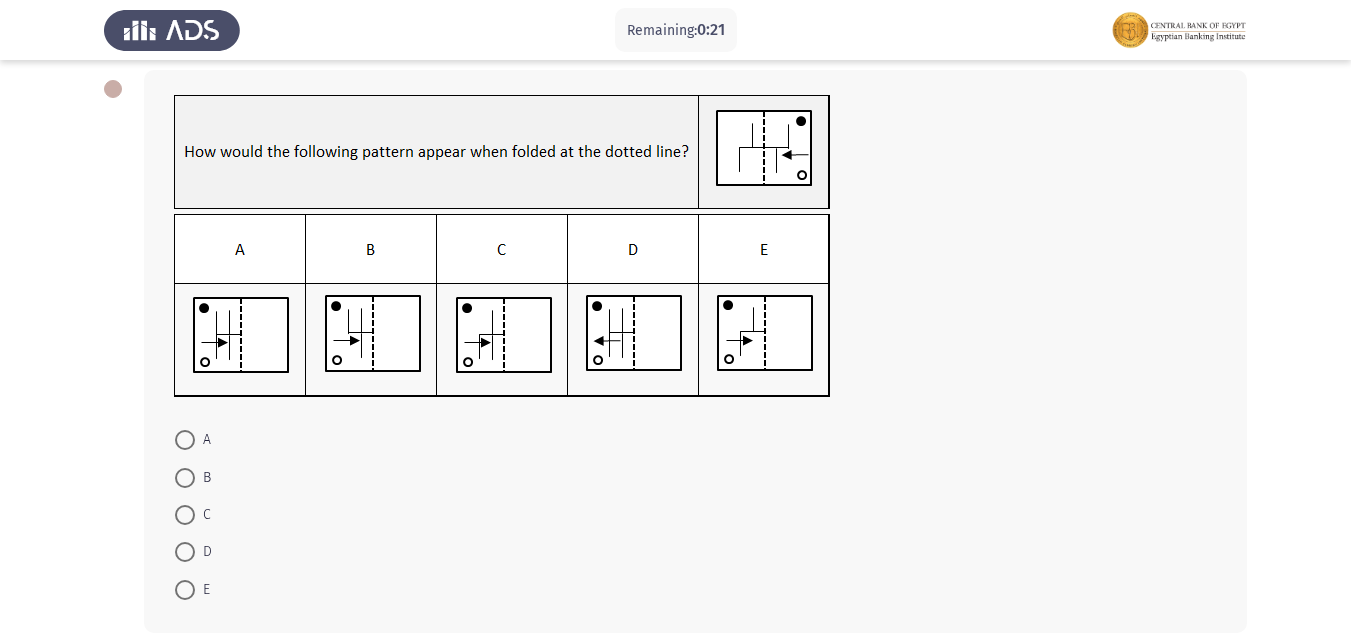 click on "C" at bounding box center (203, 515) 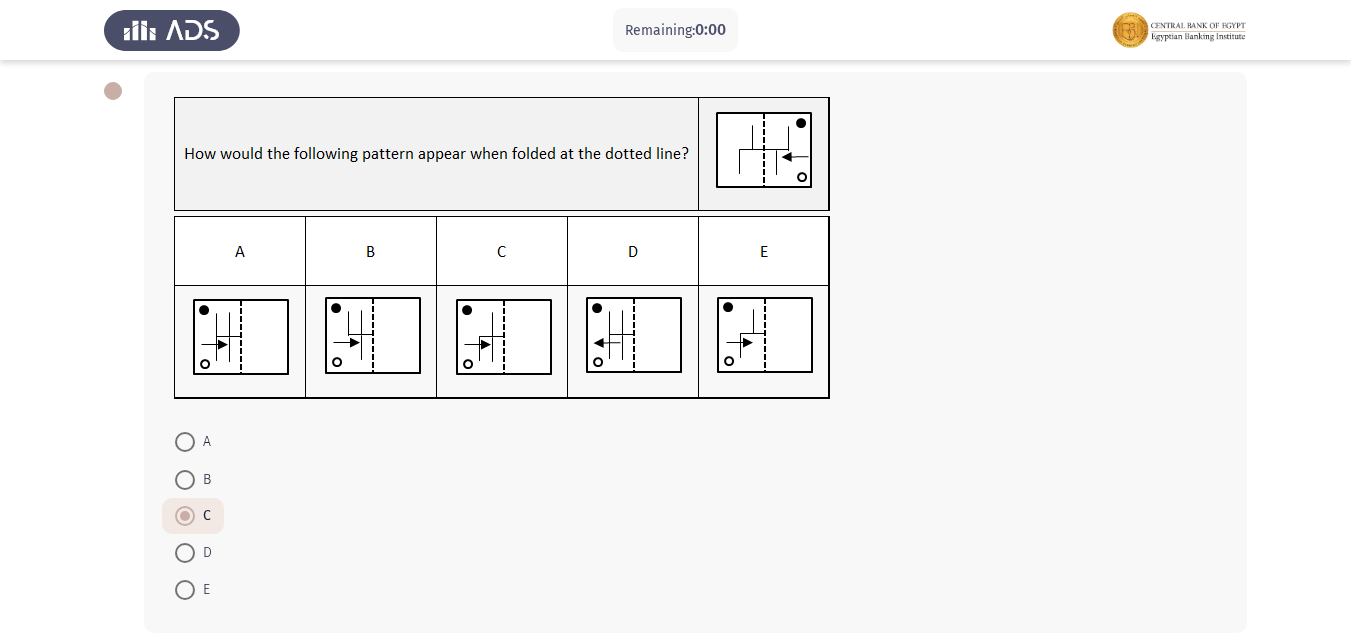 scroll, scrollTop: 0, scrollLeft: 0, axis: both 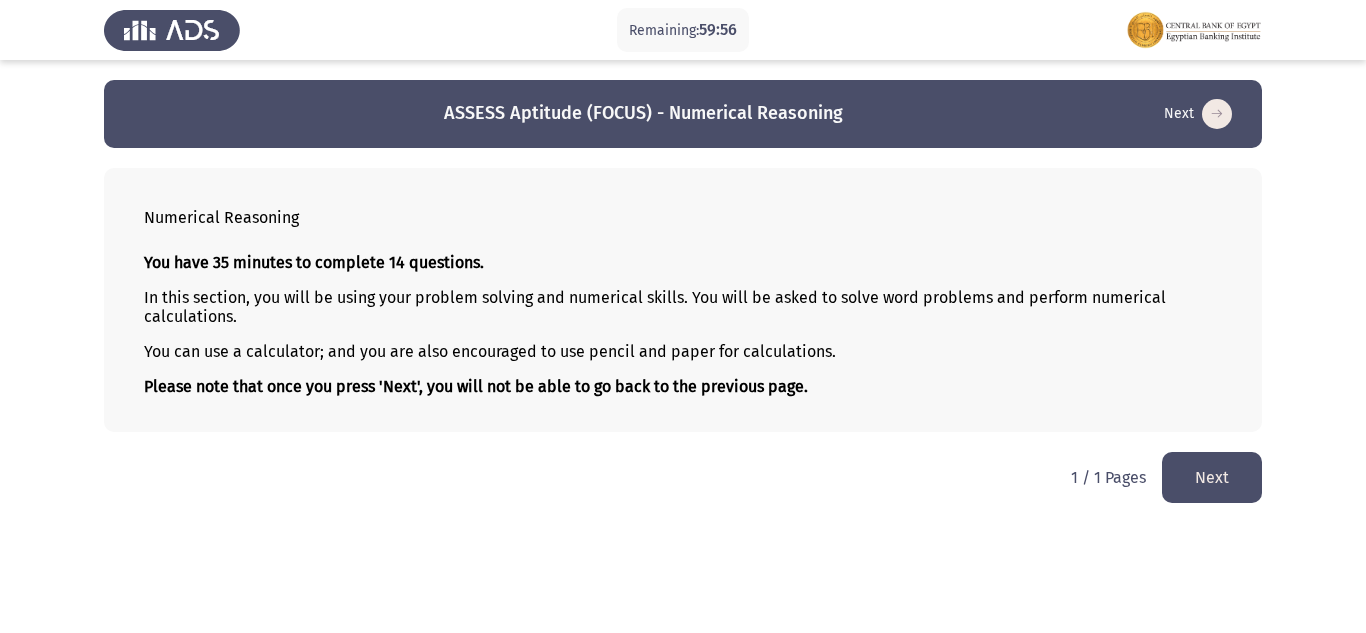 click on "Next" 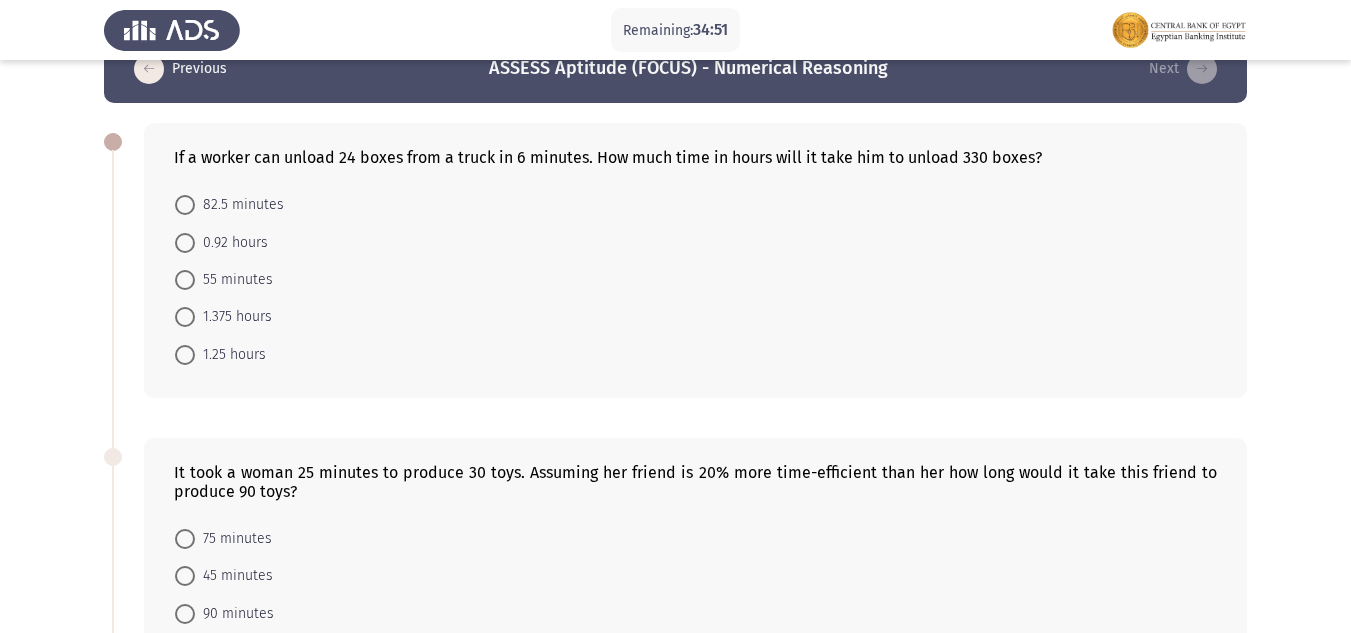 scroll, scrollTop: 0, scrollLeft: 0, axis: both 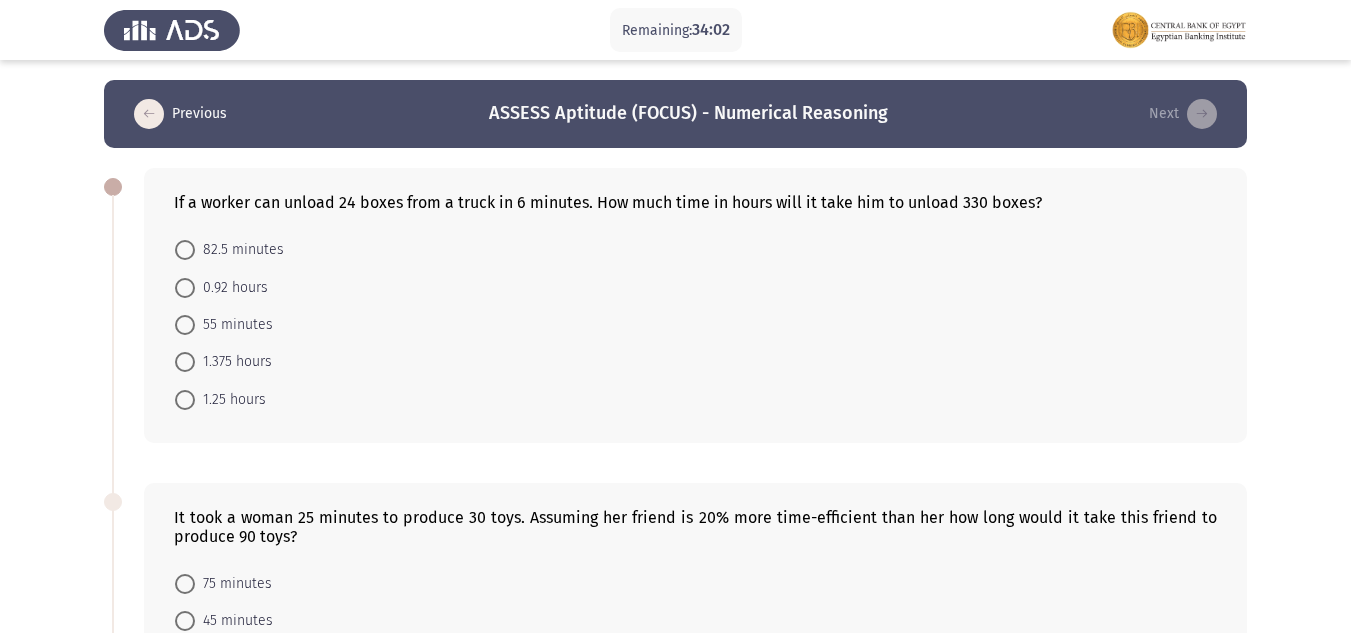 click on "1.375 hours" at bounding box center [233, 362] 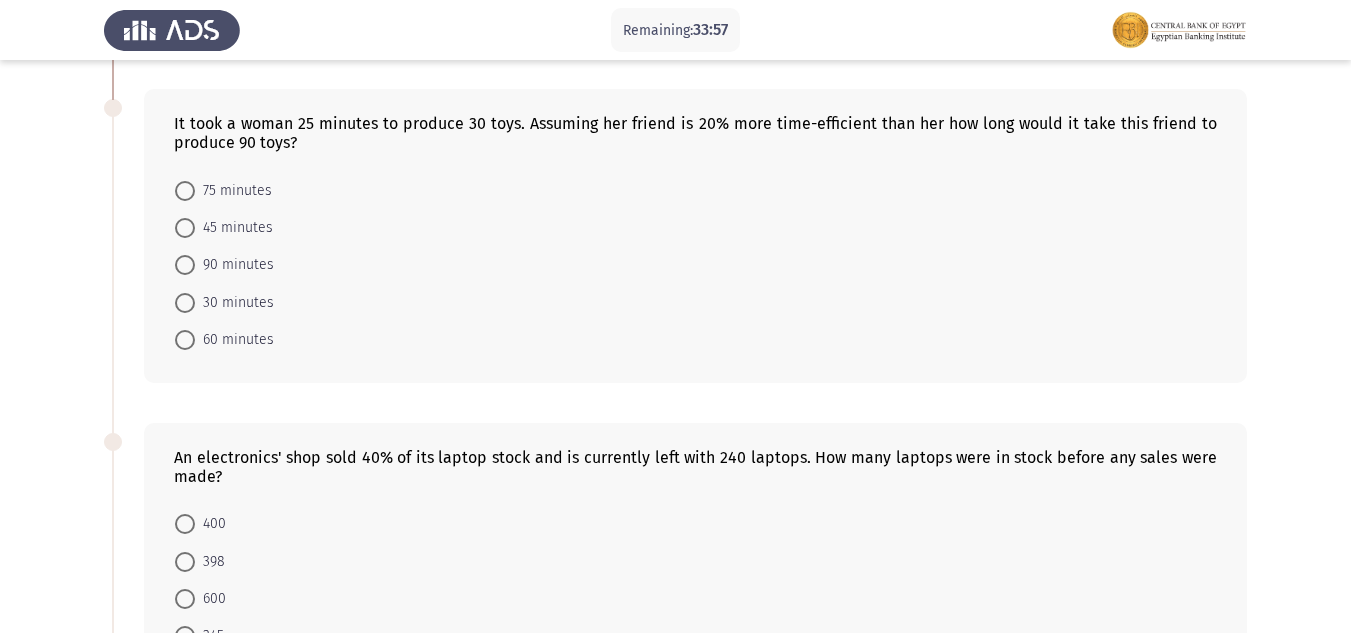 scroll, scrollTop: 400, scrollLeft: 0, axis: vertical 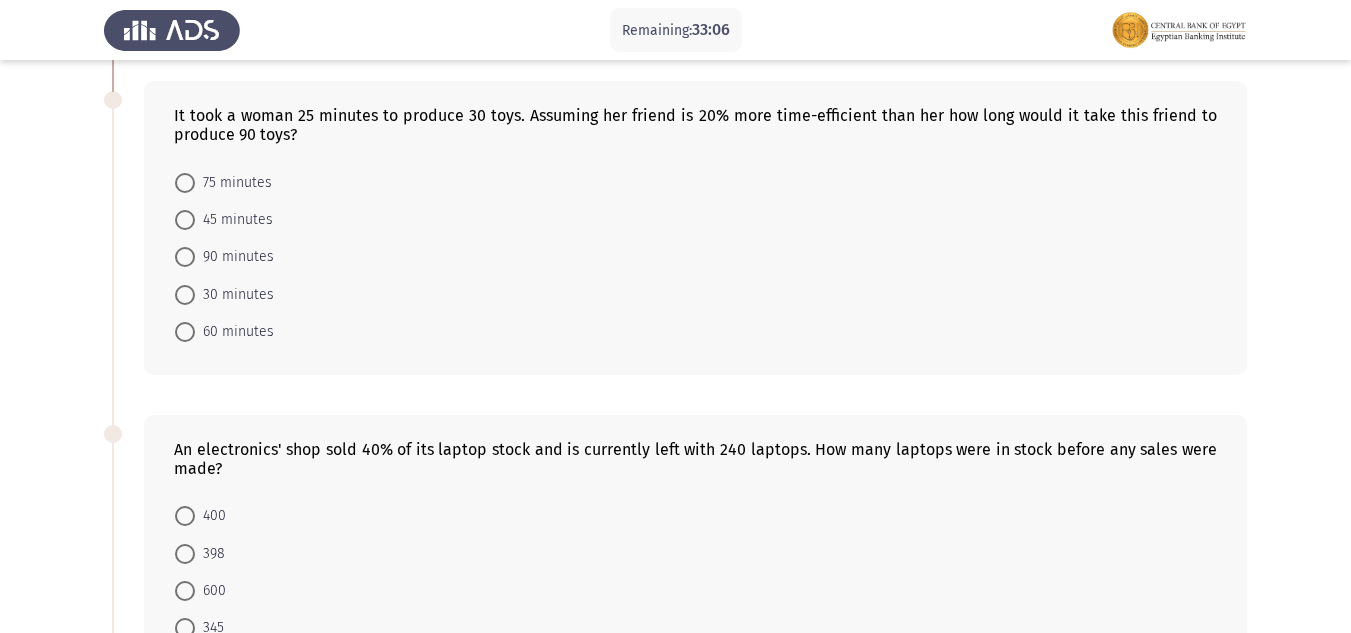 click on "90 minutes" at bounding box center [224, 256] 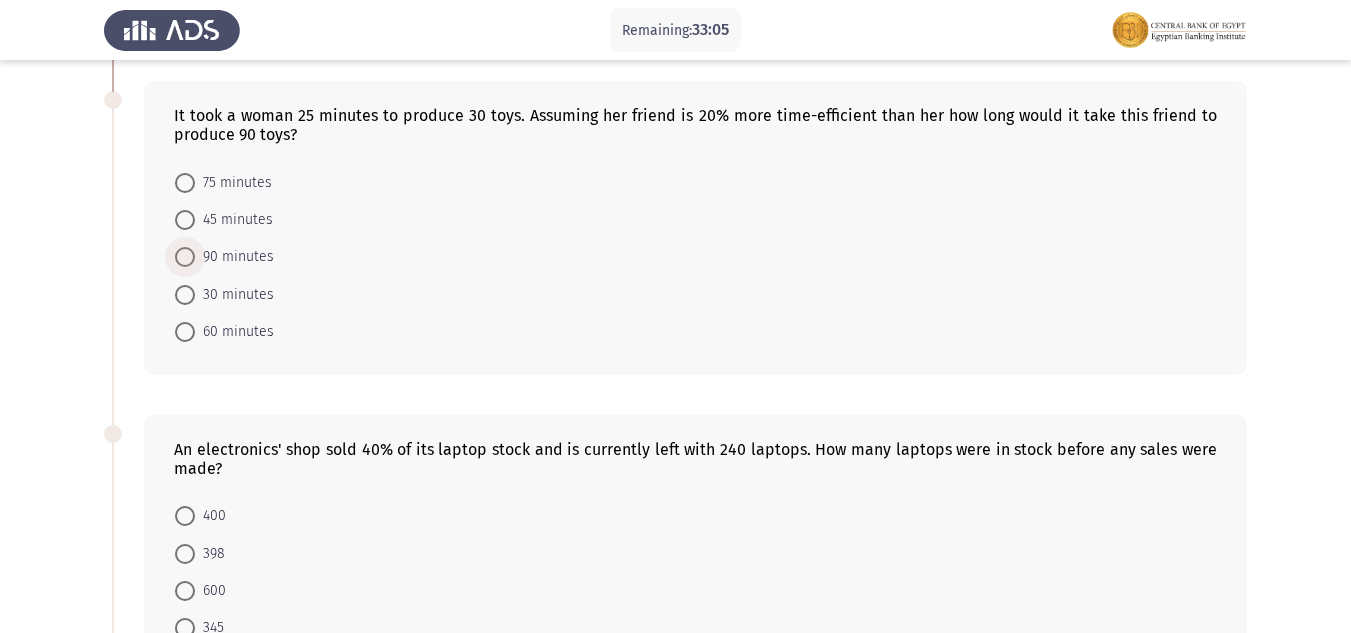 click at bounding box center [185, 257] 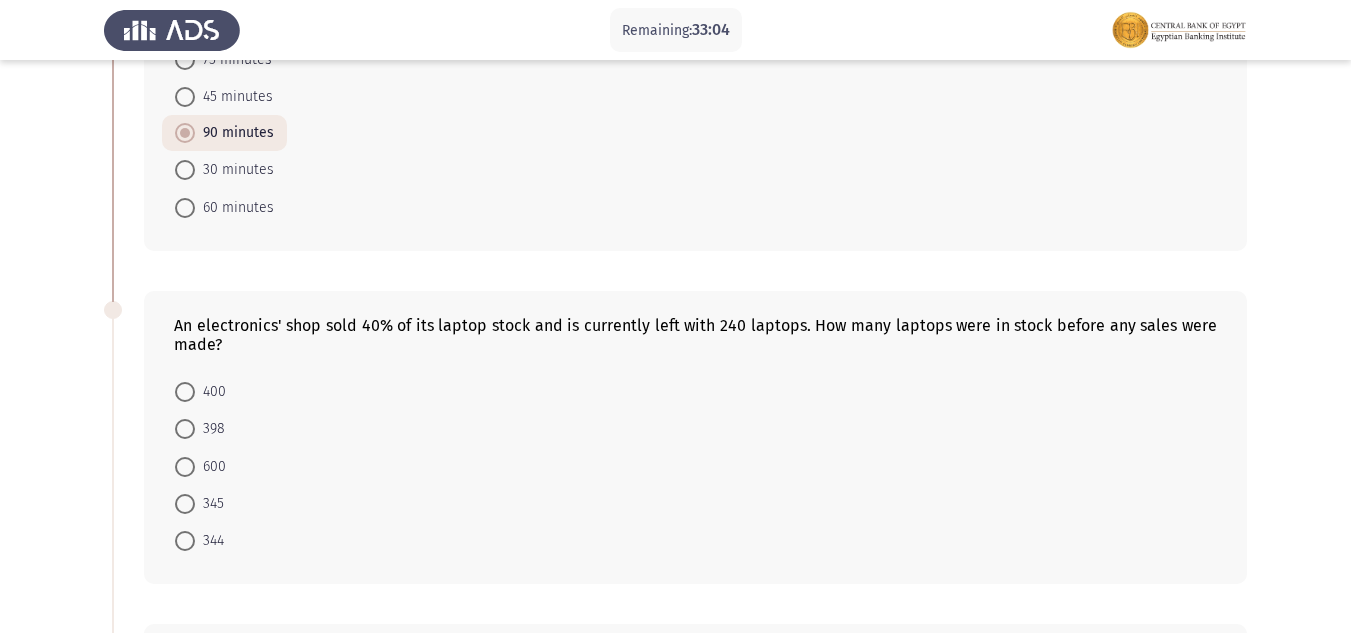 scroll, scrollTop: 700, scrollLeft: 0, axis: vertical 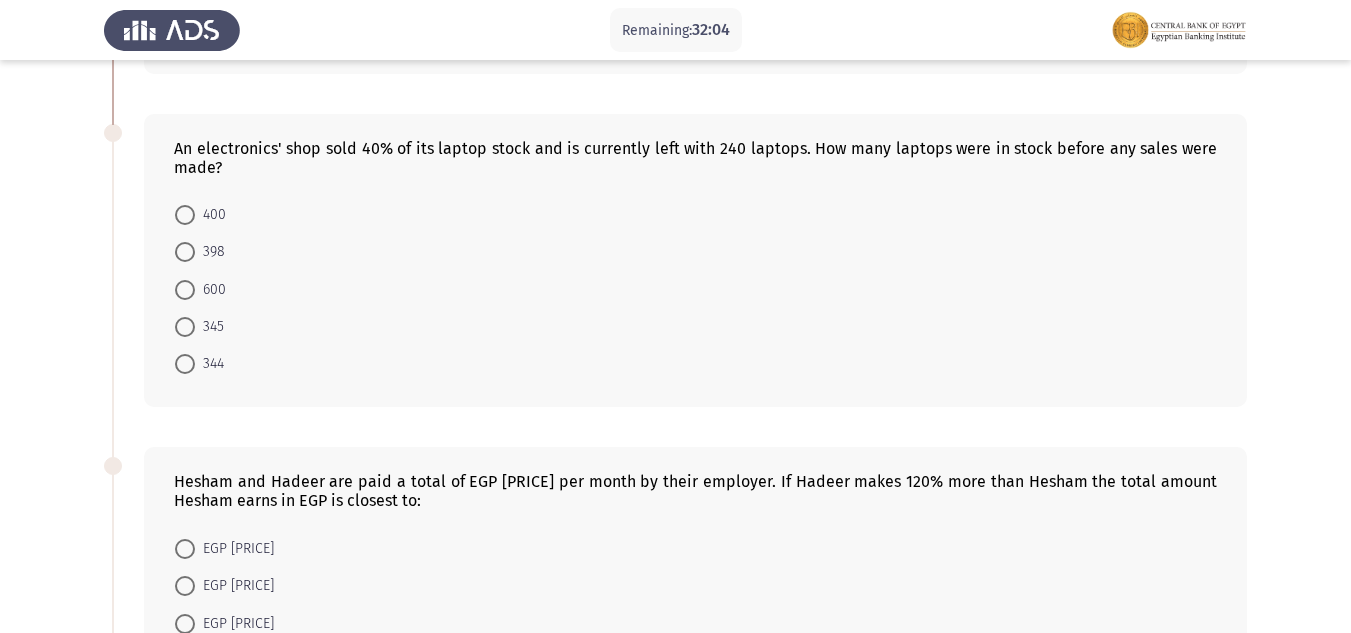 click on "600" at bounding box center [210, 290] 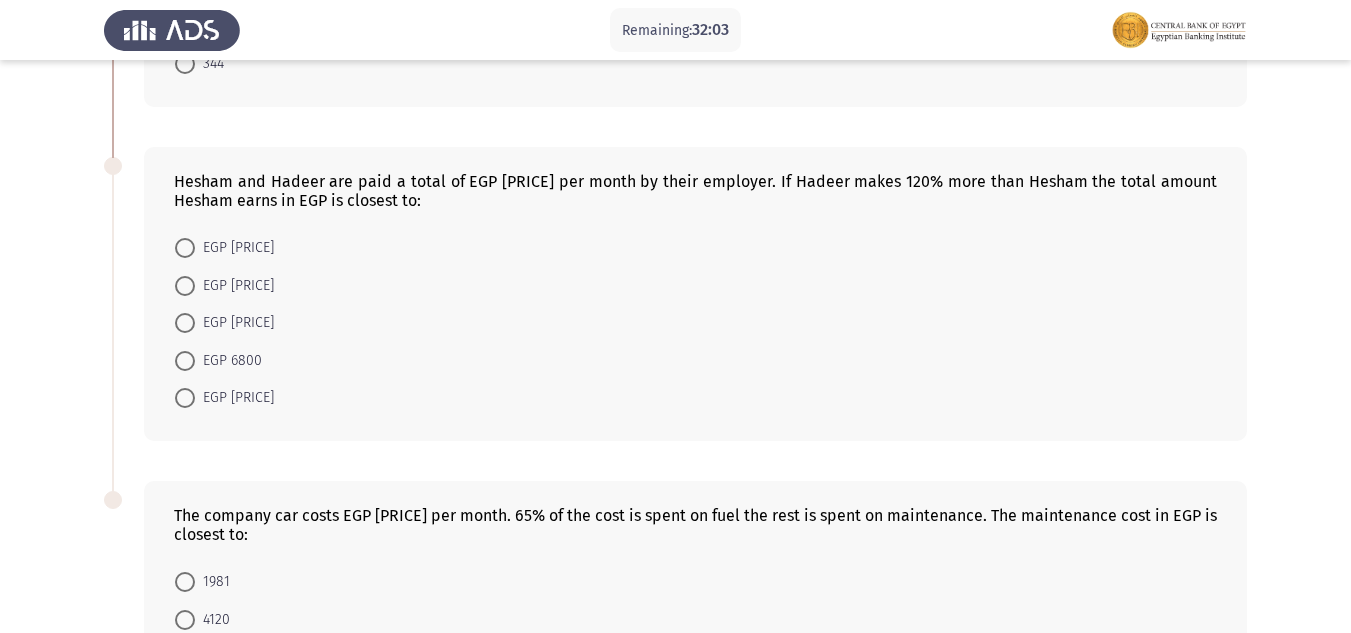 scroll, scrollTop: 1000, scrollLeft: 0, axis: vertical 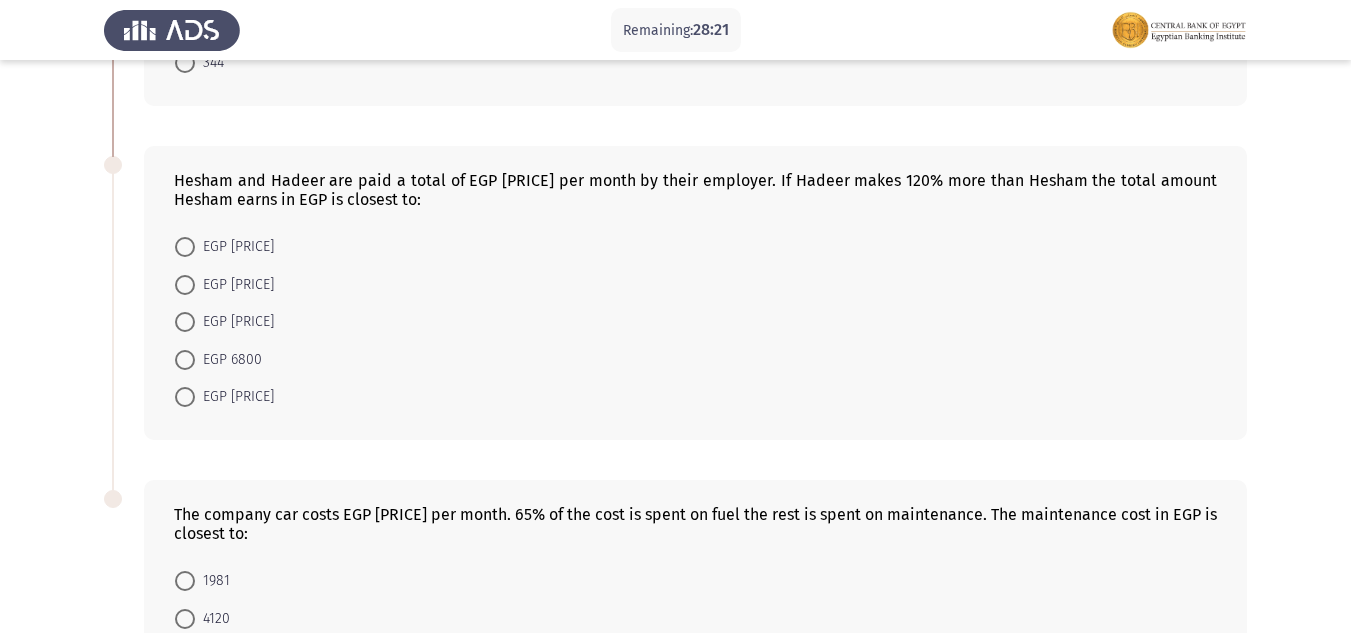 click on "EGP [PRICE]" at bounding box center [234, 285] 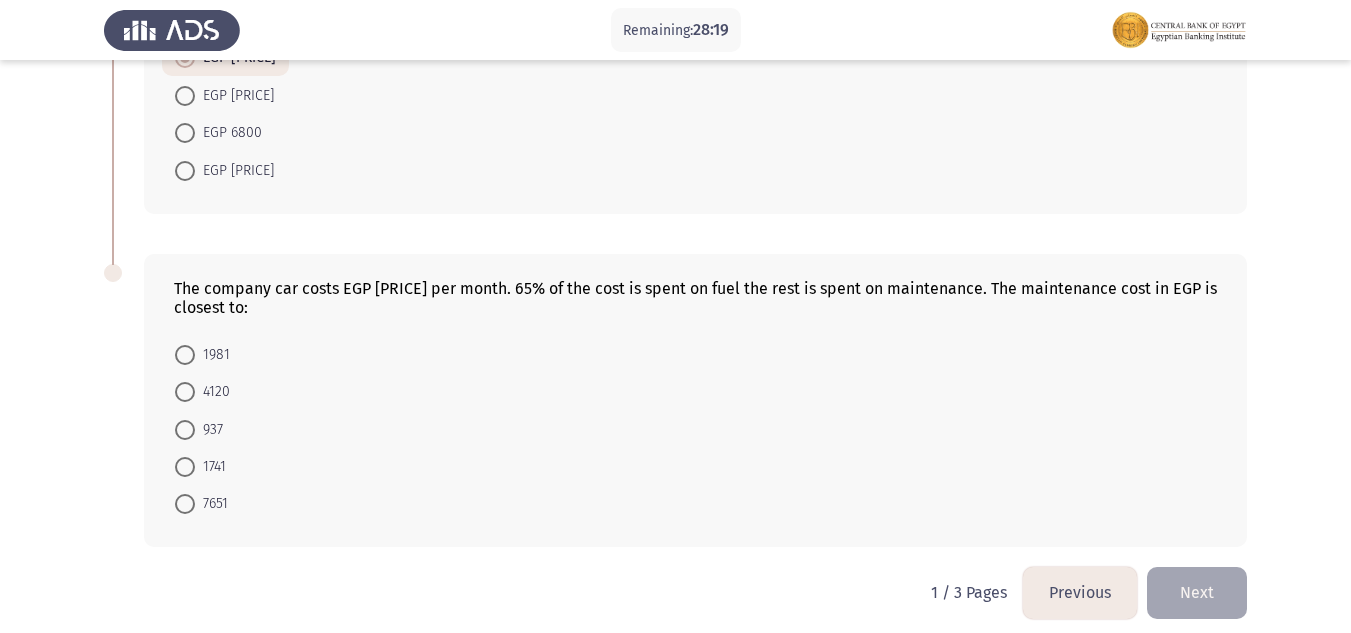 scroll, scrollTop: 1239, scrollLeft: 0, axis: vertical 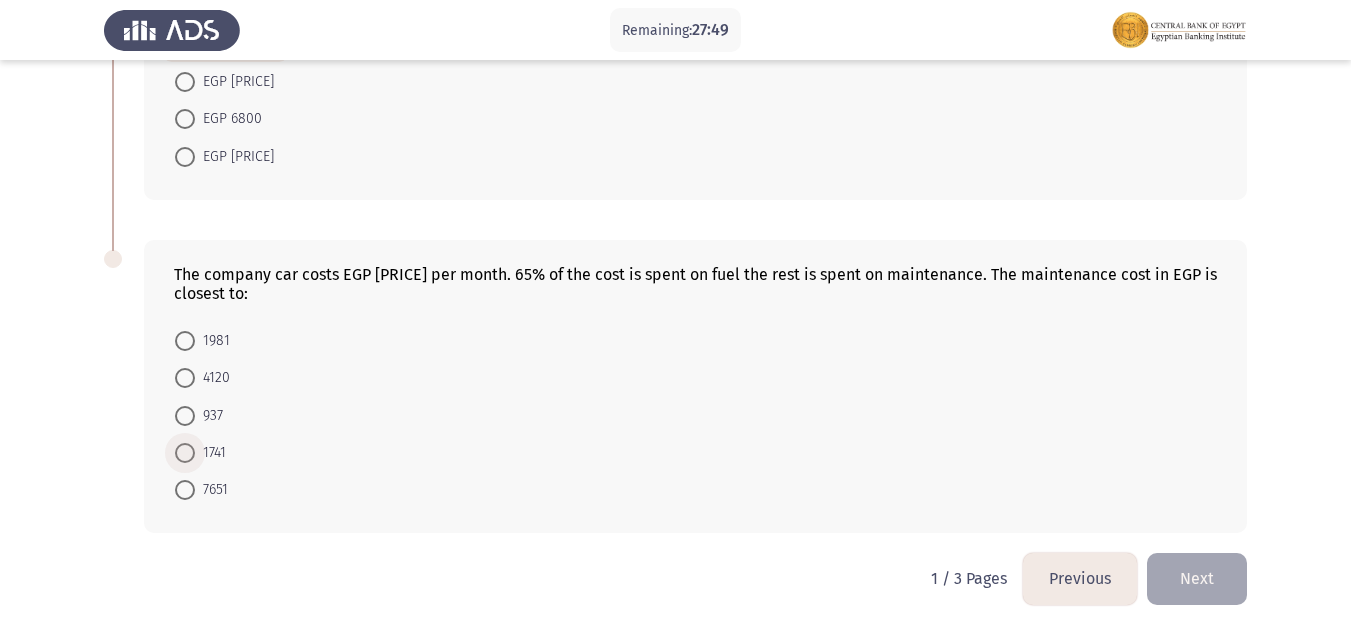 click on "1741" at bounding box center [210, 453] 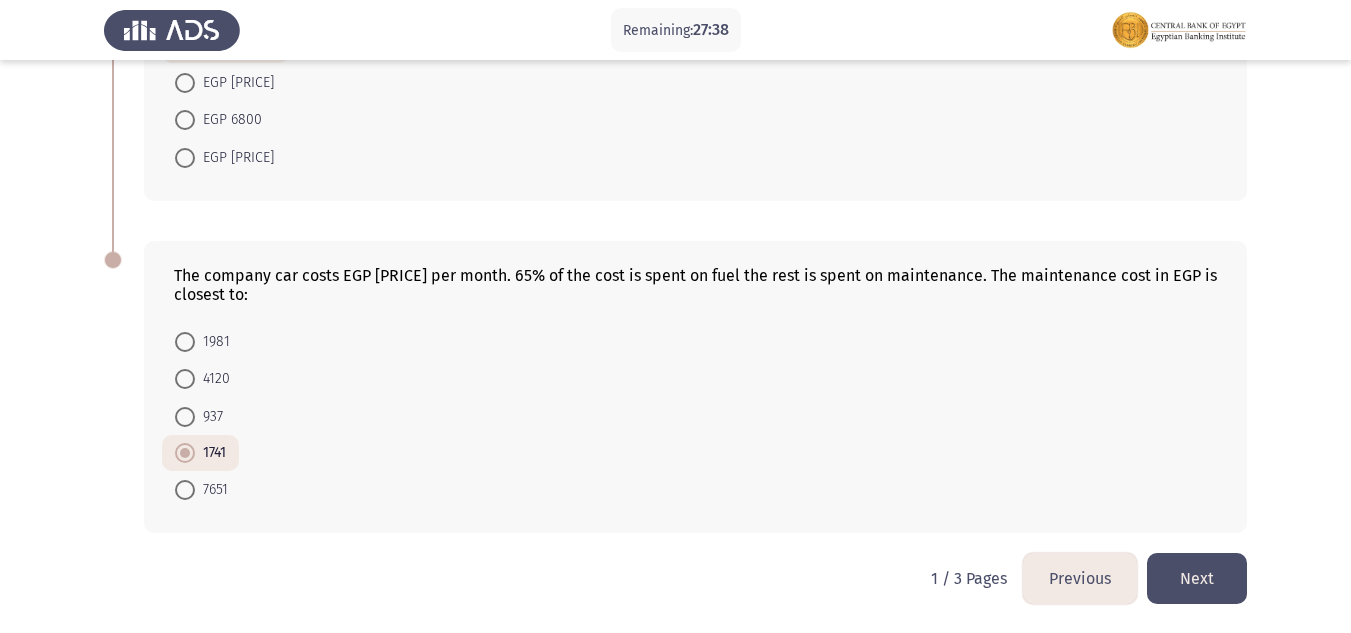 click at bounding box center (185, 417) 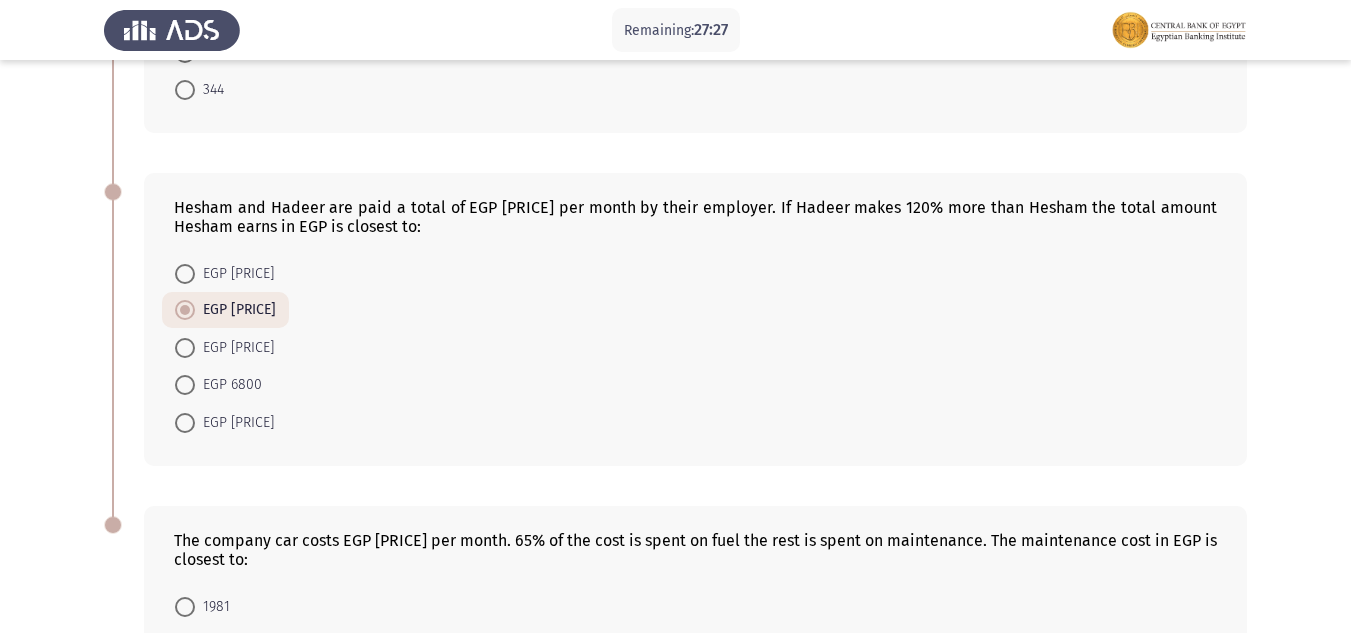 scroll, scrollTop: 938, scrollLeft: 0, axis: vertical 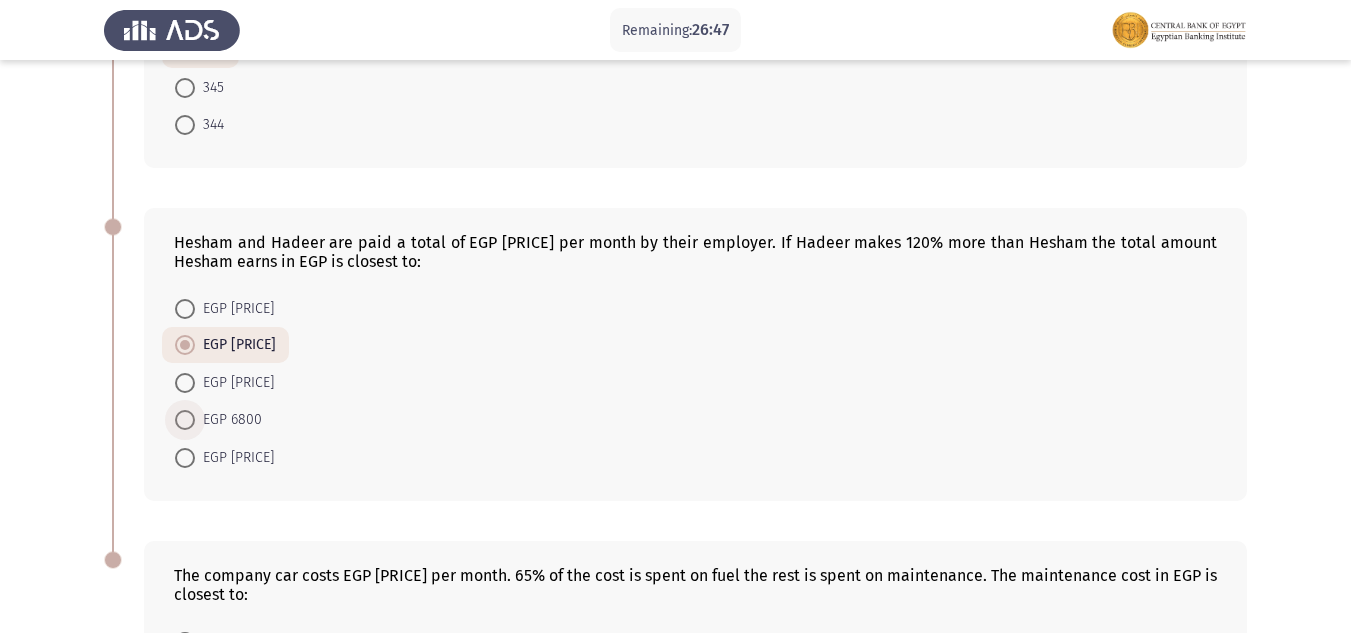 click on "EGP 6800" at bounding box center (228, 420) 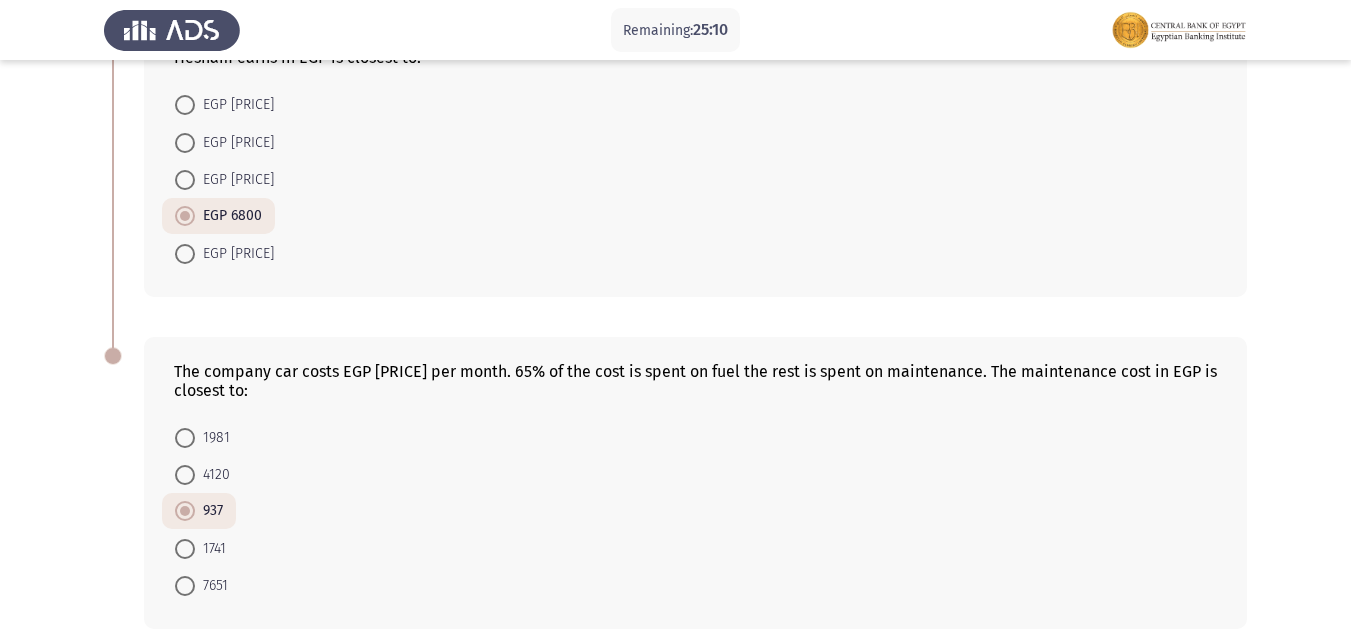 scroll, scrollTop: 1238, scrollLeft: 0, axis: vertical 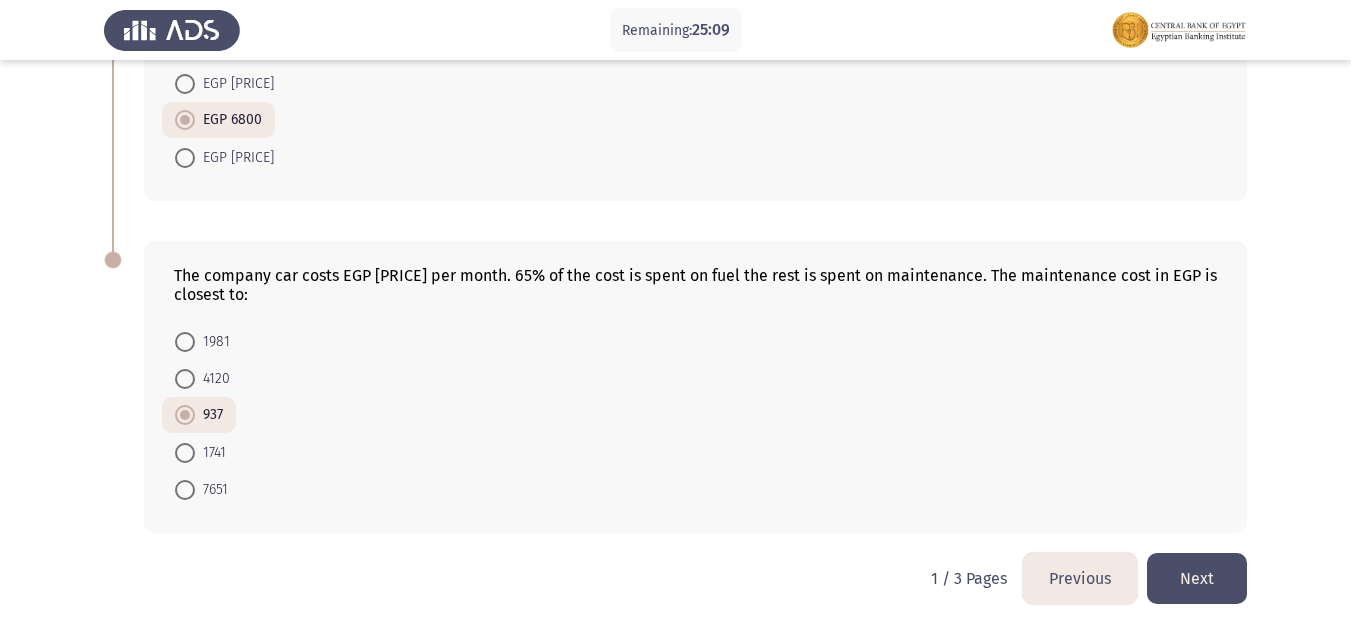 click on "Next" 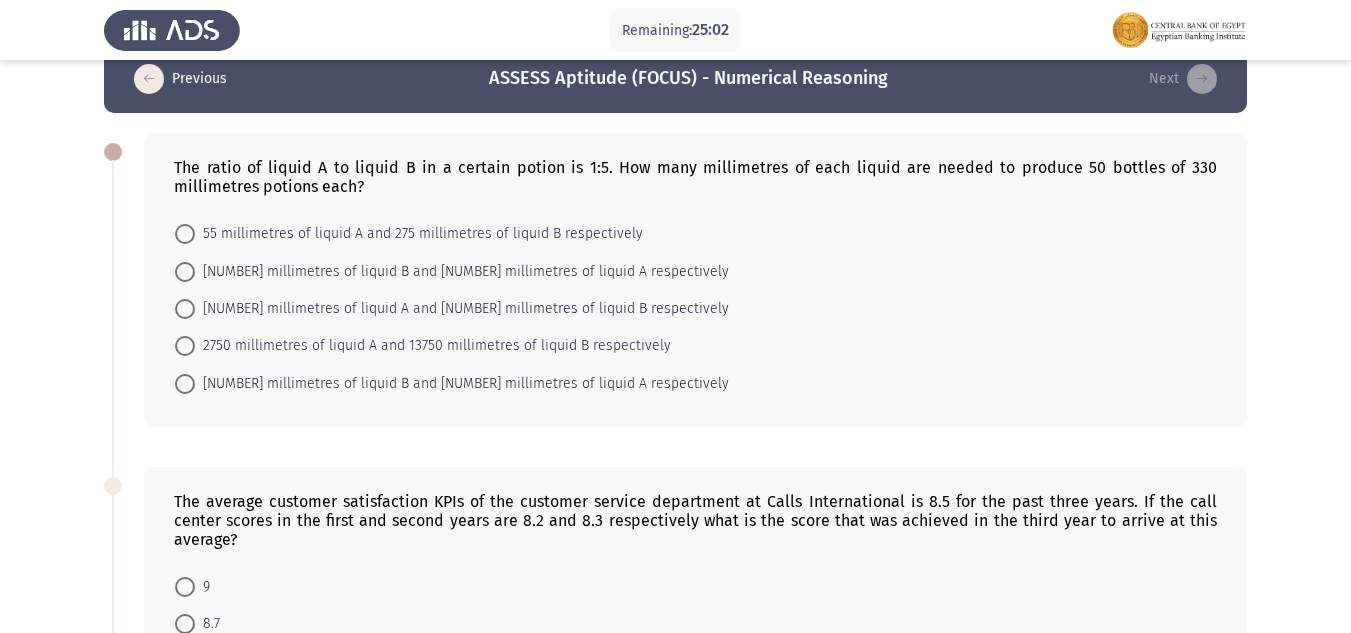 scroll, scrollTop: 0, scrollLeft: 0, axis: both 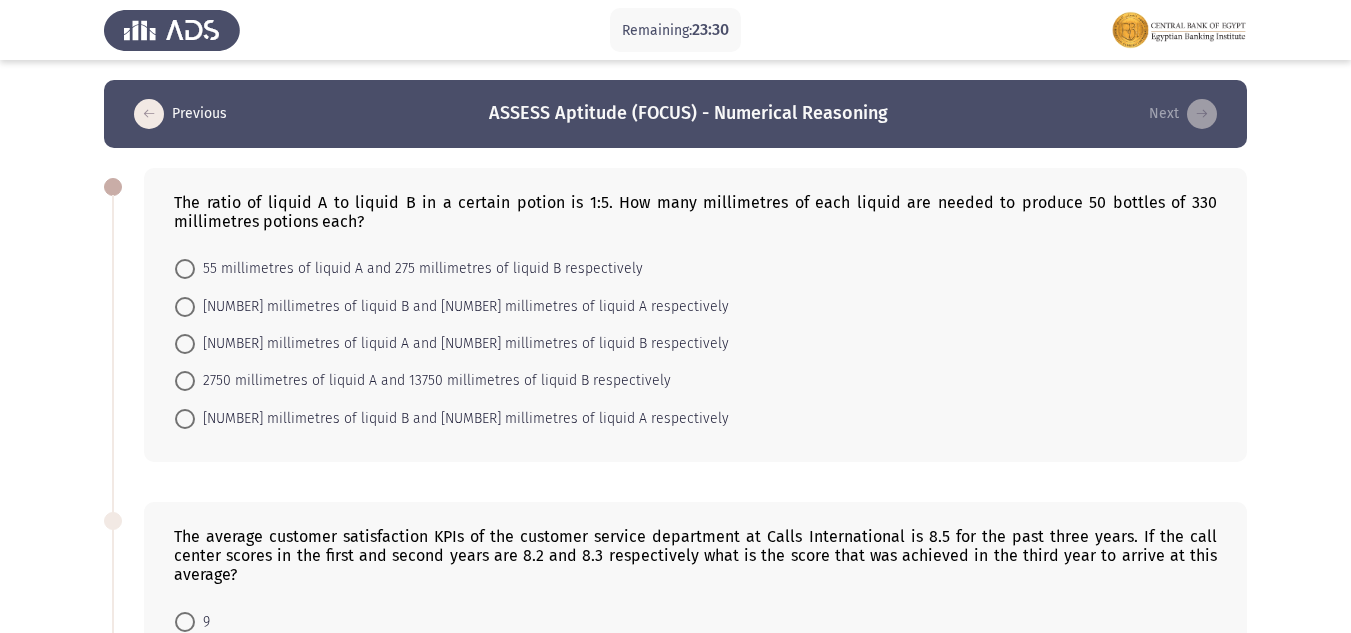 click on "[NUMBER] millimetres of liquid B and [NUMBER] millimetres of liquid A respectively" at bounding box center [462, 307] 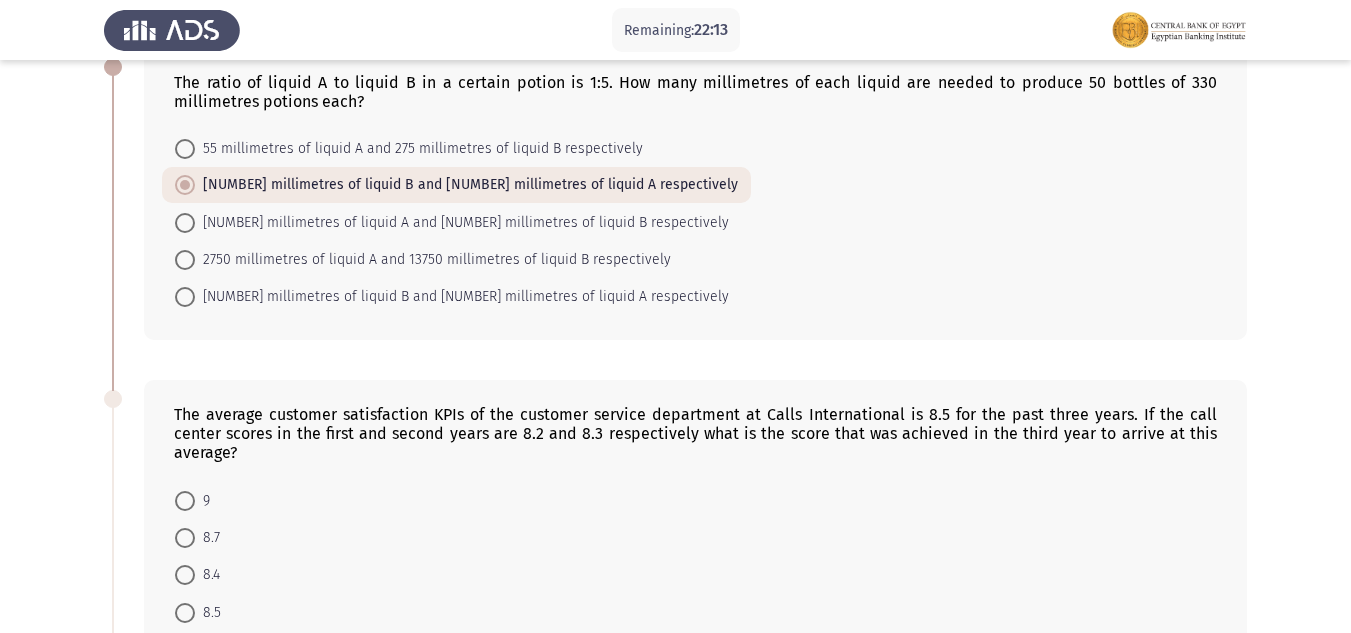 scroll, scrollTop: 400, scrollLeft: 0, axis: vertical 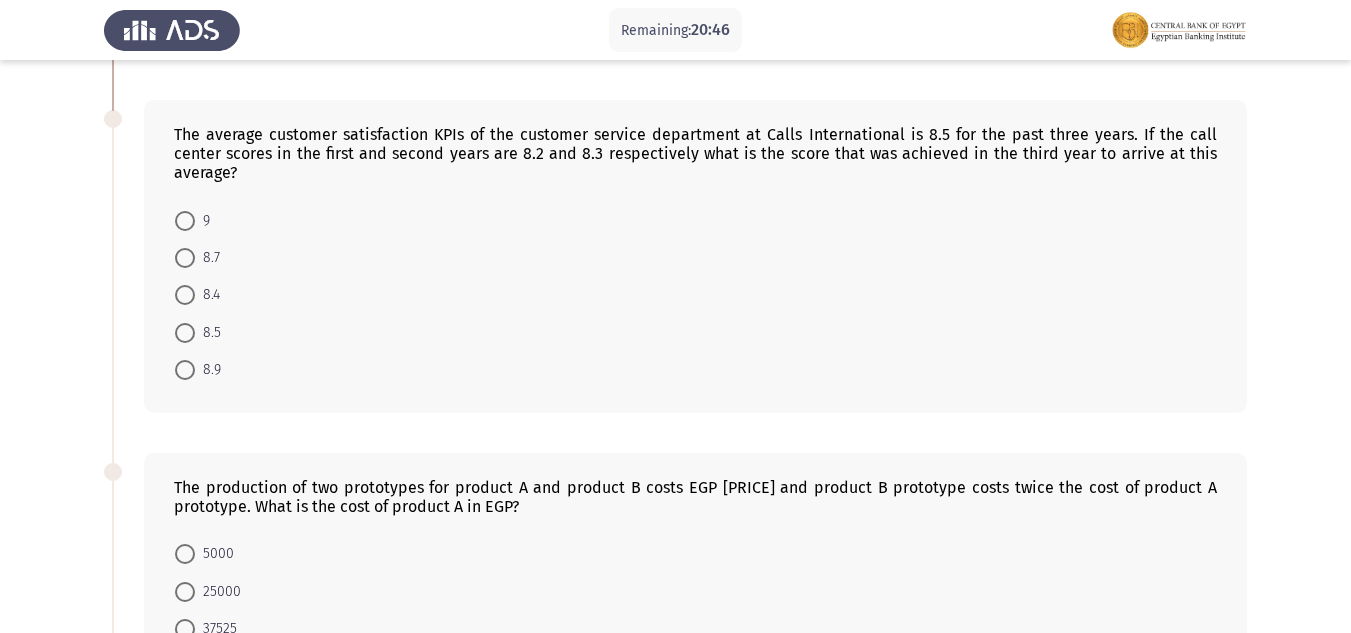 click on "9" at bounding box center (192, 219) 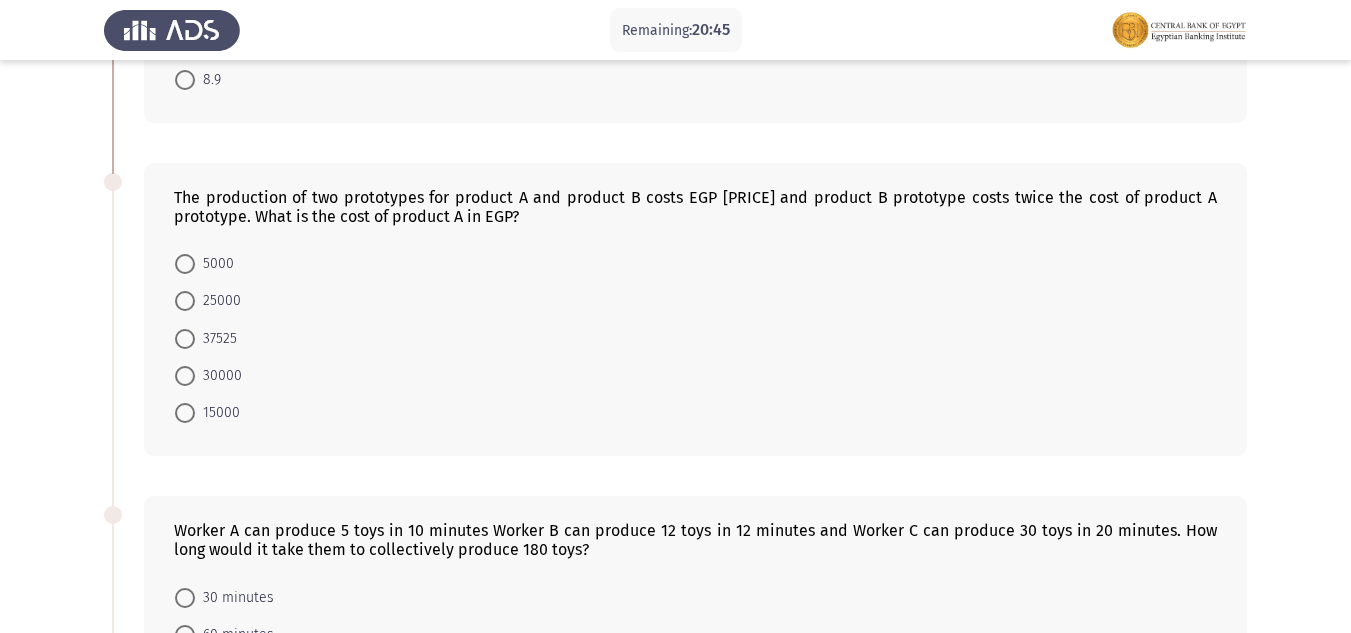 scroll, scrollTop: 700, scrollLeft: 0, axis: vertical 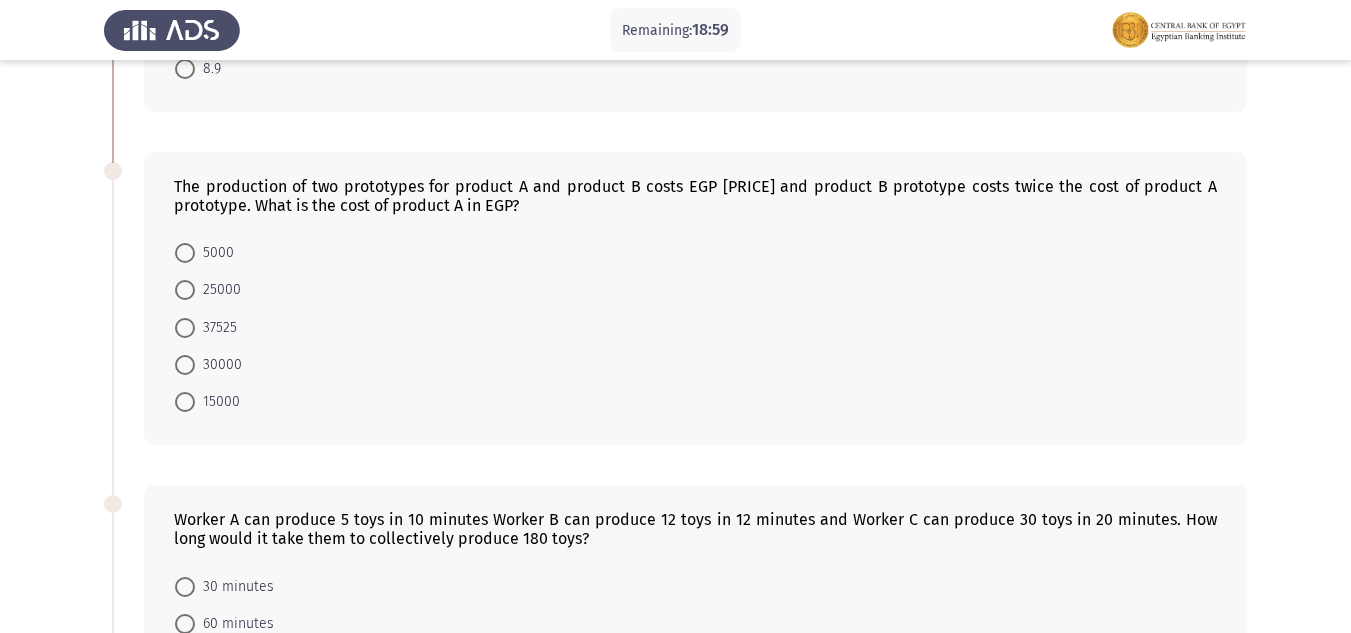 click on "15000" at bounding box center [217, 402] 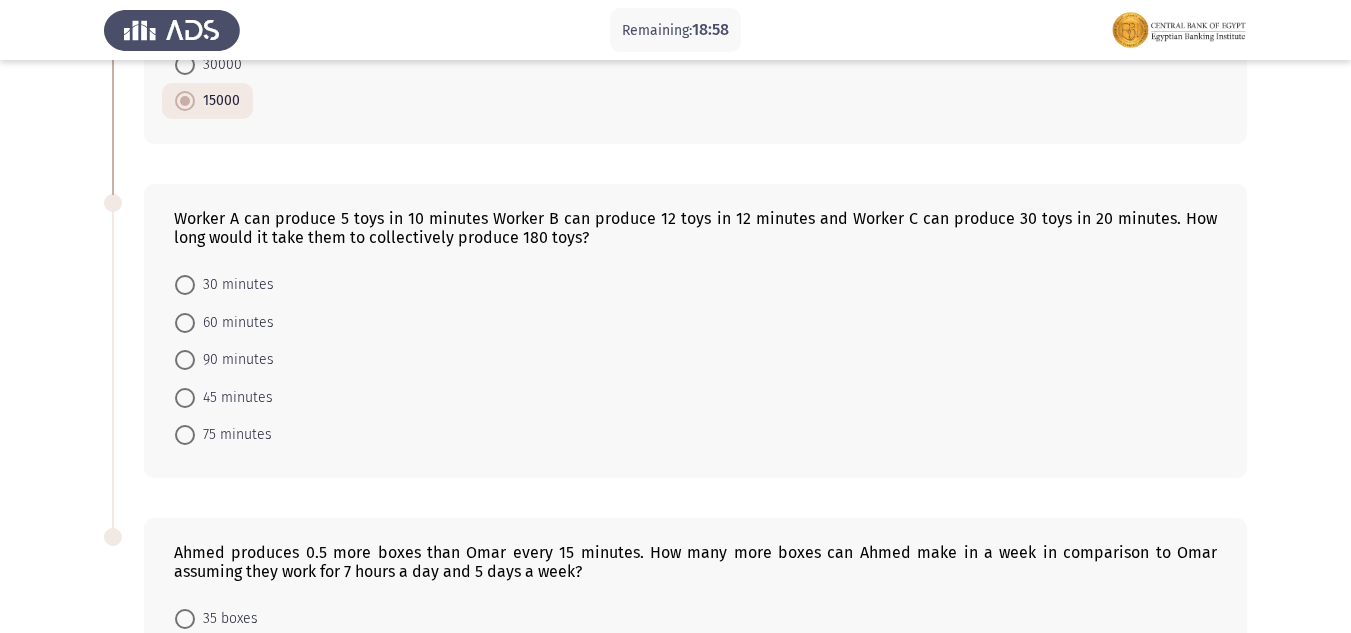 scroll, scrollTop: 1100, scrollLeft: 0, axis: vertical 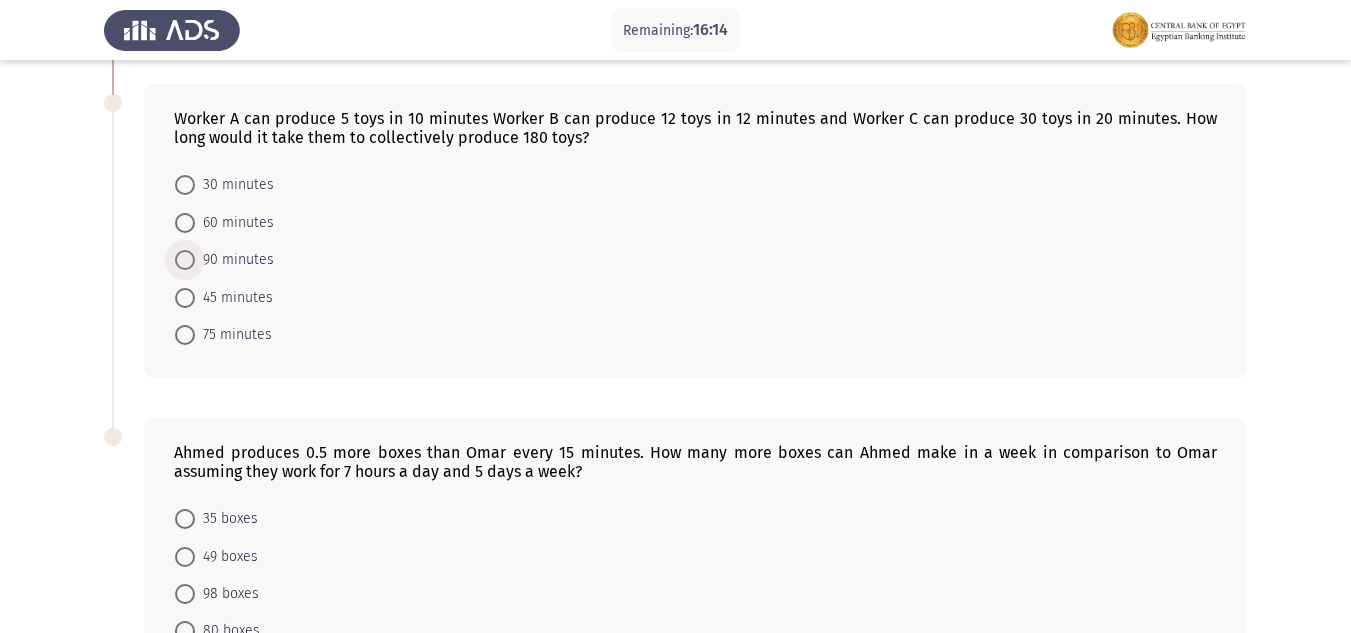 click on "90 minutes" at bounding box center [234, 260] 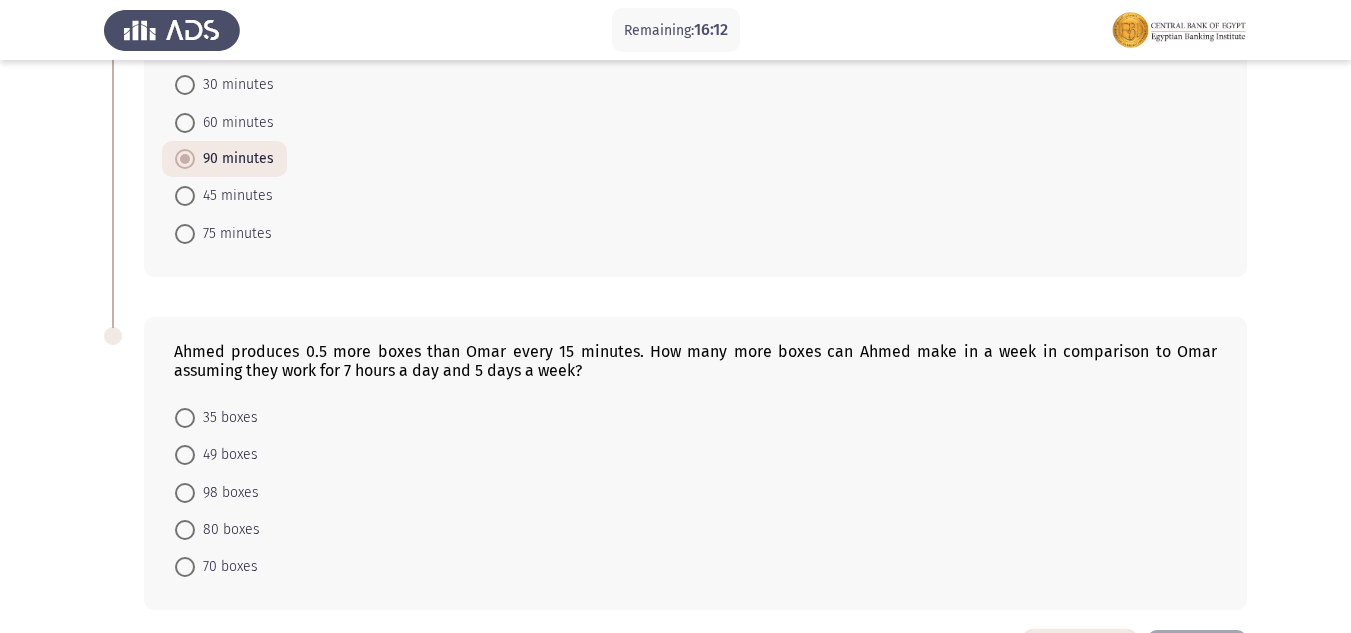 scroll, scrollTop: 1277, scrollLeft: 0, axis: vertical 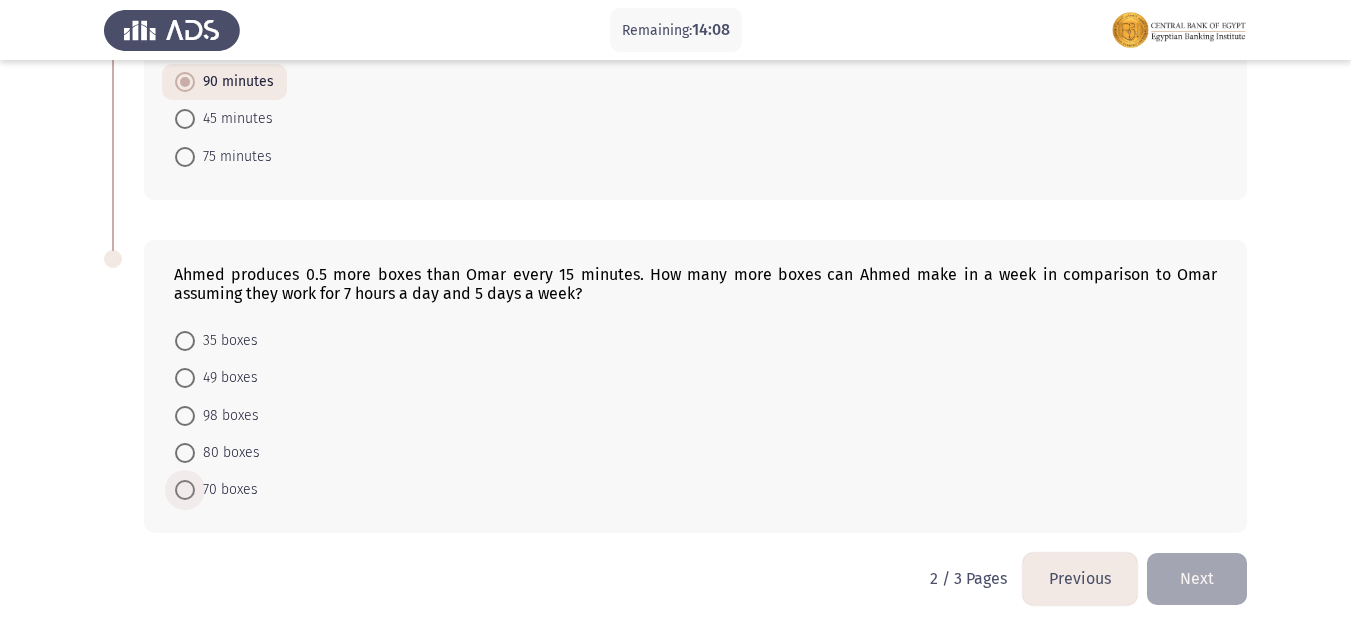 click on "70 boxes" at bounding box center [216, 490] 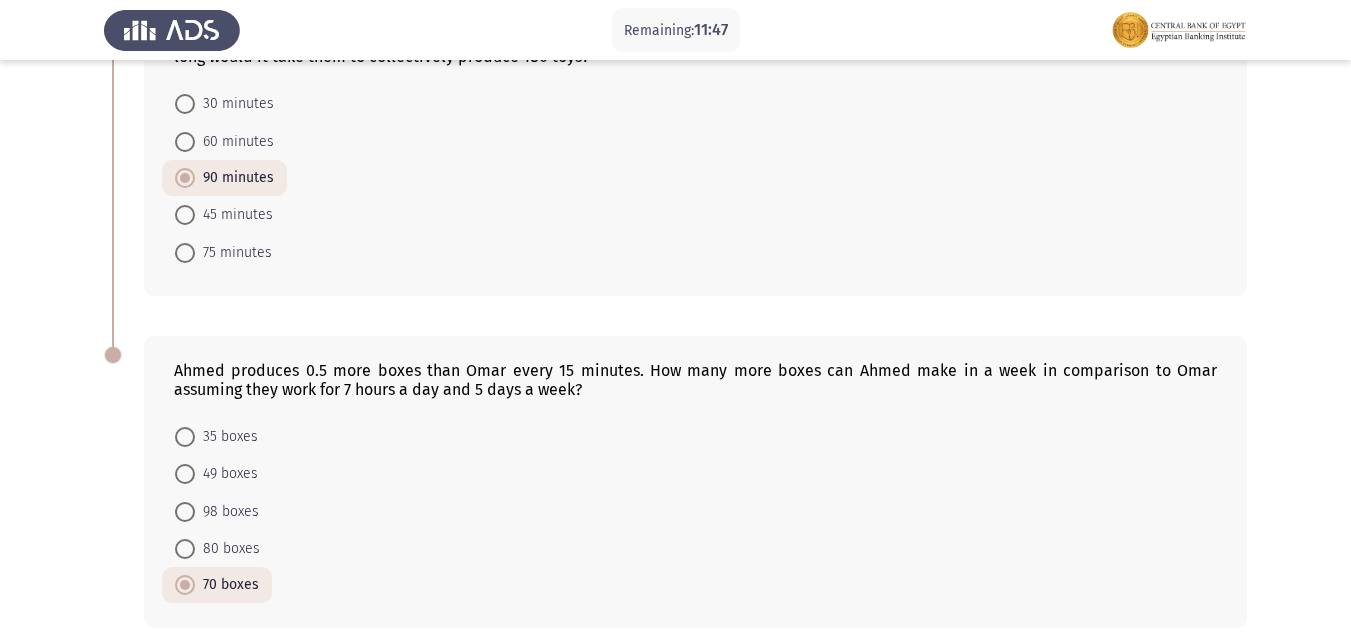 scroll, scrollTop: 1276, scrollLeft: 0, axis: vertical 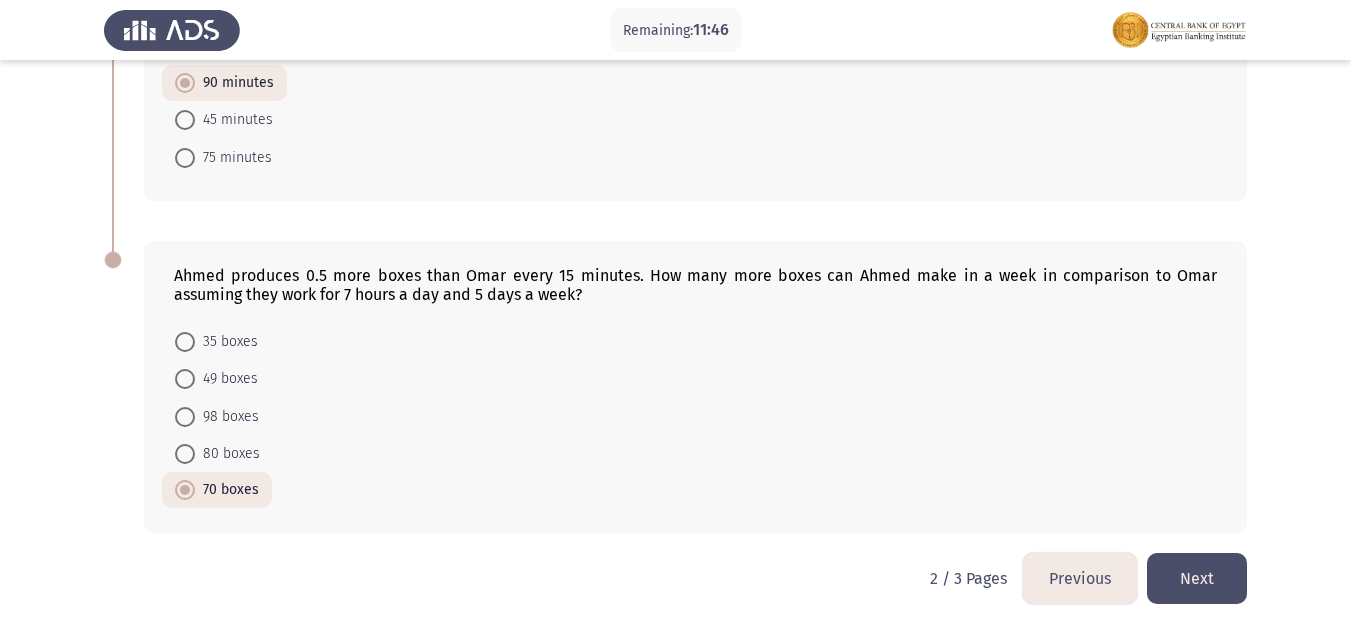 click on "Next" 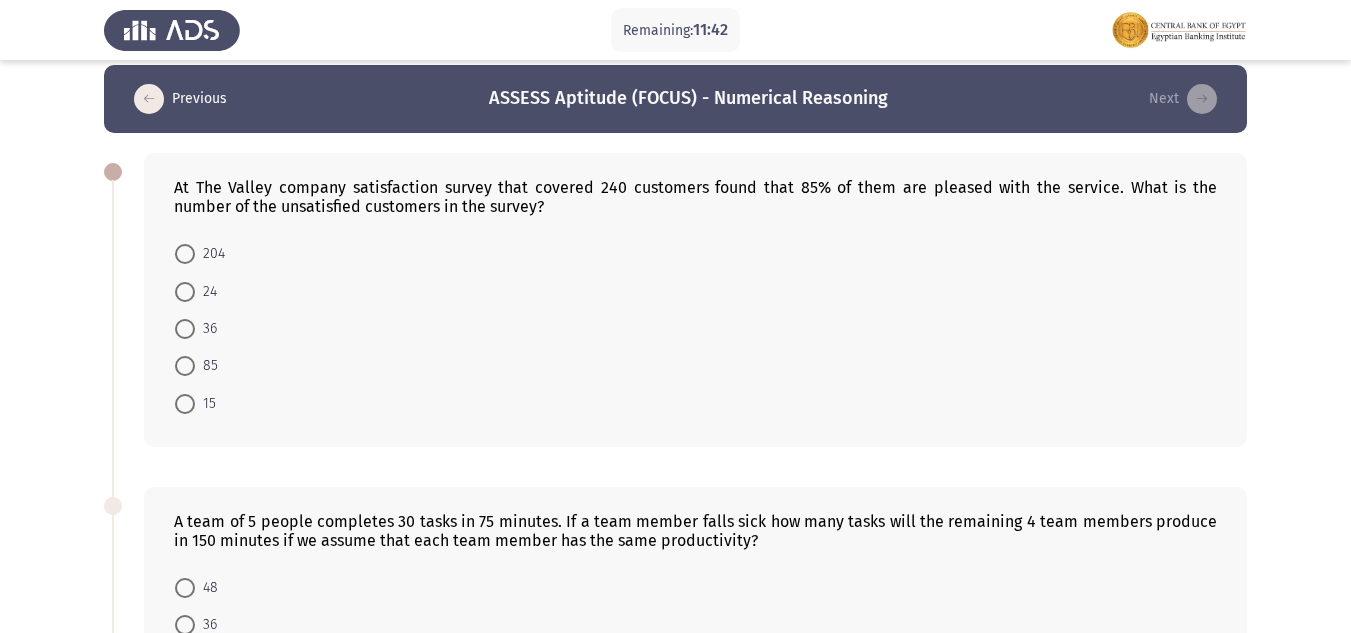 scroll, scrollTop: 0, scrollLeft: 0, axis: both 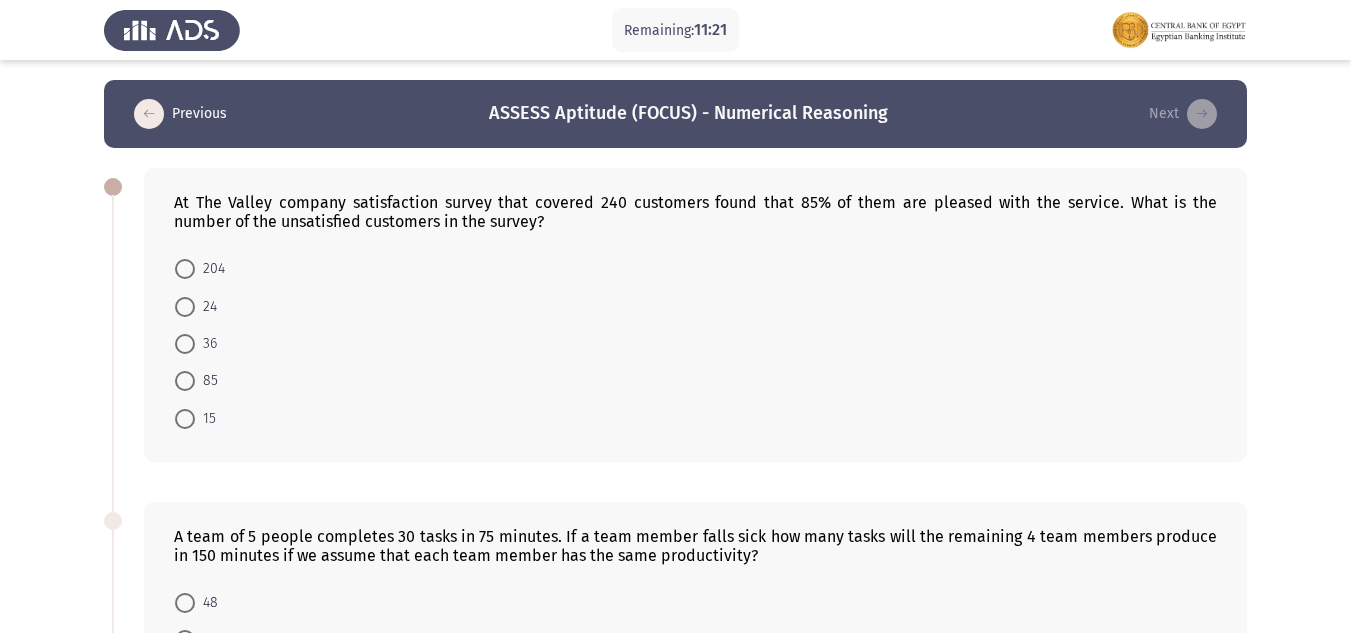 click at bounding box center (185, 344) 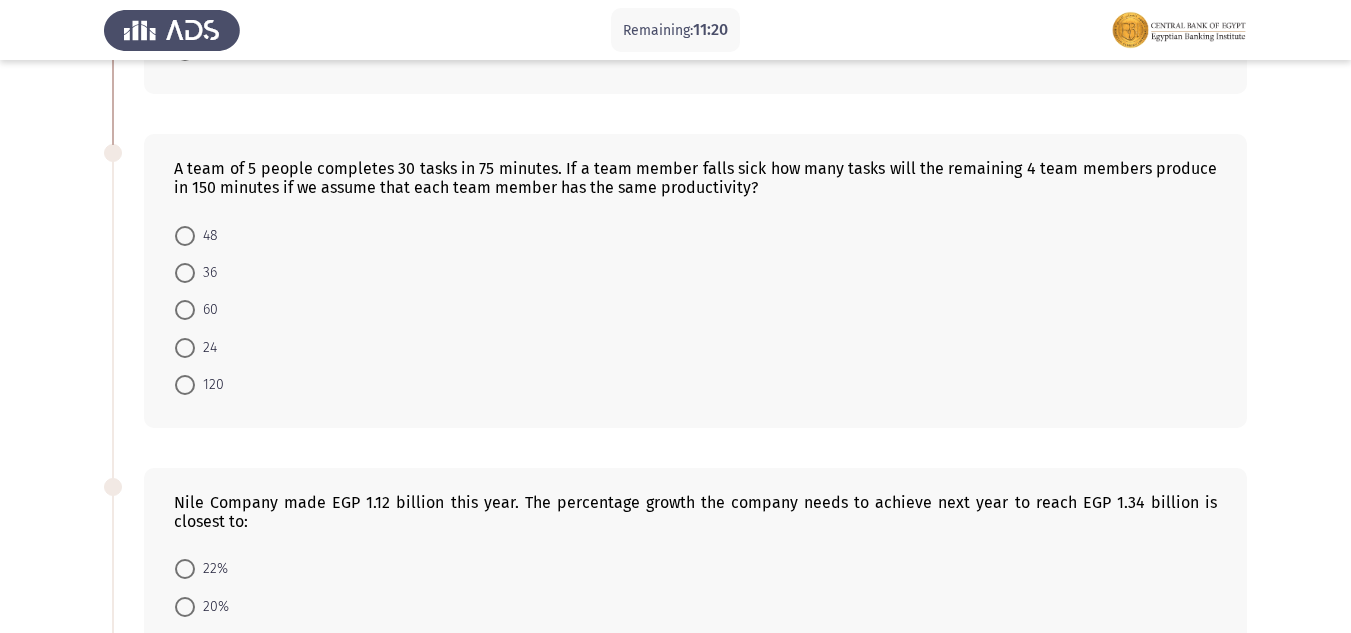 scroll, scrollTop: 400, scrollLeft: 0, axis: vertical 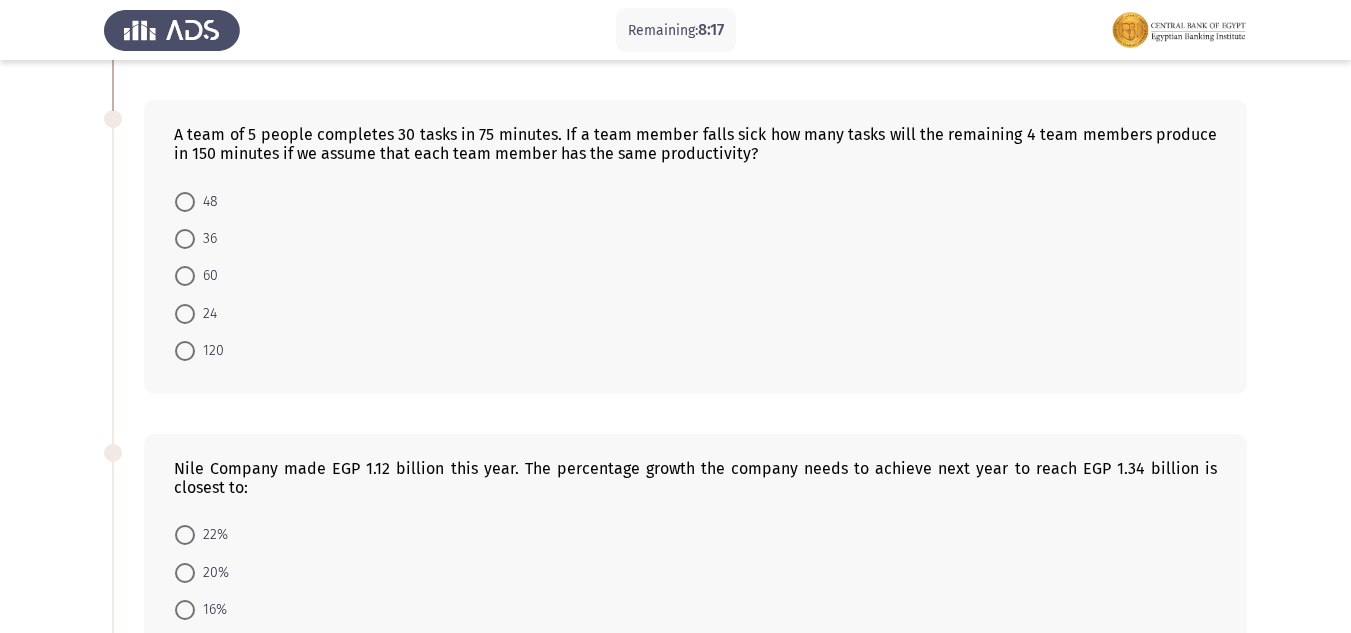 click on "36" at bounding box center (206, 239) 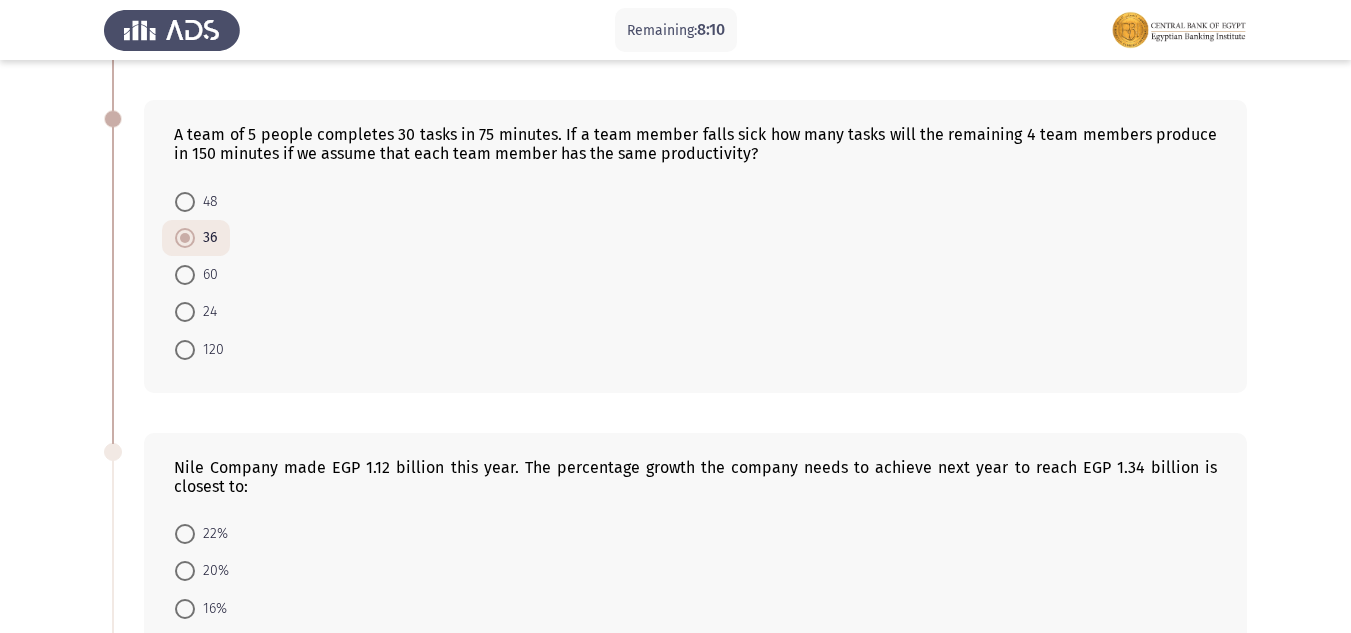 click at bounding box center (185, 202) 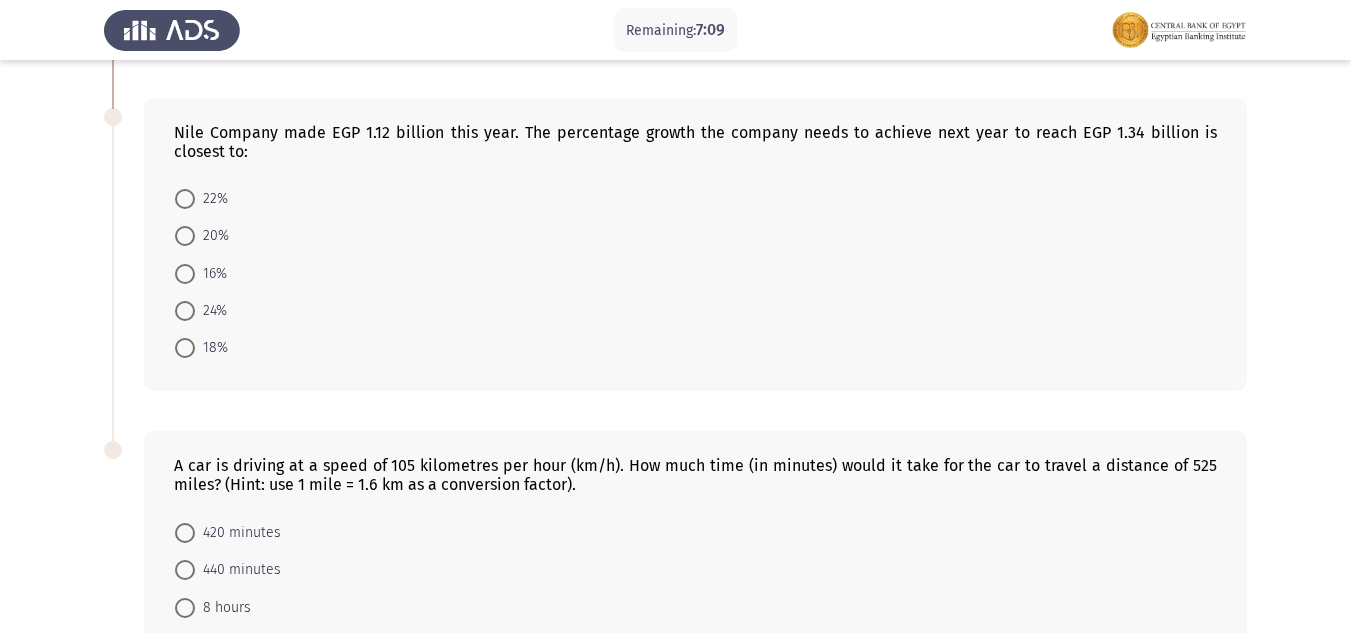 scroll, scrollTop: 700, scrollLeft: 0, axis: vertical 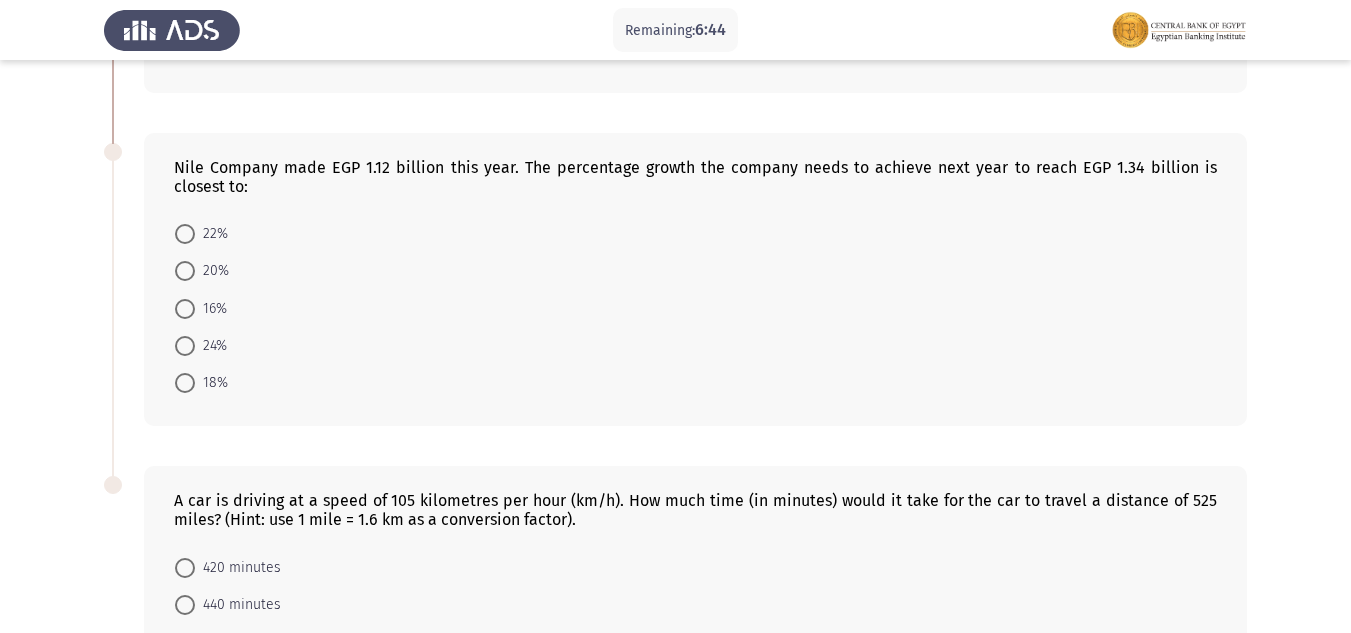 click on "22%" at bounding box center [211, 234] 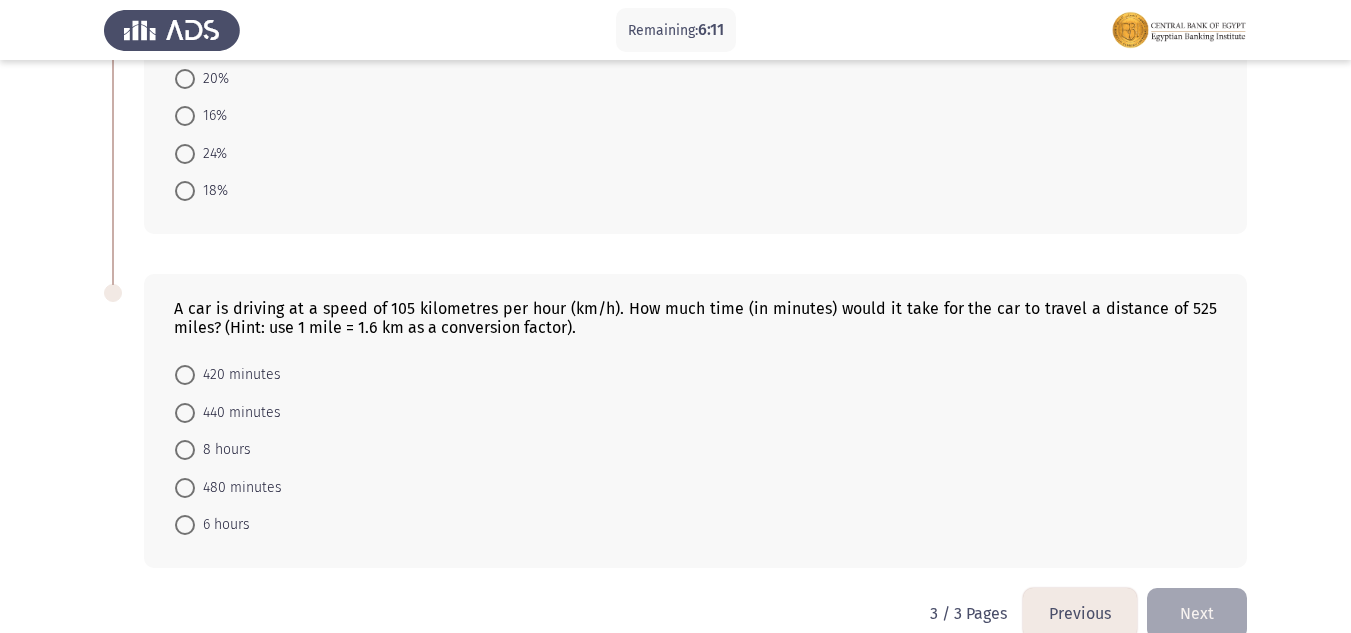 scroll, scrollTop: 926, scrollLeft: 0, axis: vertical 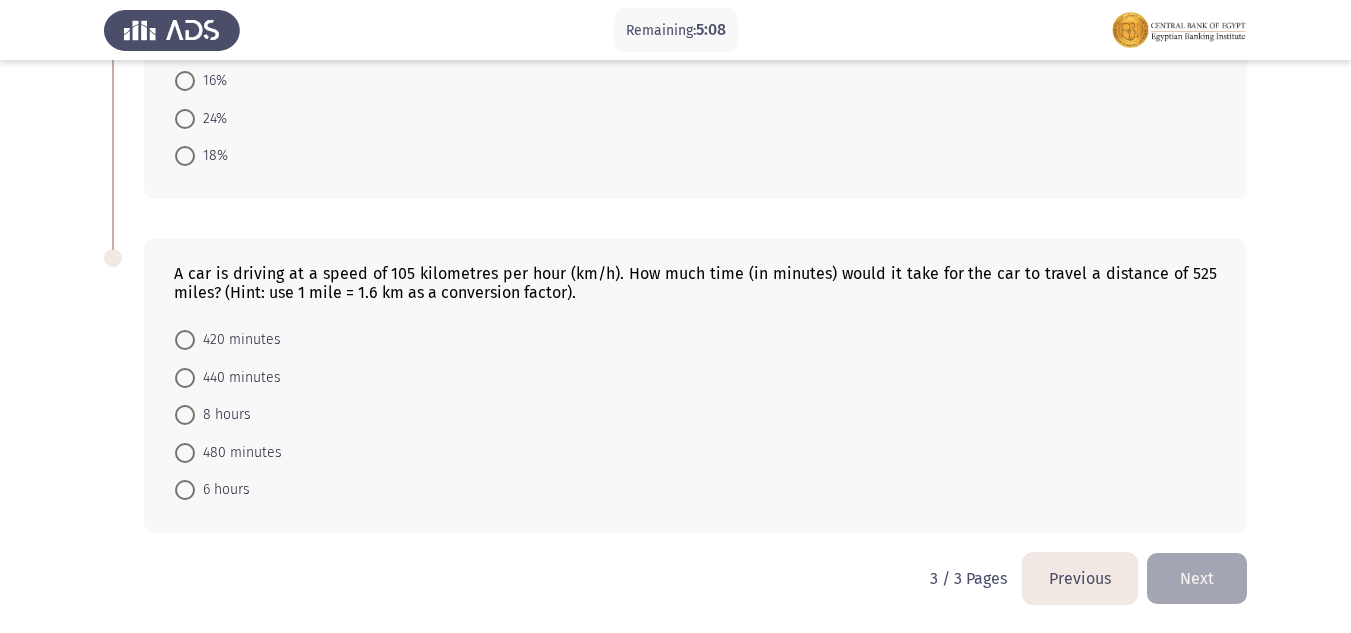 click on "480 minutes" at bounding box center [228, 451] 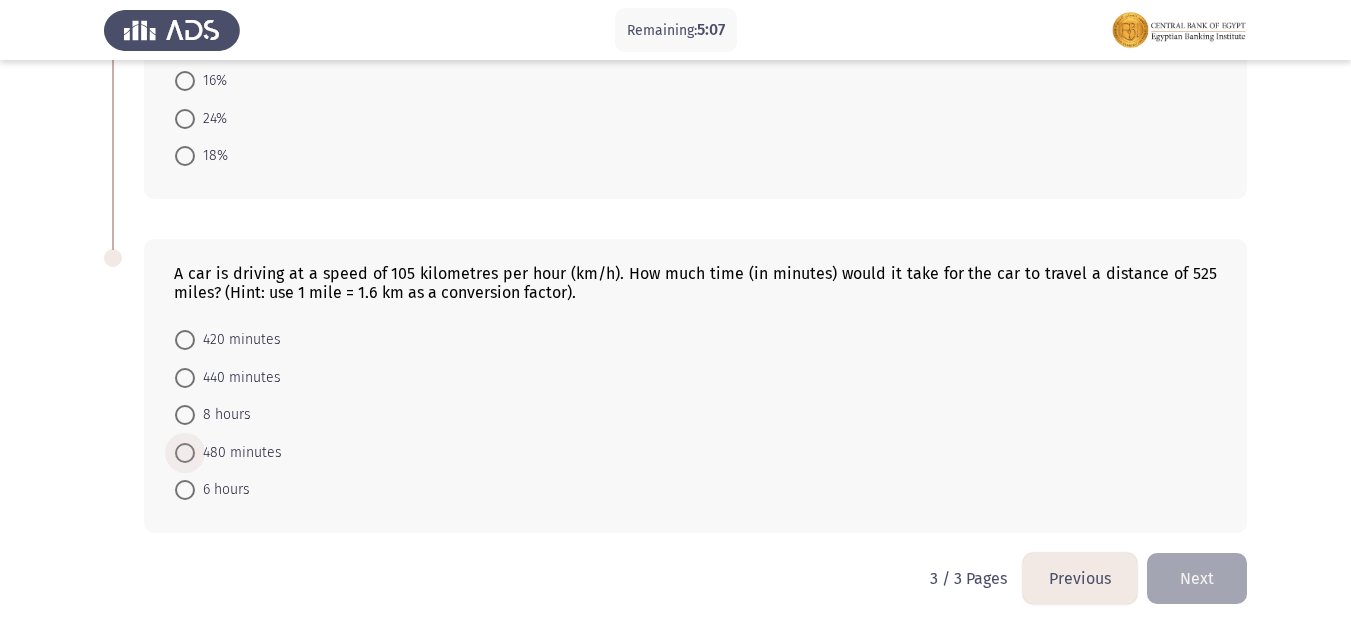 click on "480 minutes" at bounding box center [238, 453] 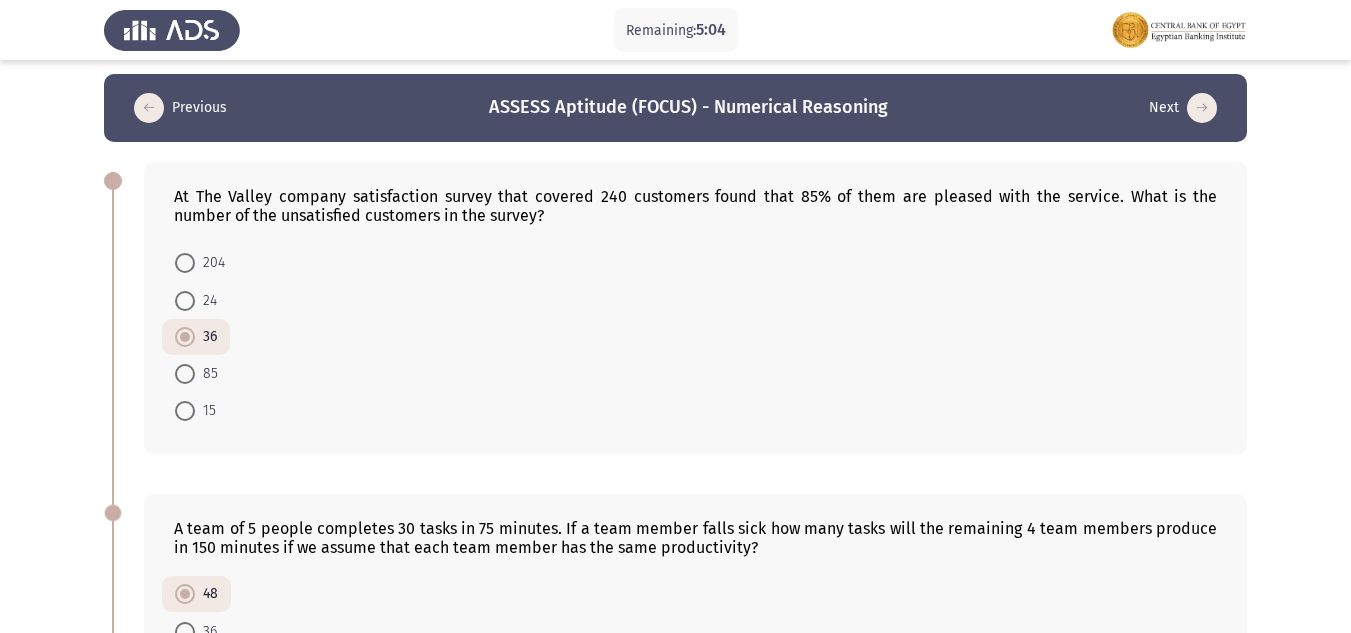 scroll, scrollTop: 0, scrollLeft: 0, axis: both 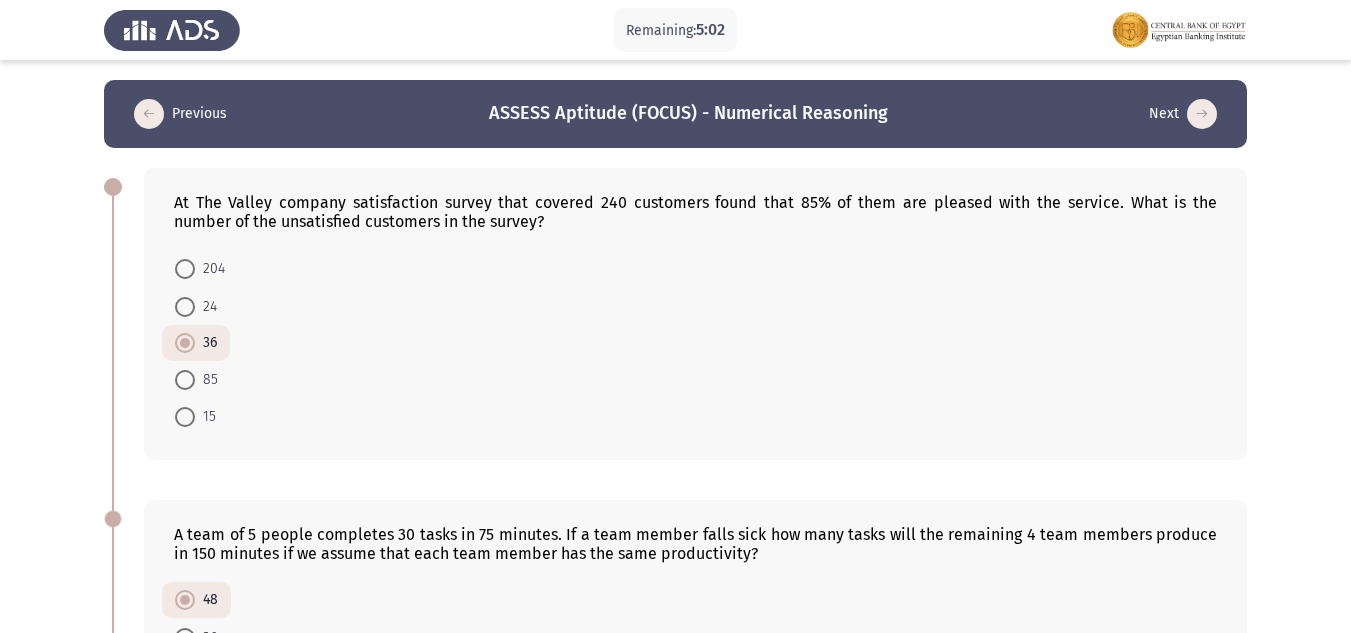 click 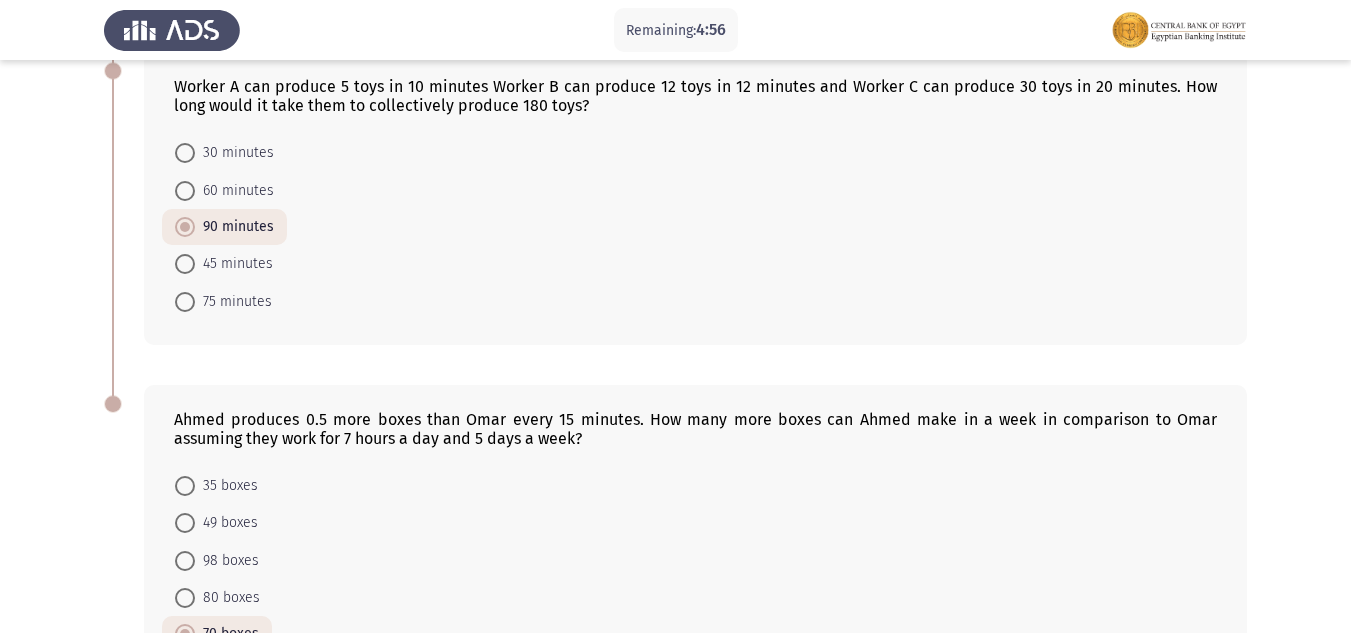 scroll, scrollTop: 1076, scrollLeft: 0, axis: vertical 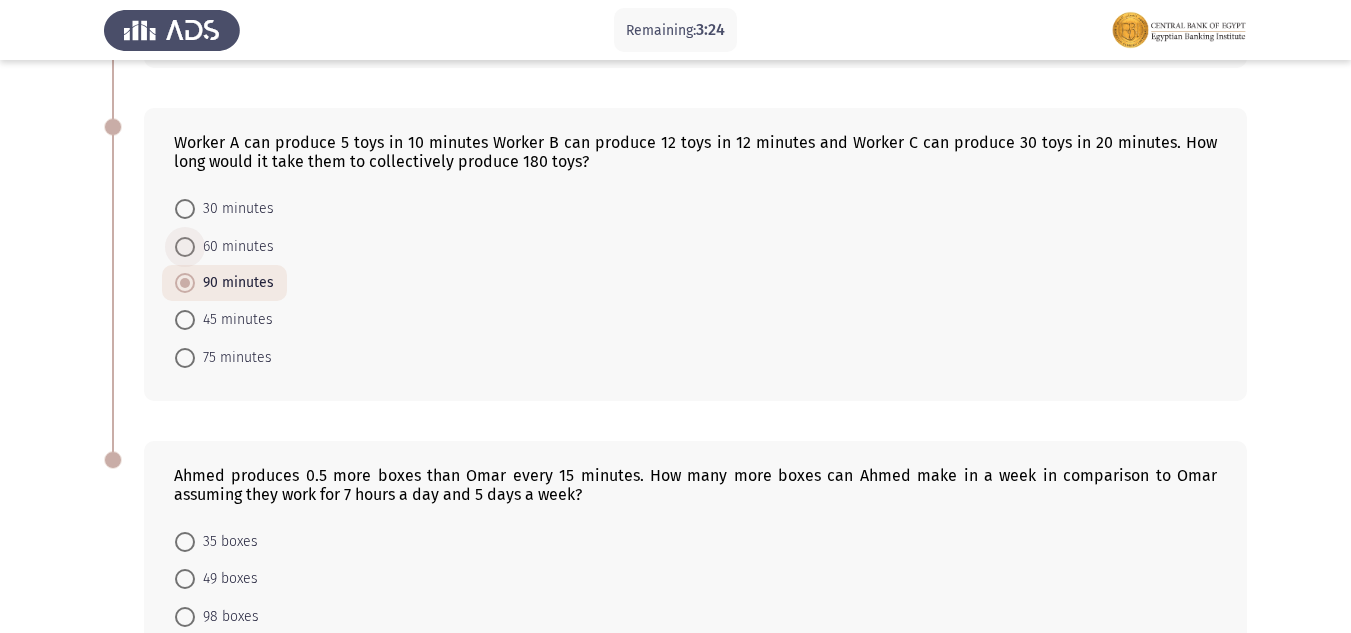 click on "60 minutes" at bounding box center [234, 247] 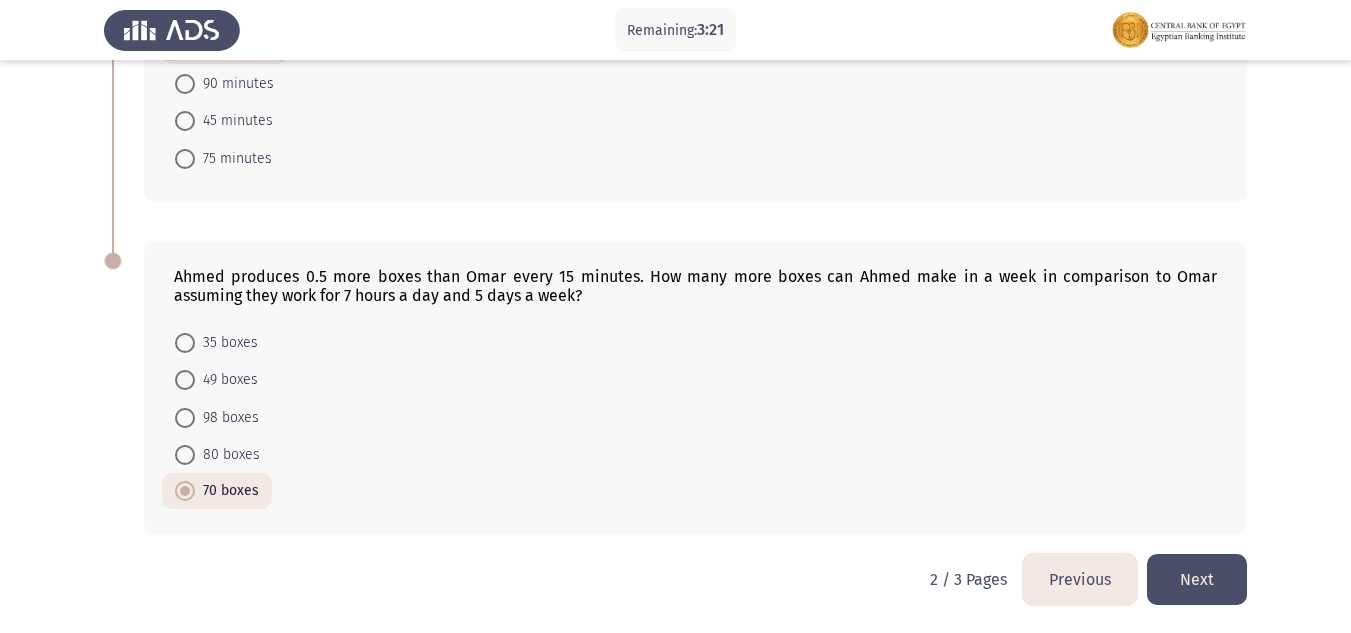 scroll, scrollTop: 1276, scrollLeft: 0, axis: vertical 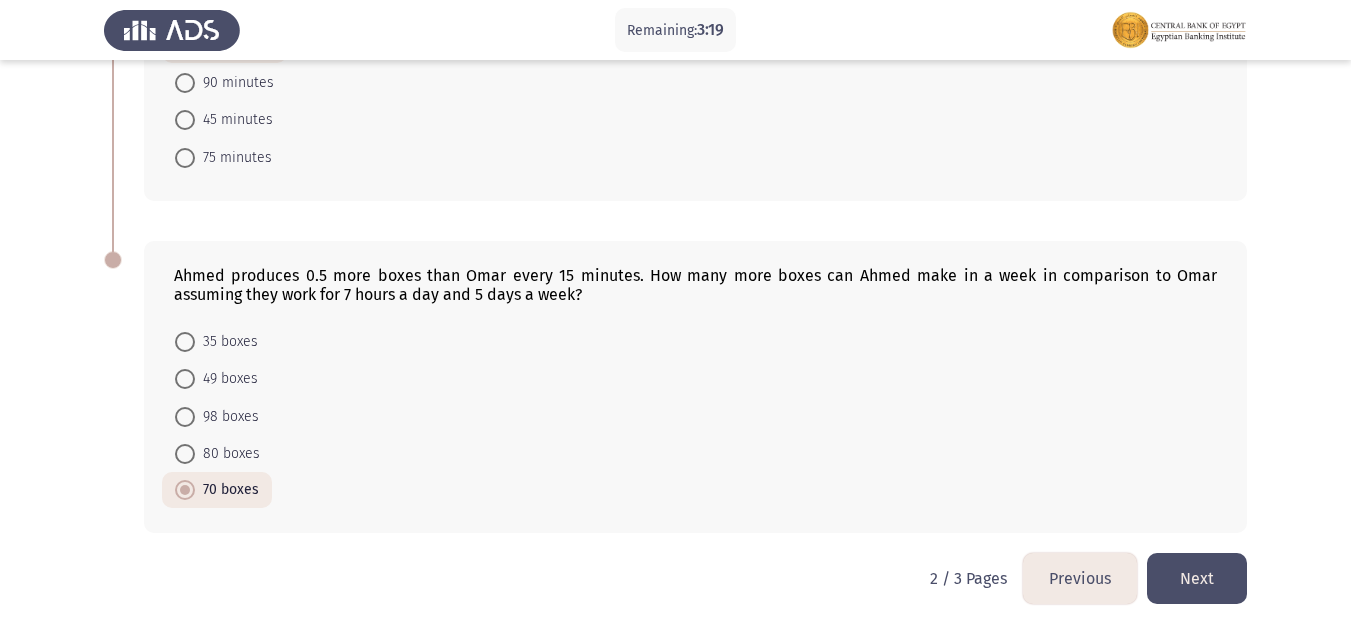click on "Next" 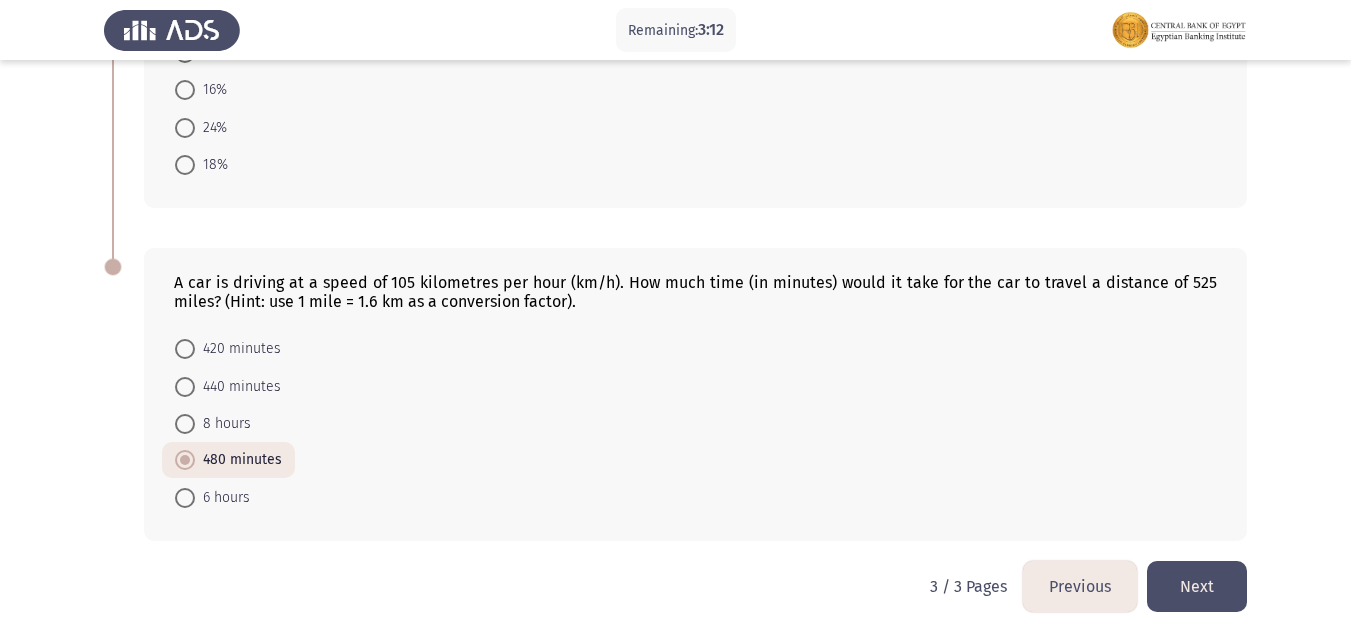 scroll, scrollTop: 925, scrollLeft: 0, axis: vertical 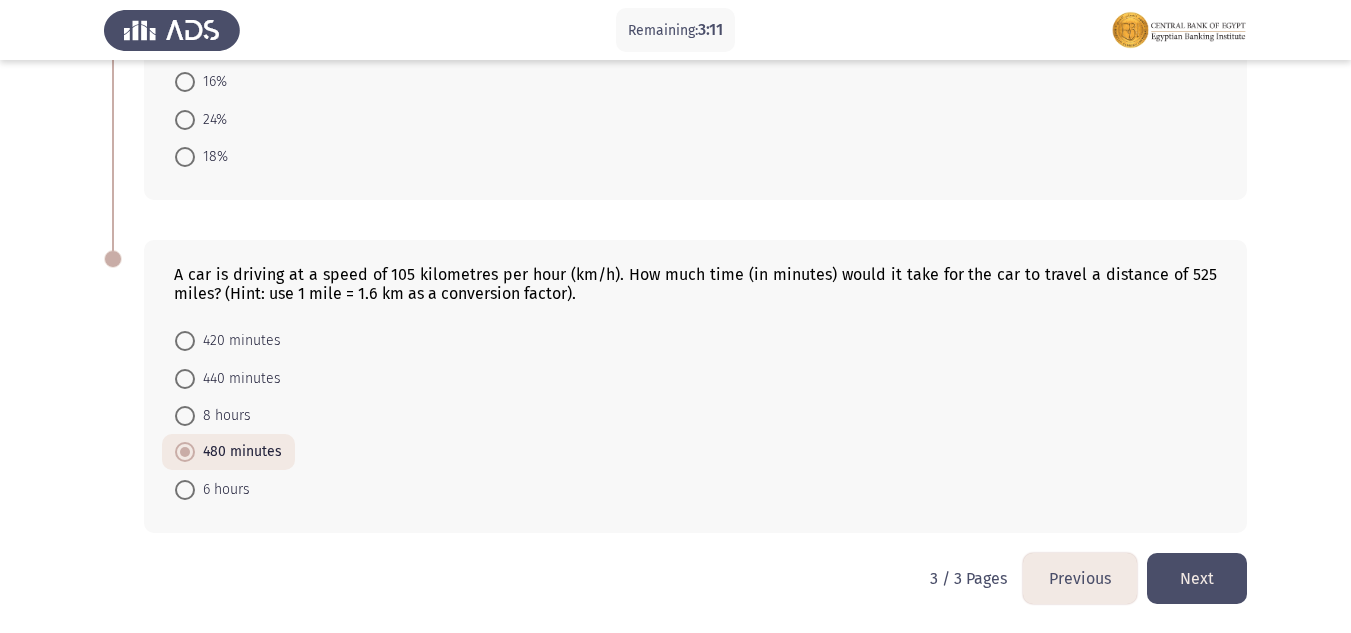 click on "Previous" 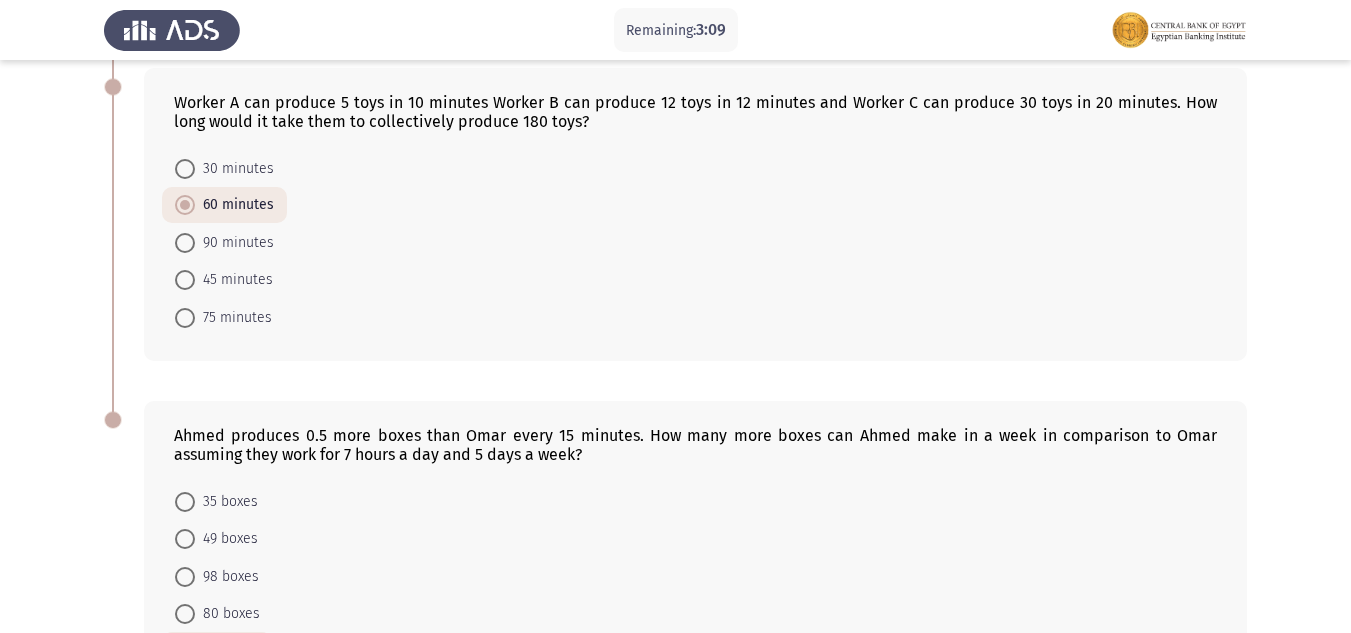 scroll, scrollTop: 1276, scrollLeft: 0, axis: vertical 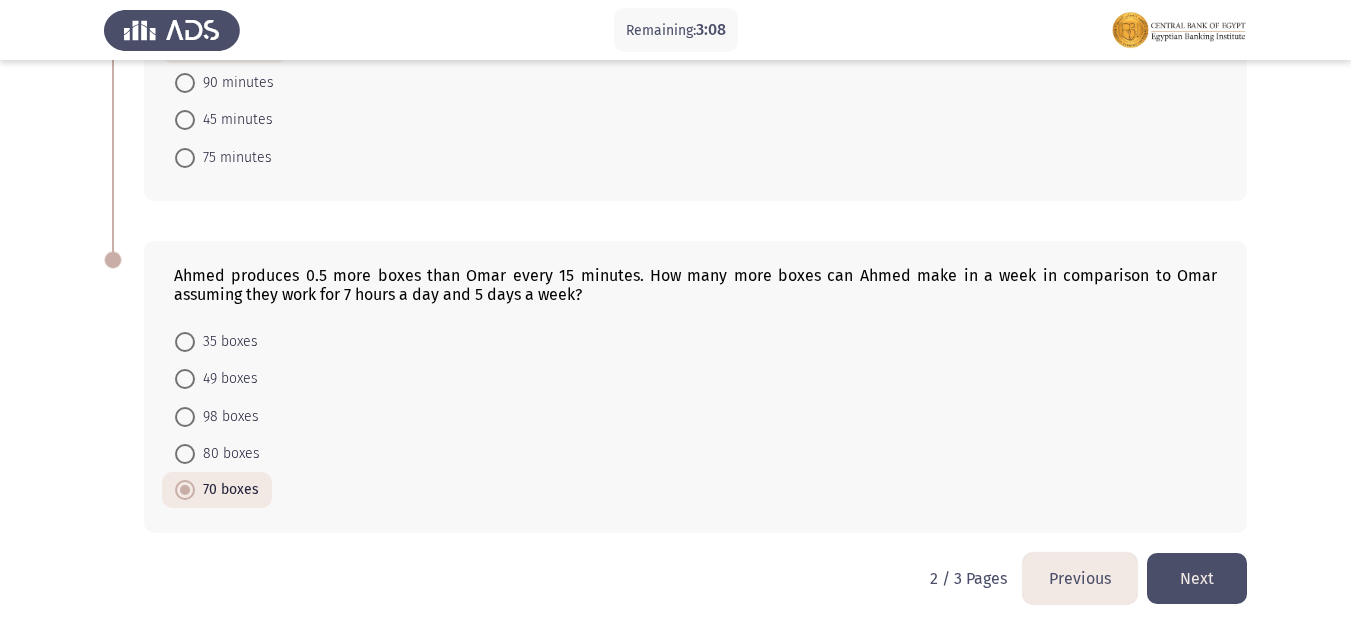 click on "Previous" 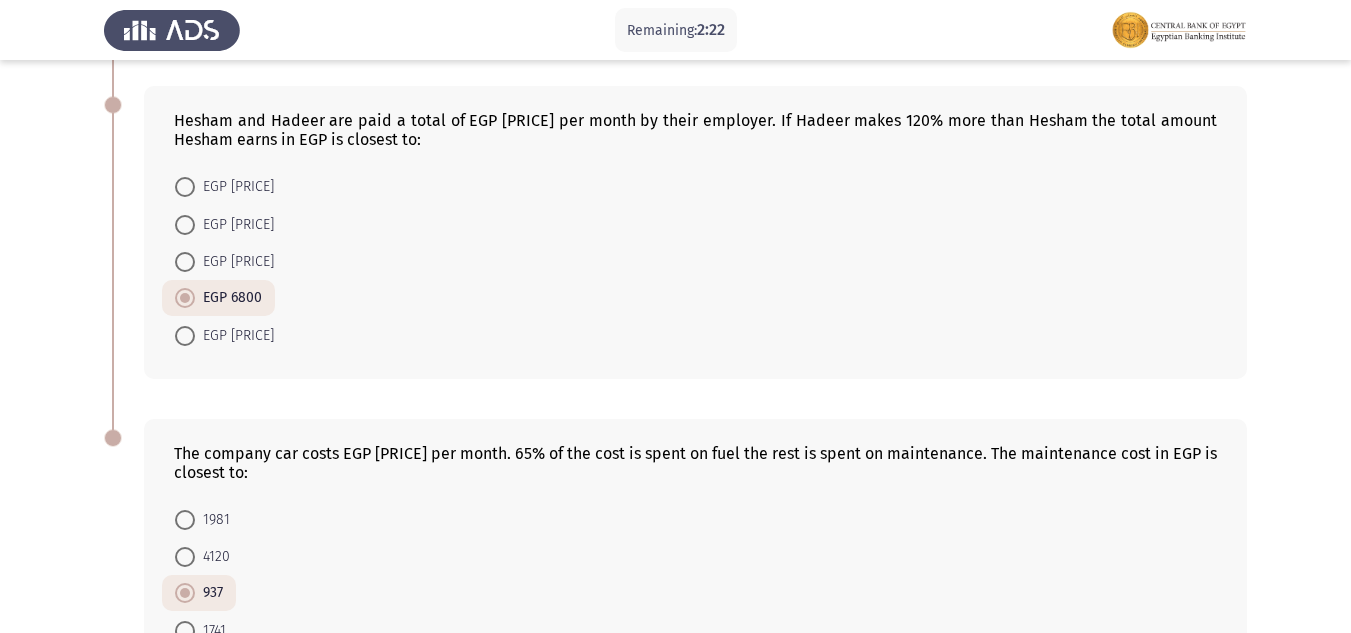 scroll, scrollTop: 1238, scrollLeft: 0, axis: vertical 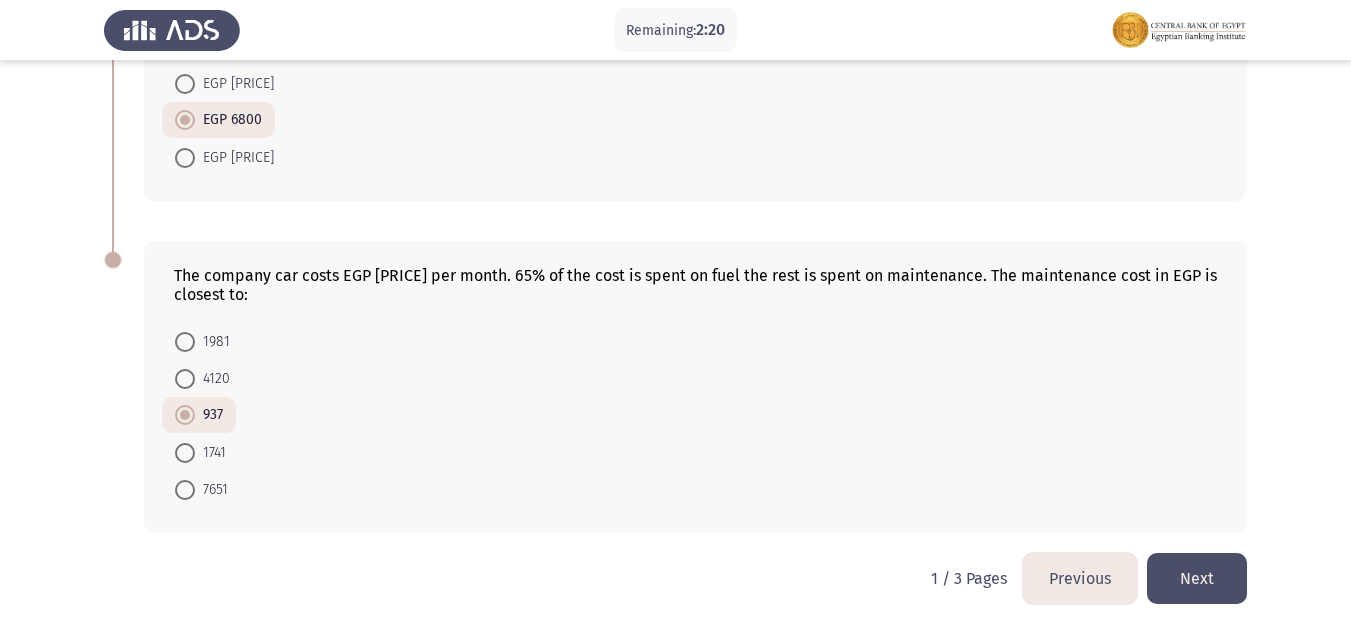 click on "Next" 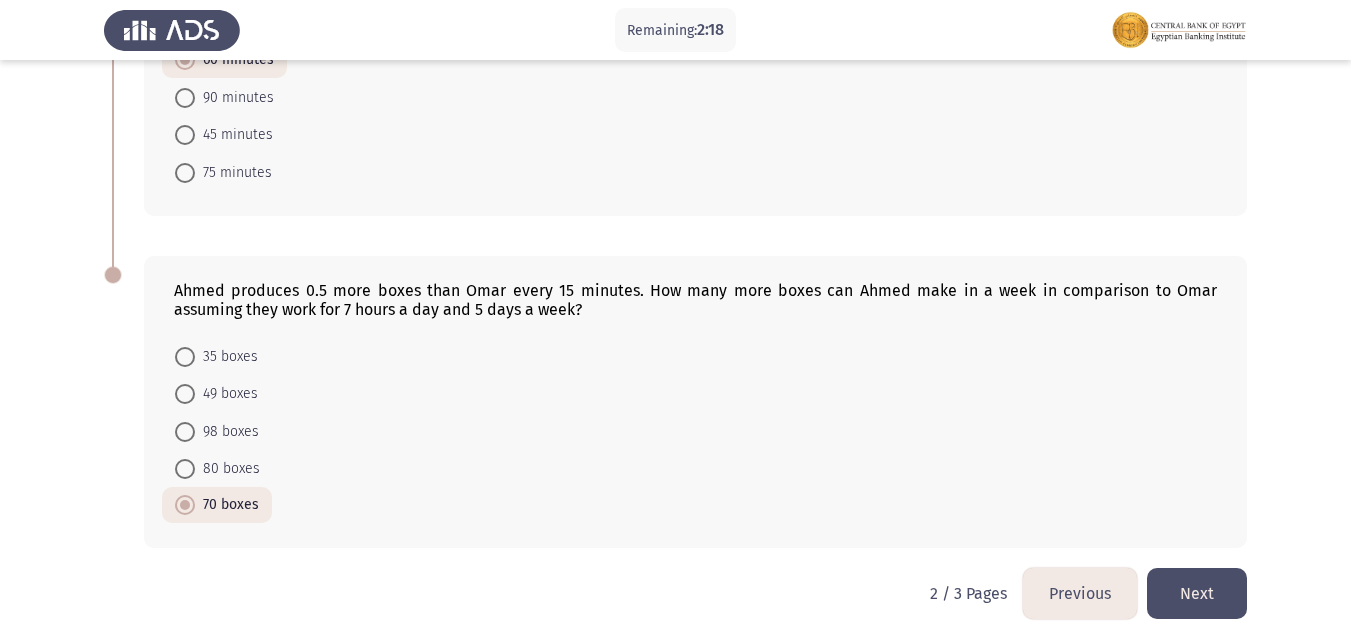scroll, scrollTop: 1276, scrollLeft: 0, axis: vertical 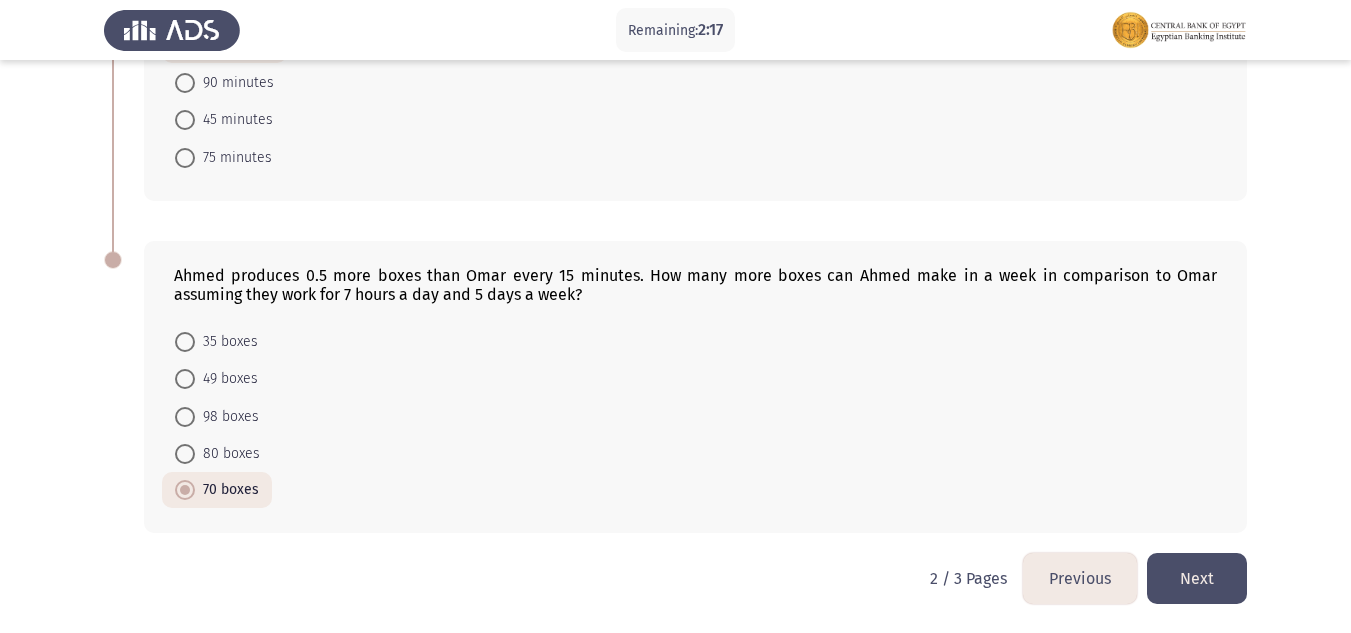 click on "Next" 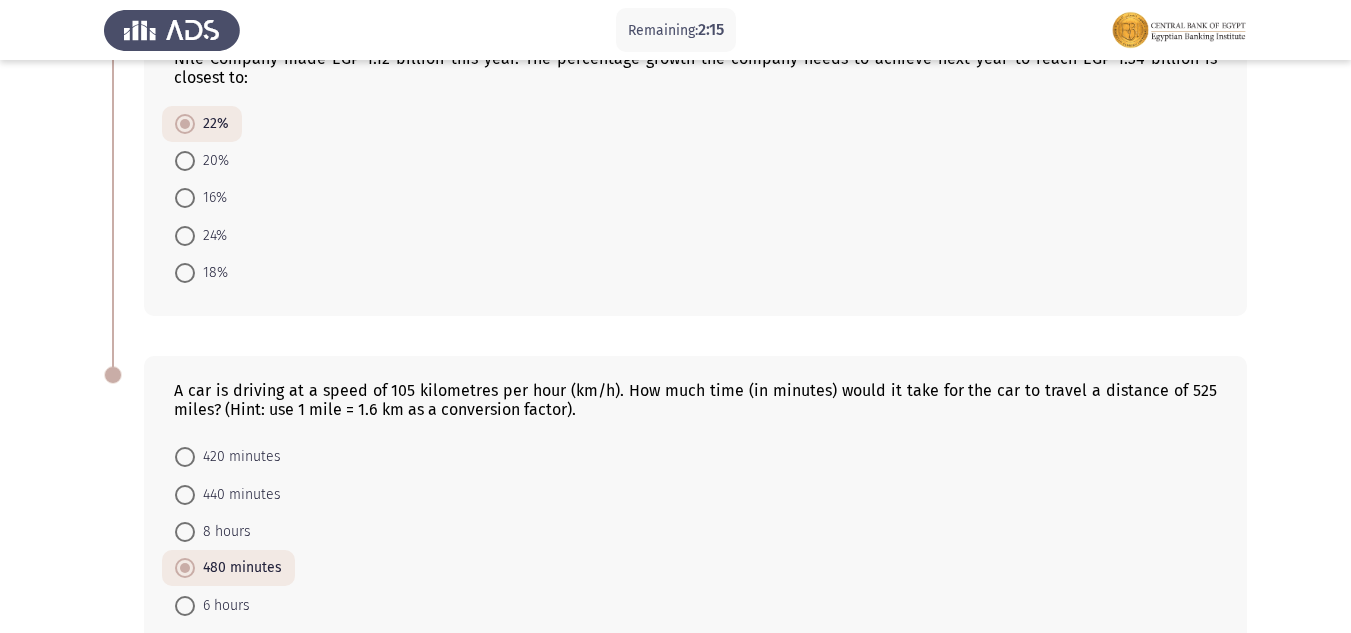 scroll, scrollTop: 925, scrollLeft: 0, axis: vertical 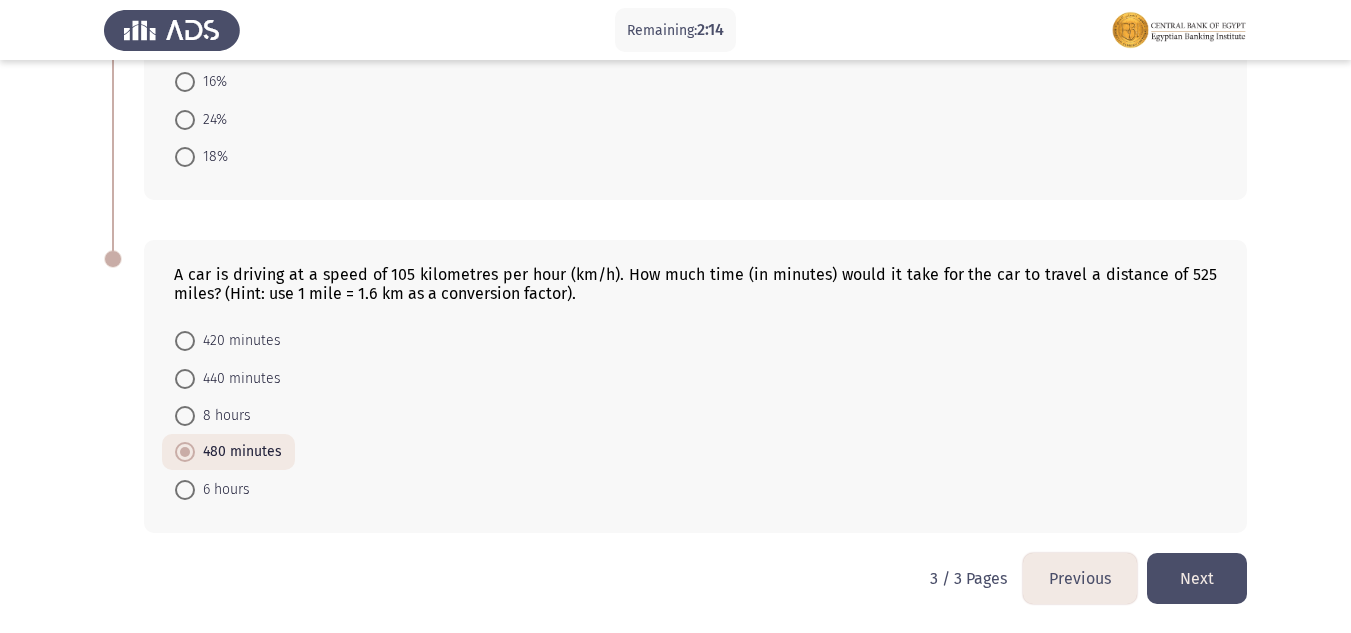 click on "Next" 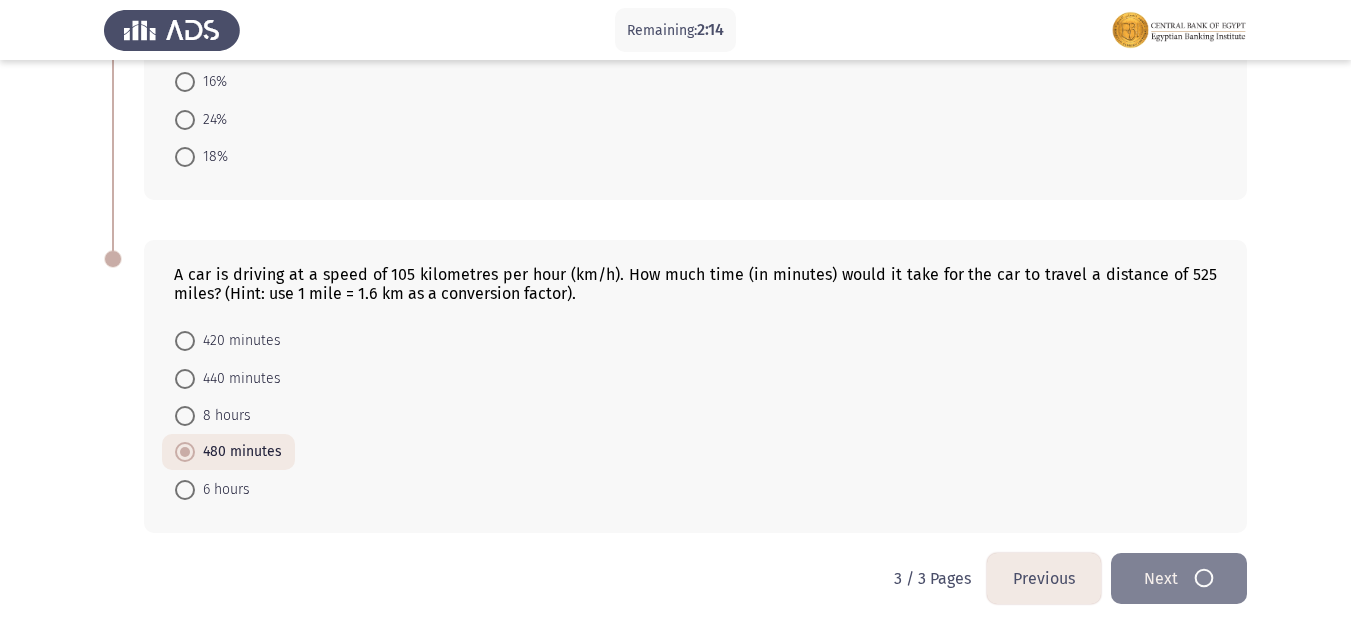 scroll, scrollTop: 0, scrollLeft: 0, axis: both 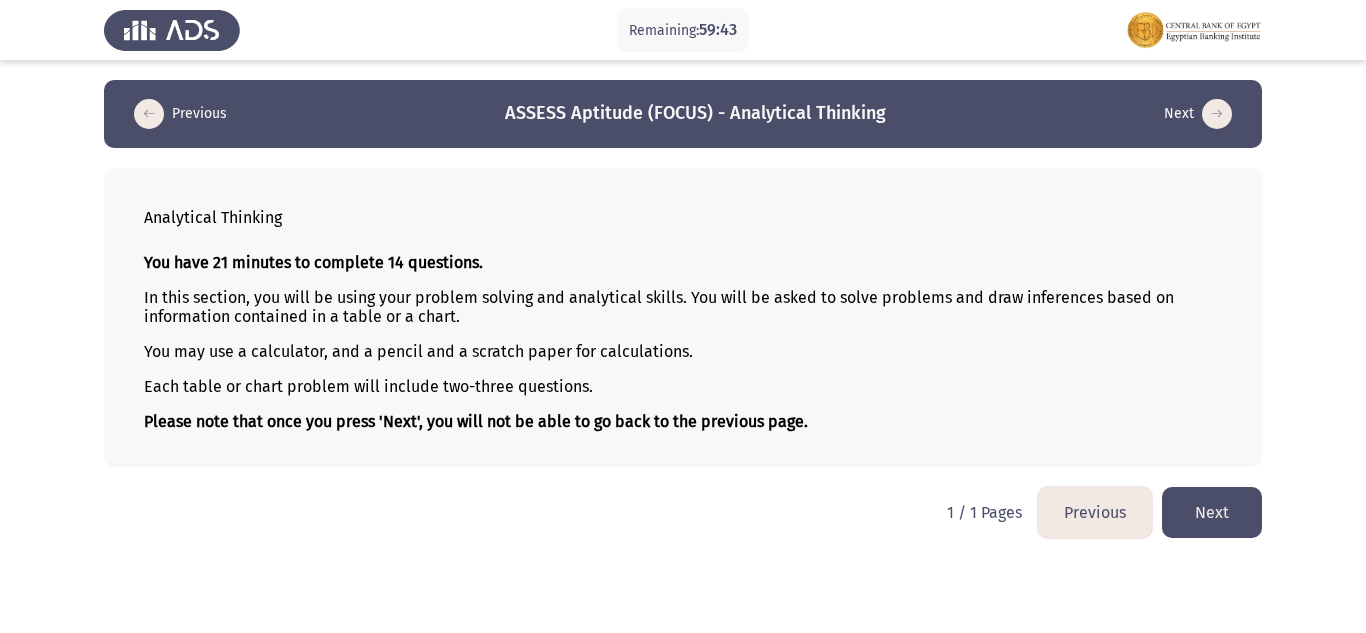 click on "Next" 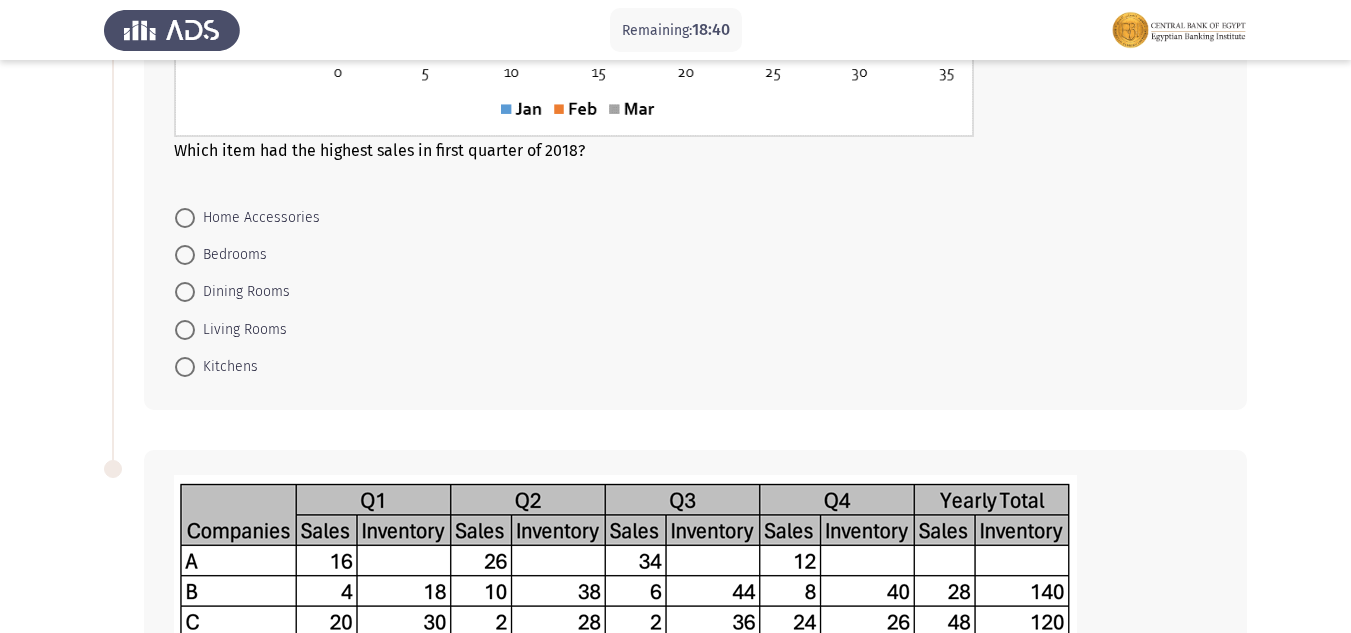 scroll, scrollTop: 500, scrollLeft: 0, axis: vertical 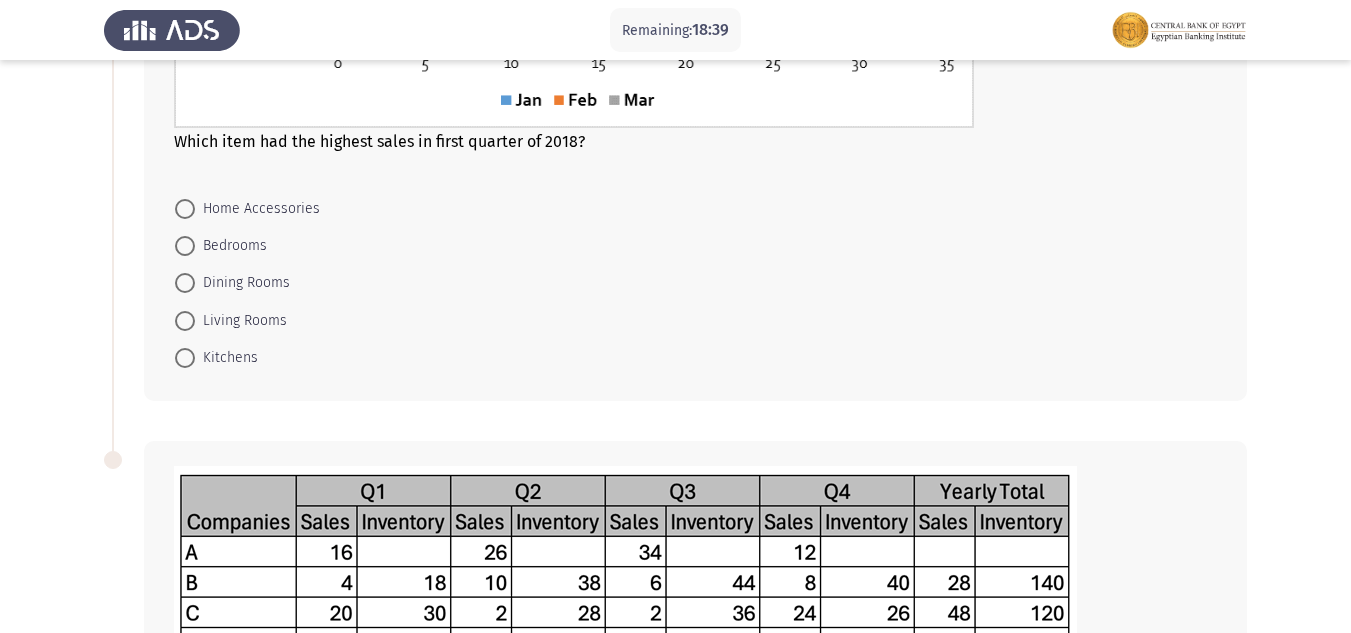 click on "Bedrooms" at bounding box center [231, 246] 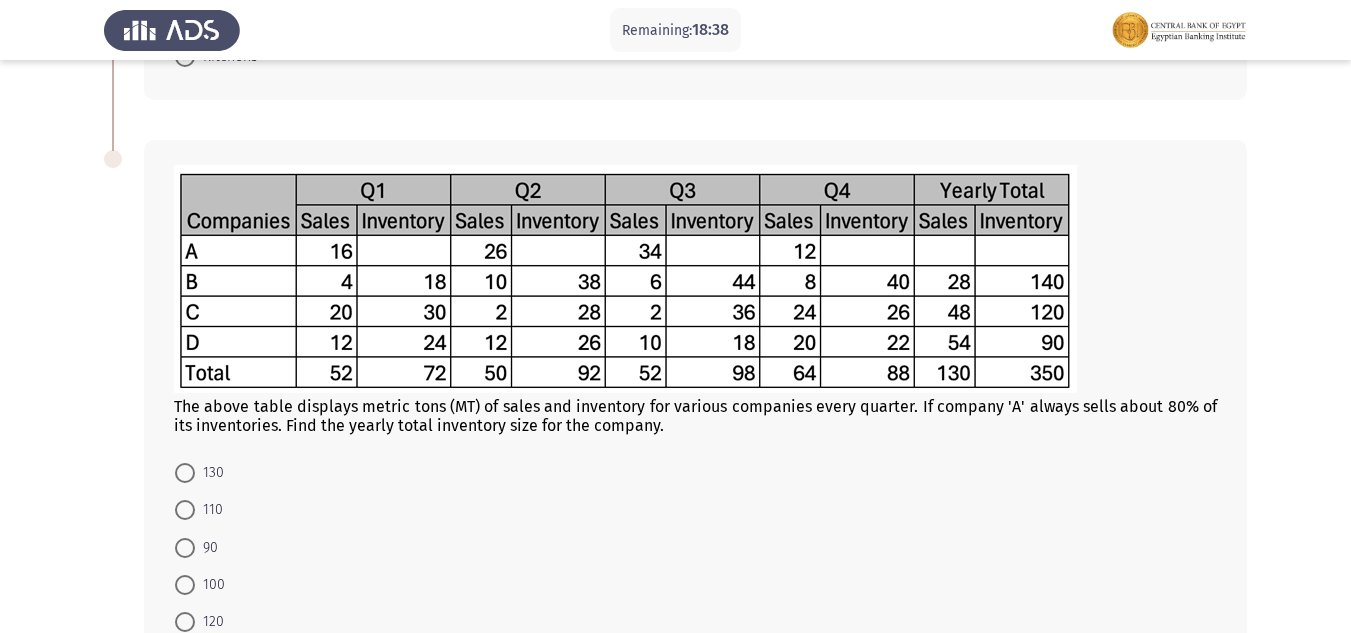 scroll, scrollTop: 900, scrollLeft: 0, axis: vertical 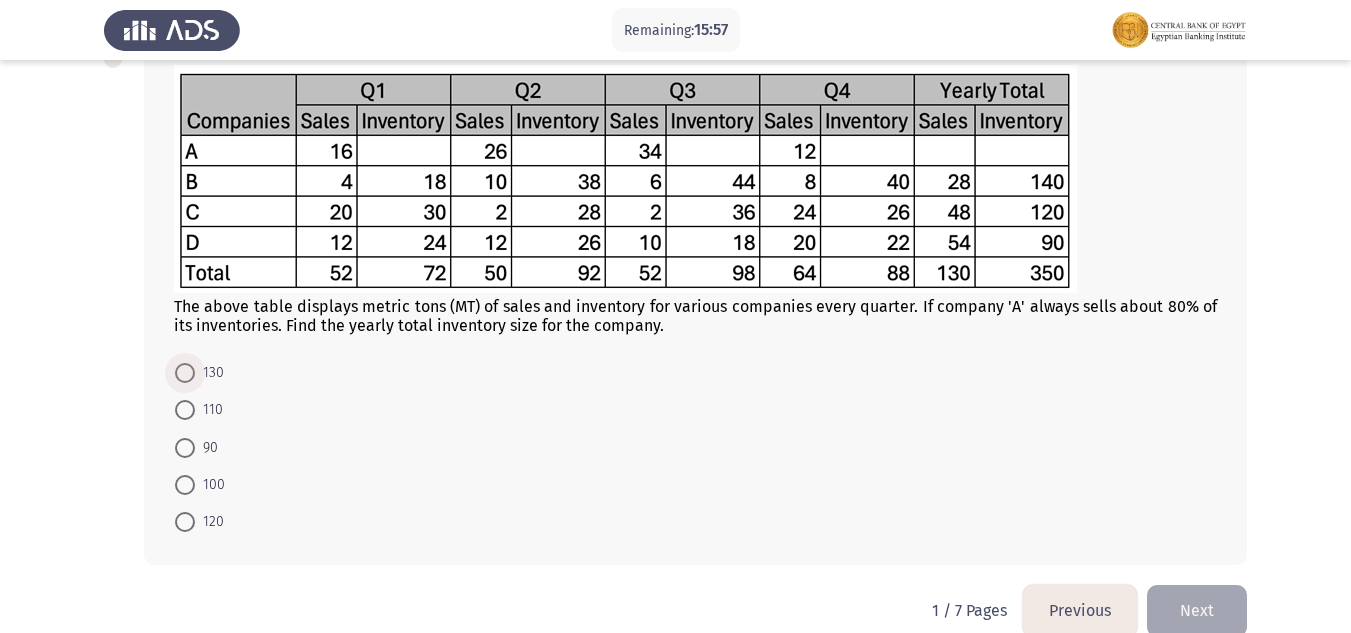 click on "130" at bounding box center (209, 373) 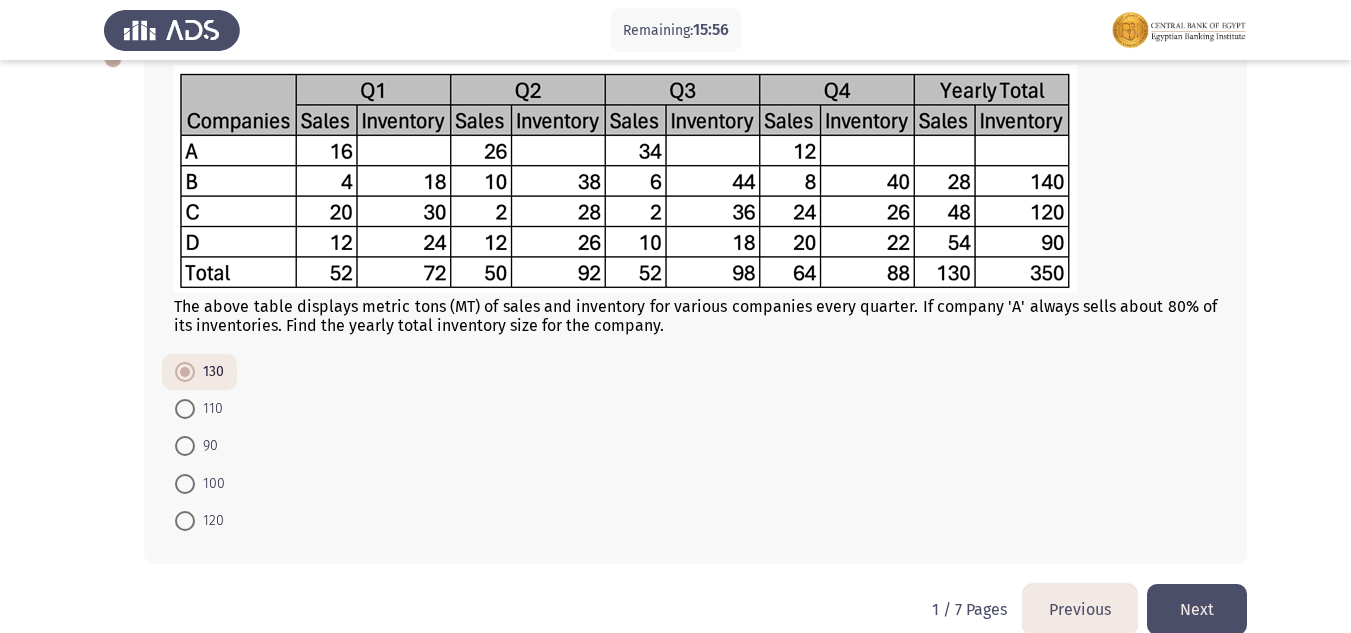 click on "90" at bounding box center [196, 445] 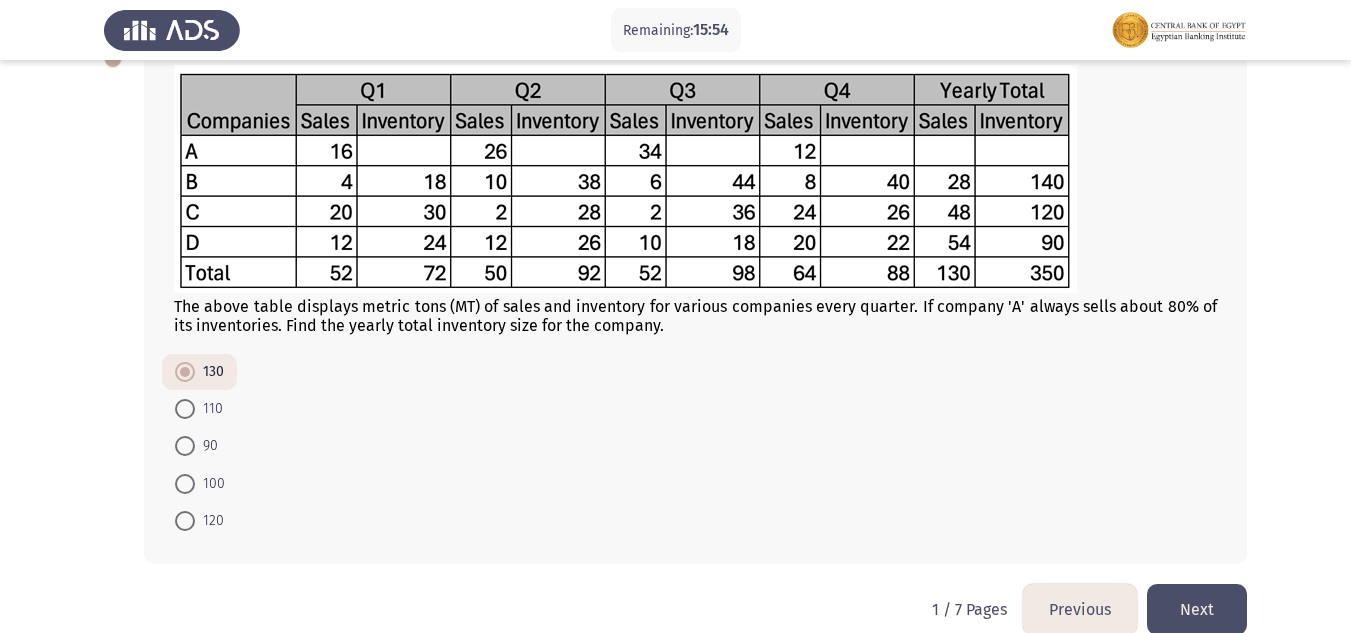 click on "110" at bounding box center (199, 409) 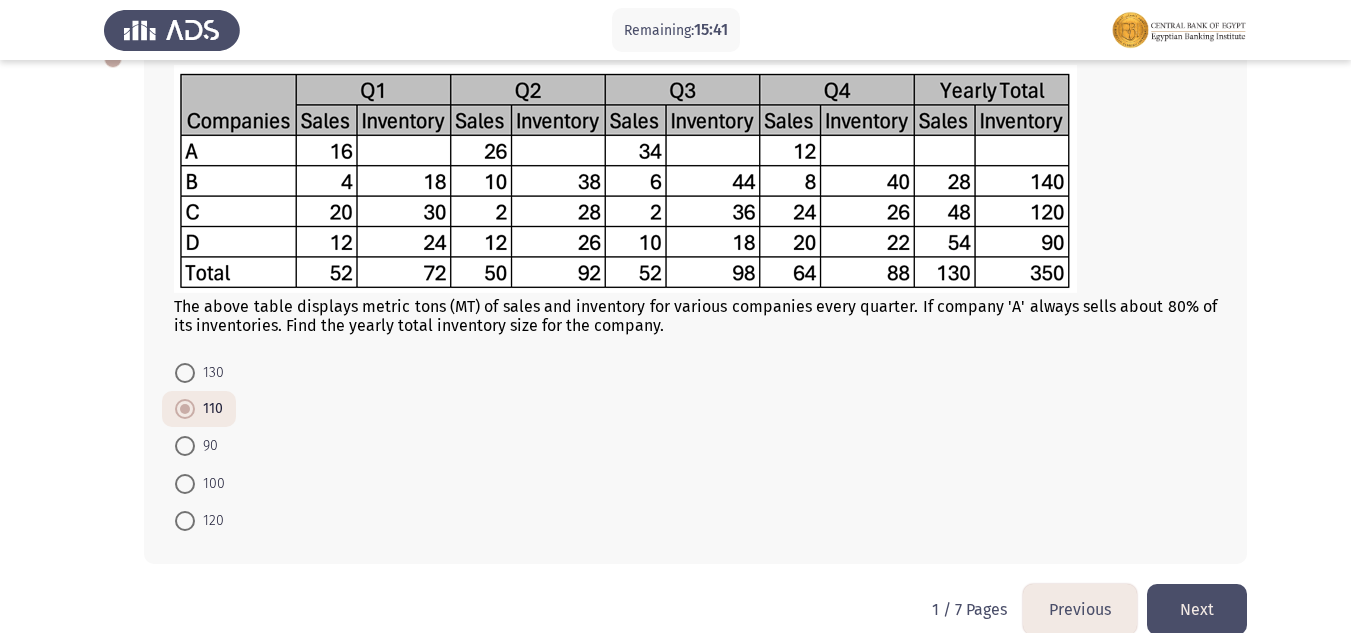 click at bounding box center (185, 373) 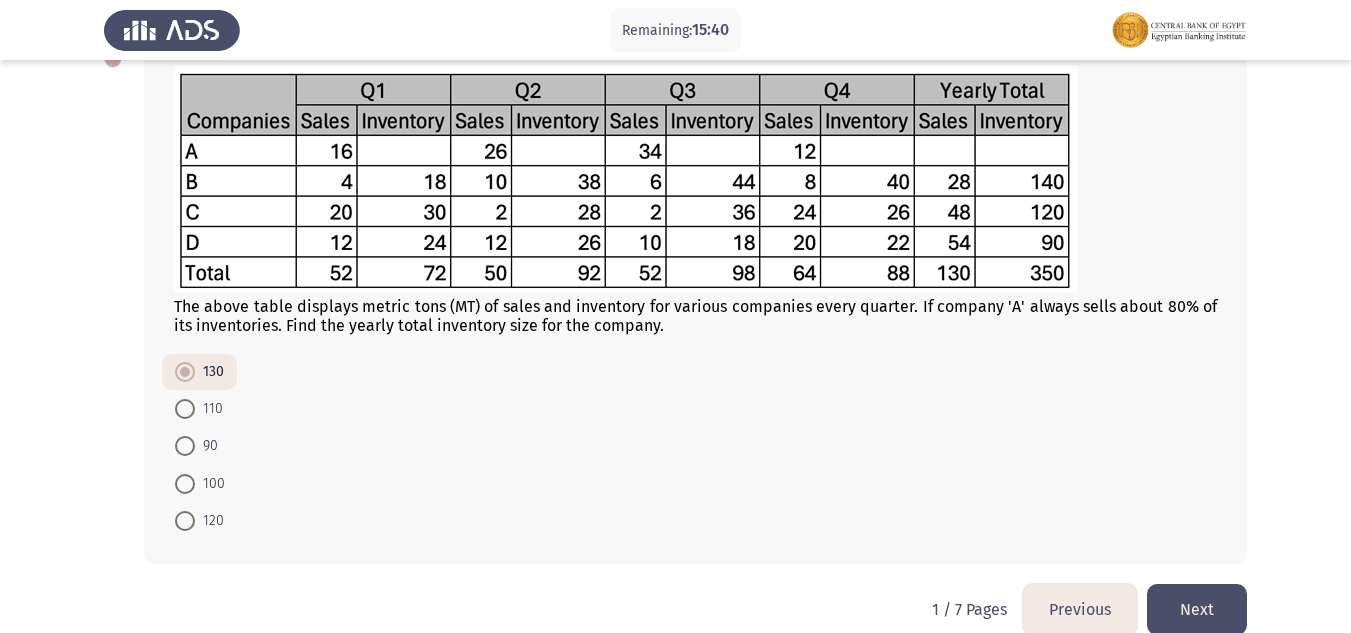 click on "Next" 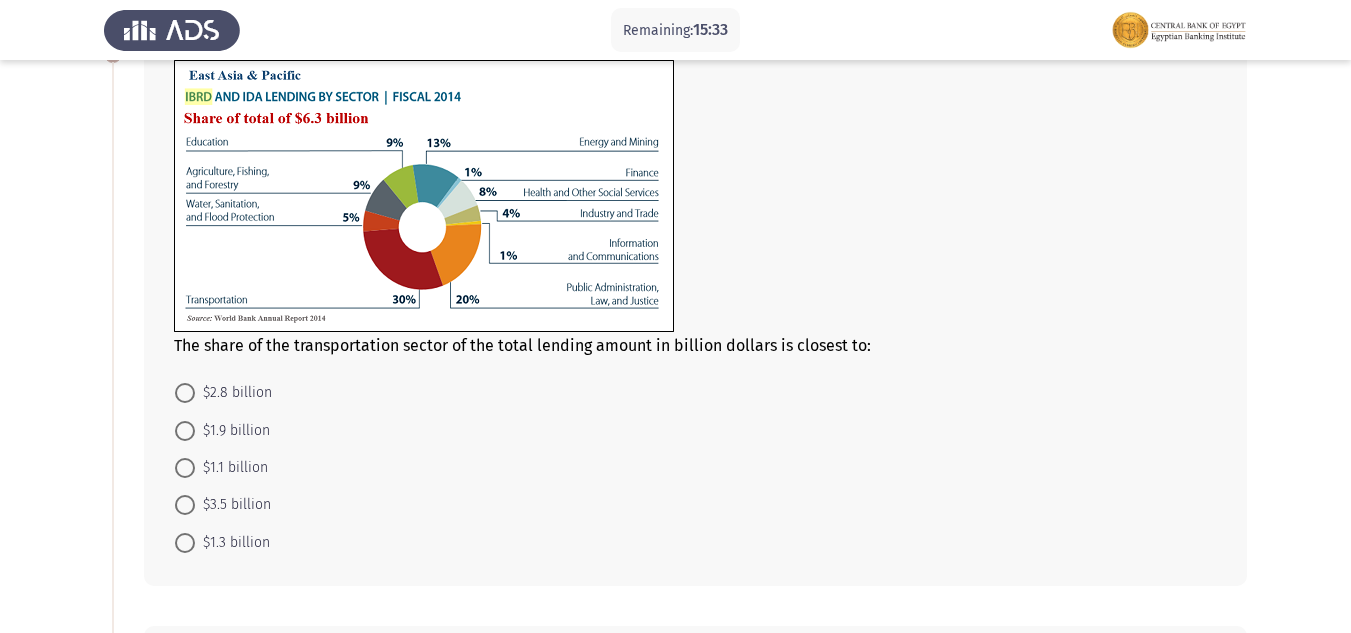 scroll, scrollTop: 100, scrollLeft: 0, axis: vertical 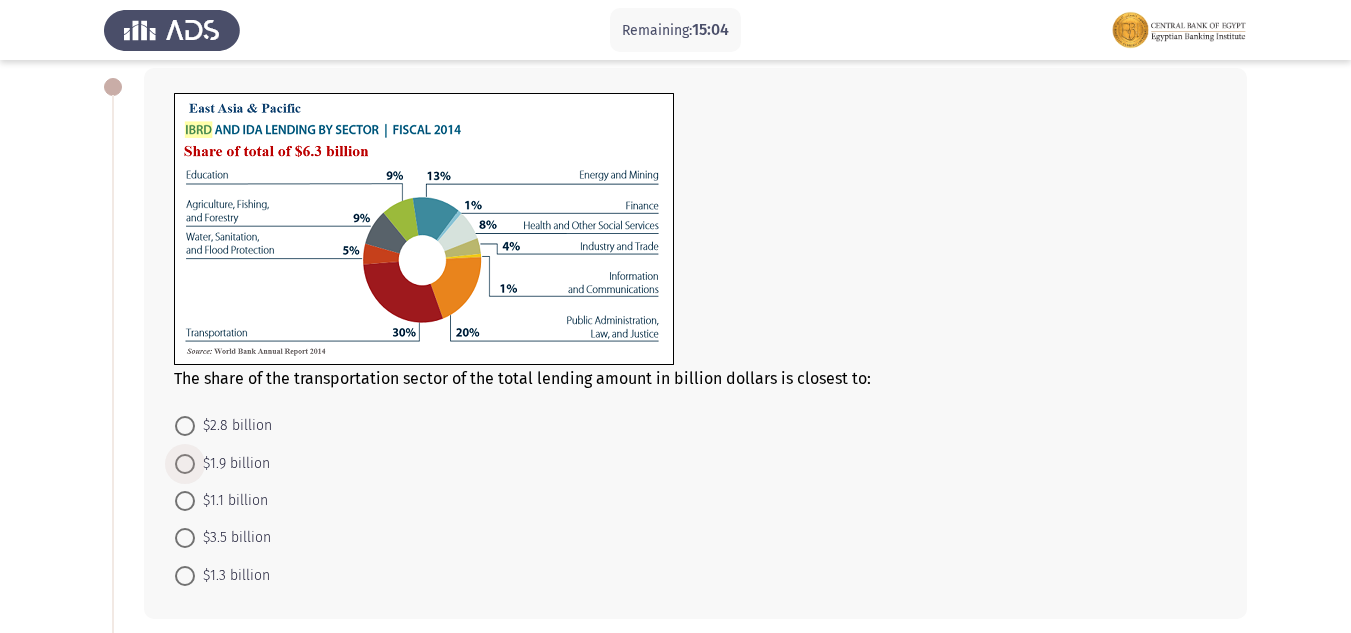 click on "$1.9 billion" at bounding box center [232, 464] 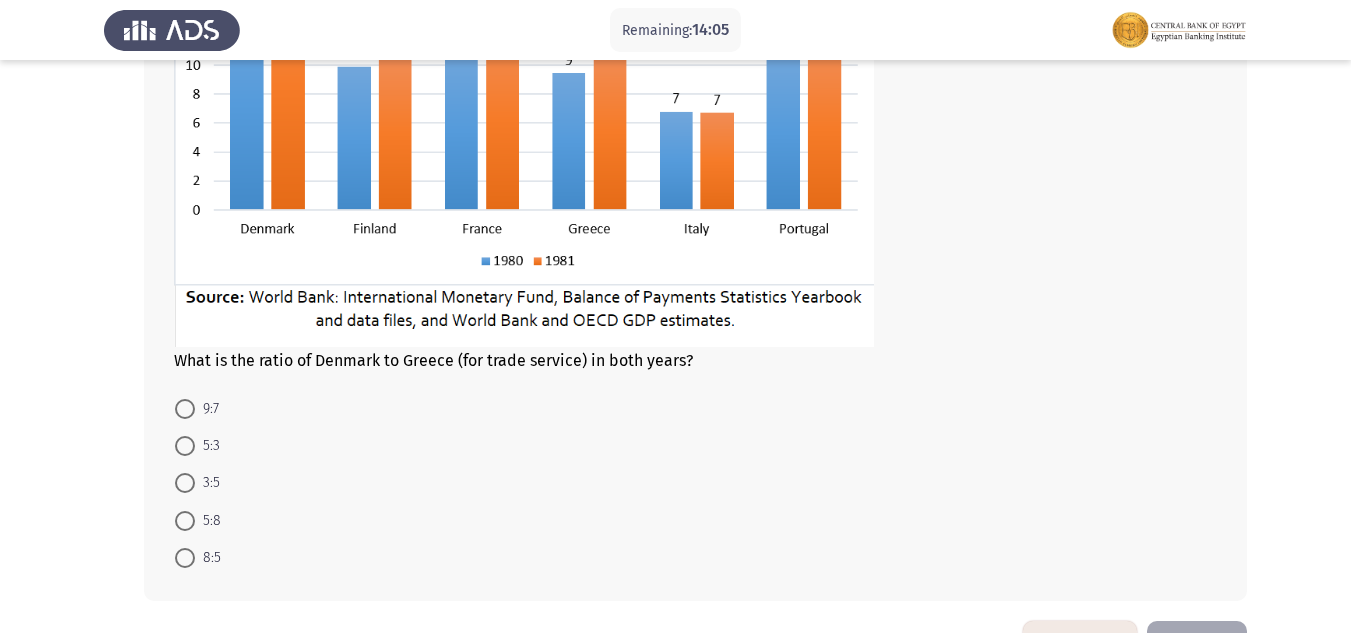 scroll, scrollTop: 900, scrollLeft: 0, axis: vertical 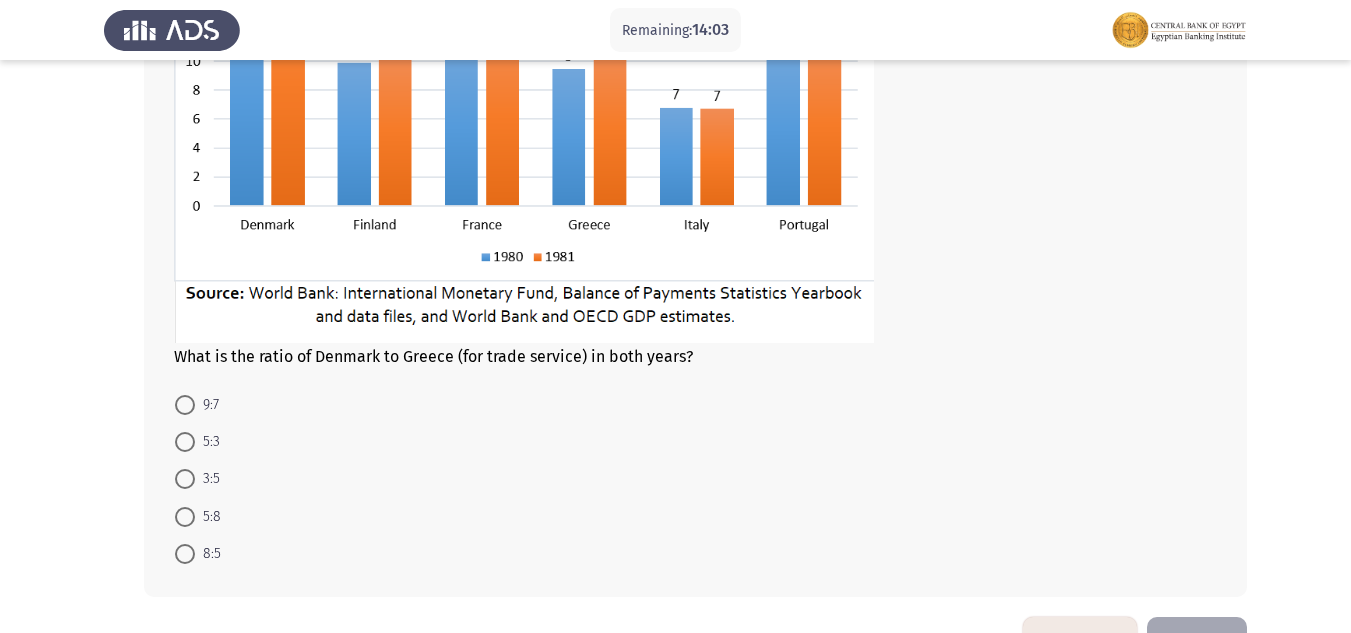 click at bounding box center [185, 554] 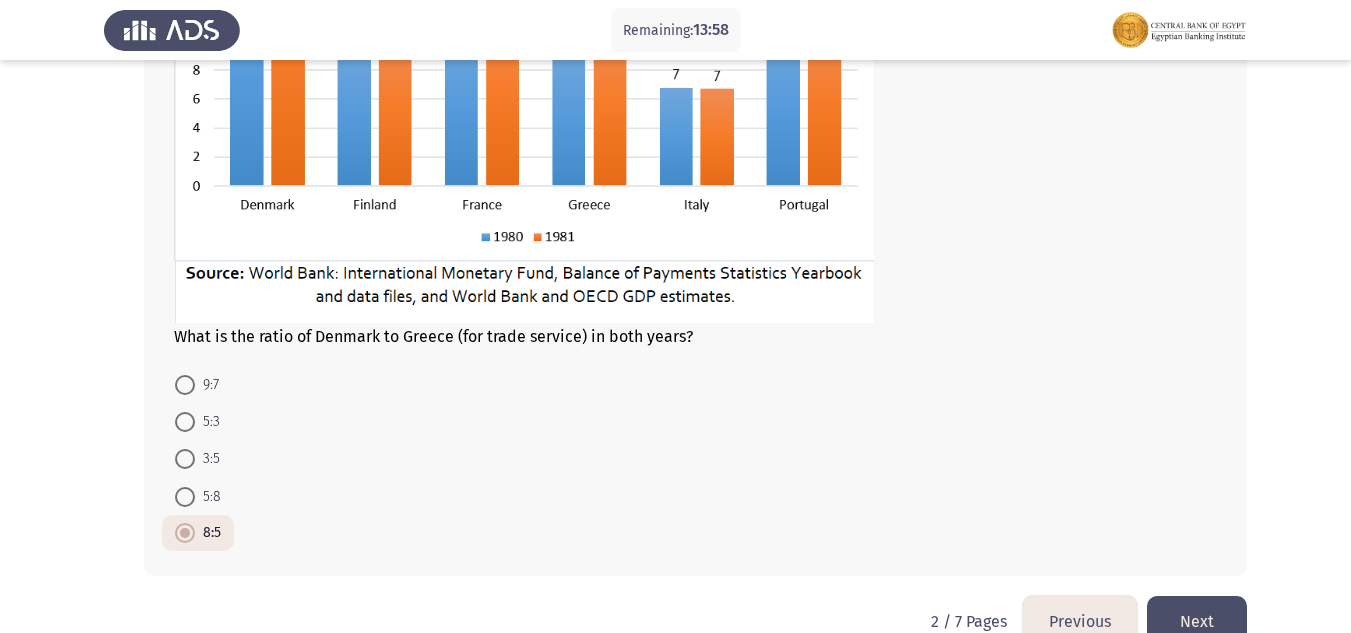 scroll, scrollTop: 963, scrollLeft: 0, axis: vertical 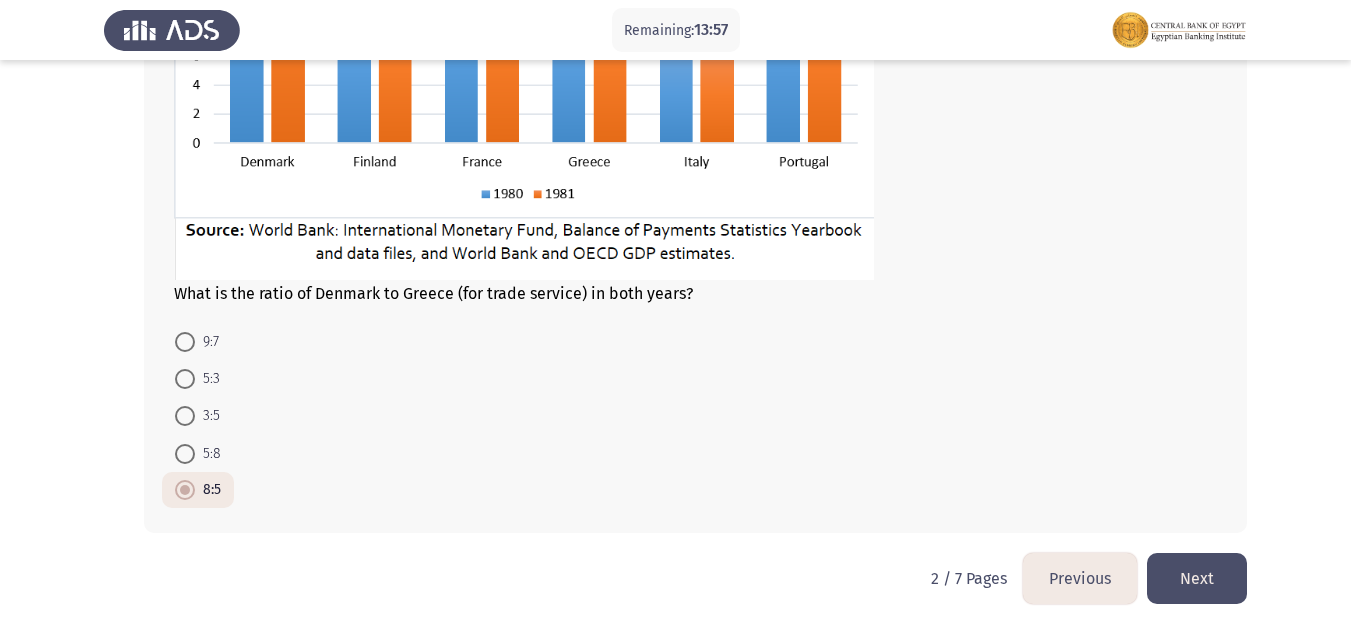 click on "Next" 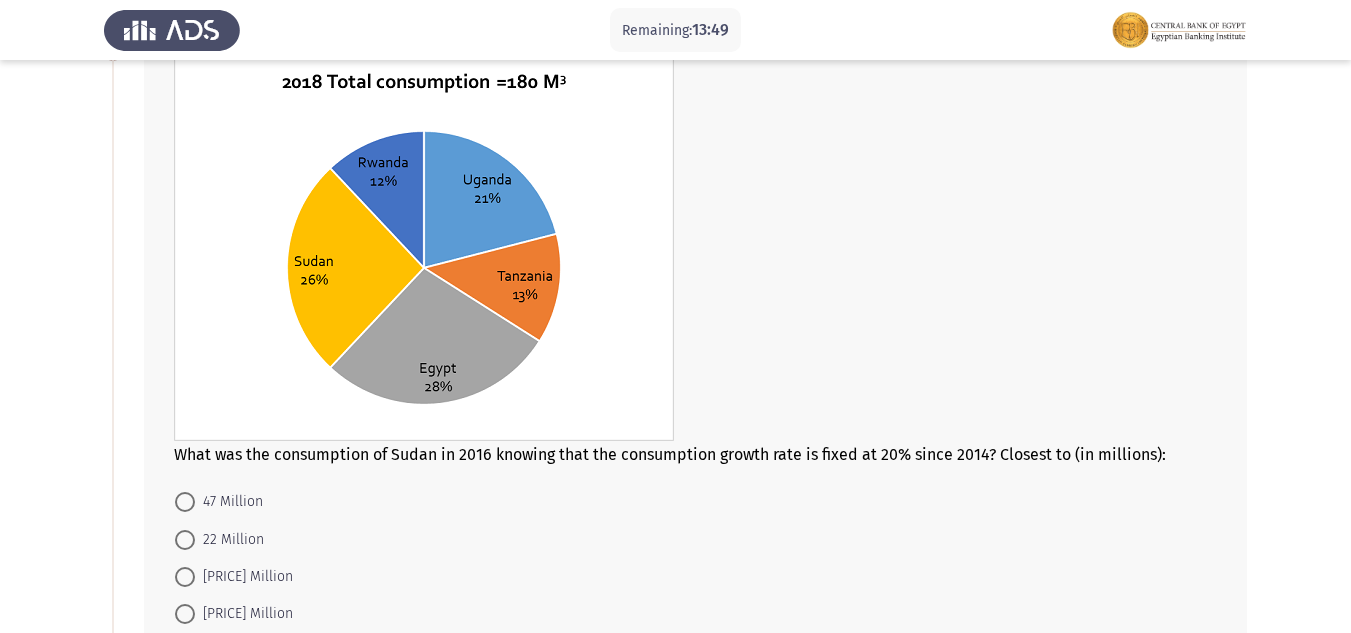 scroll, scrollTop: 100, scrollLeft: 0, axis: vertical 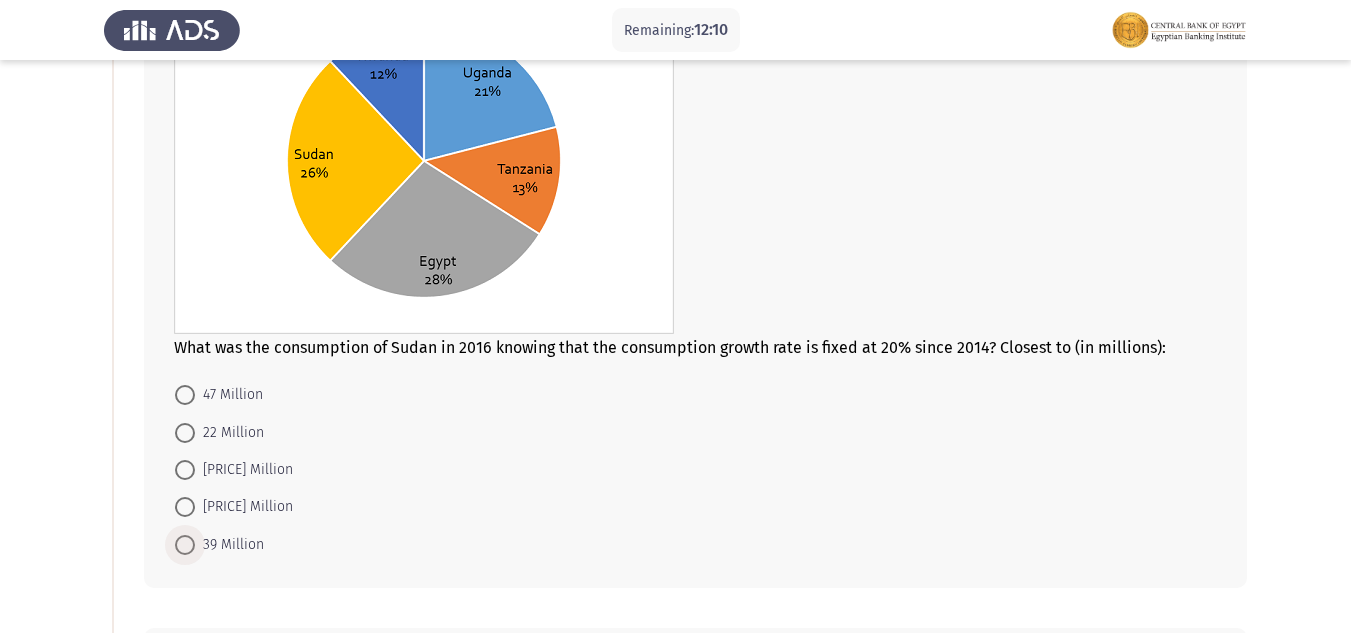 click on "39 Million" at bounding box center [229, 545] 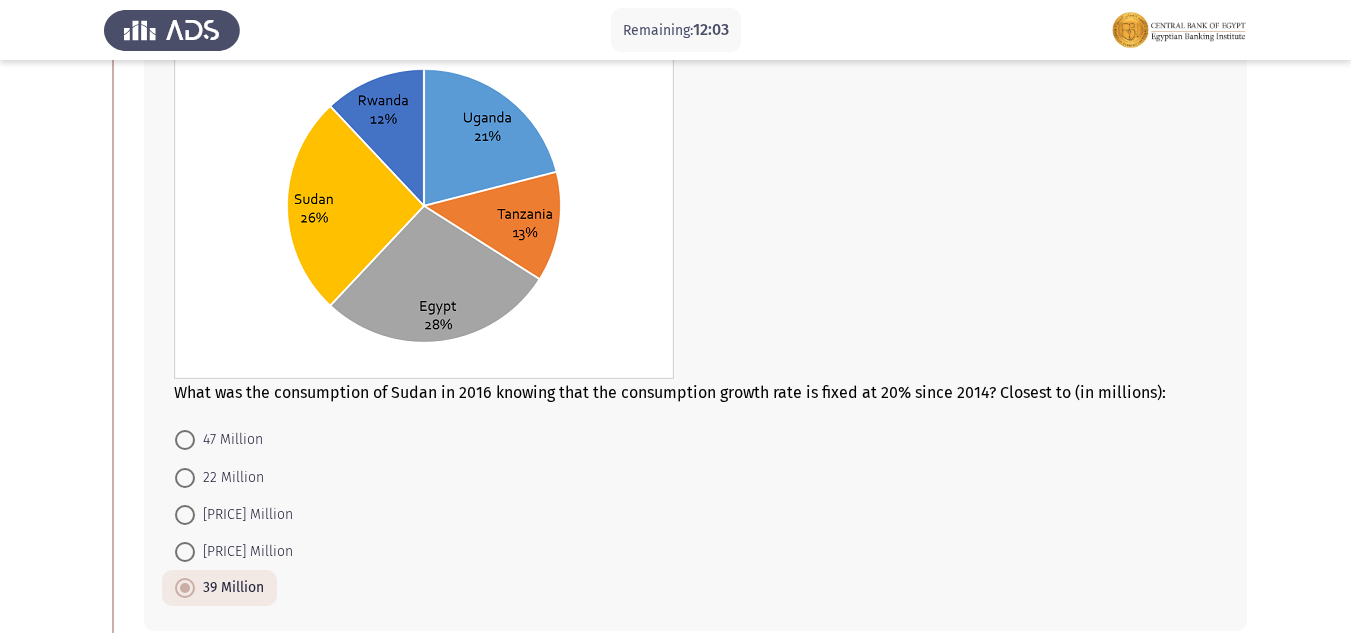 scroll, scrollTop: 194, scrollLeft: 0, axis: vertical 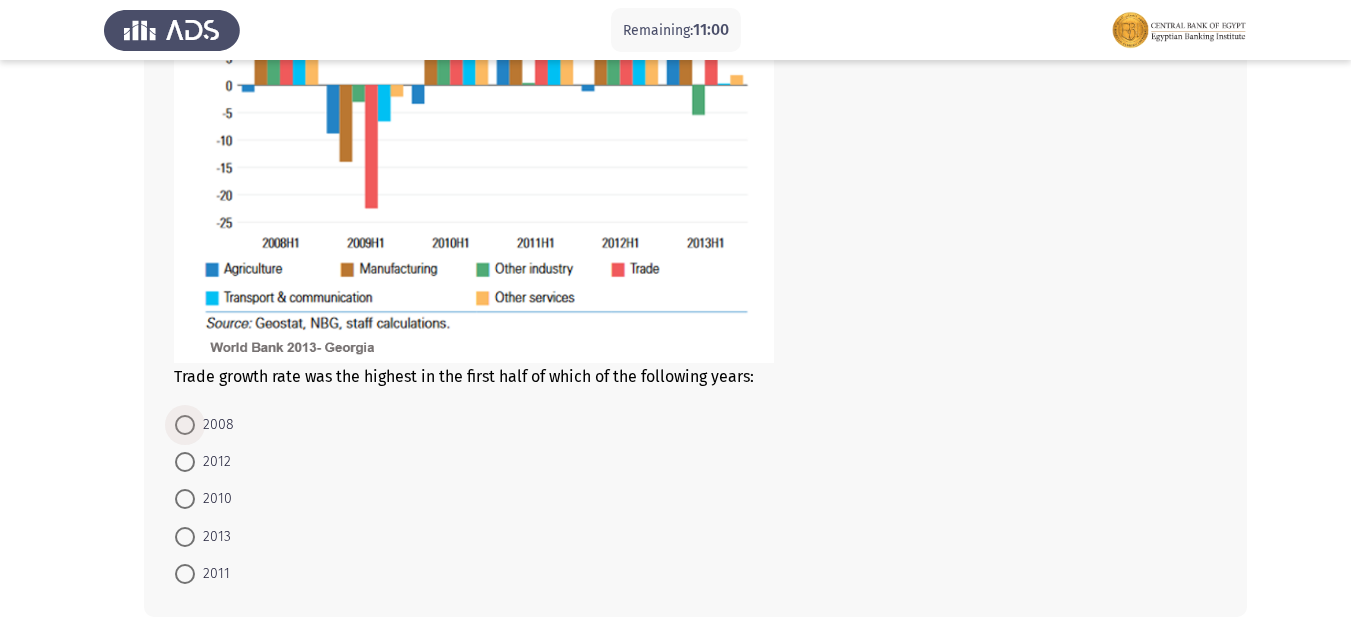 click on "2008" at bounding box center (214, 425) 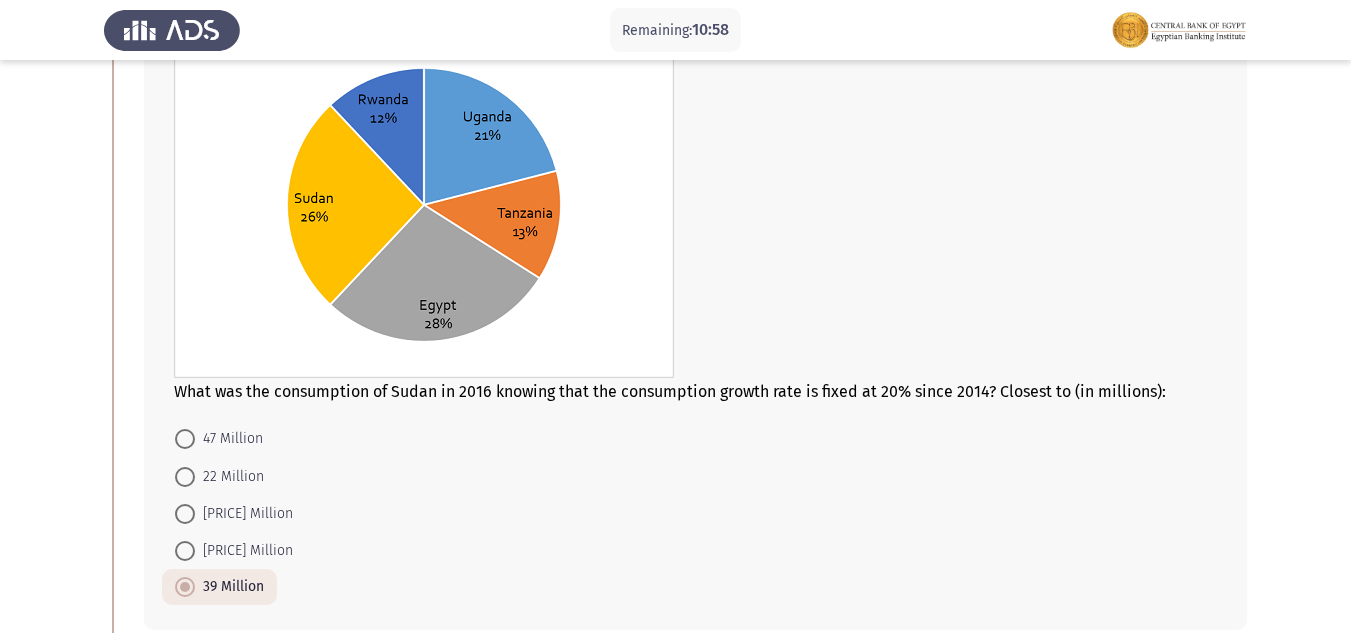 scroll, scrollTop: 163, scrollLeft: 0, axis: vertical 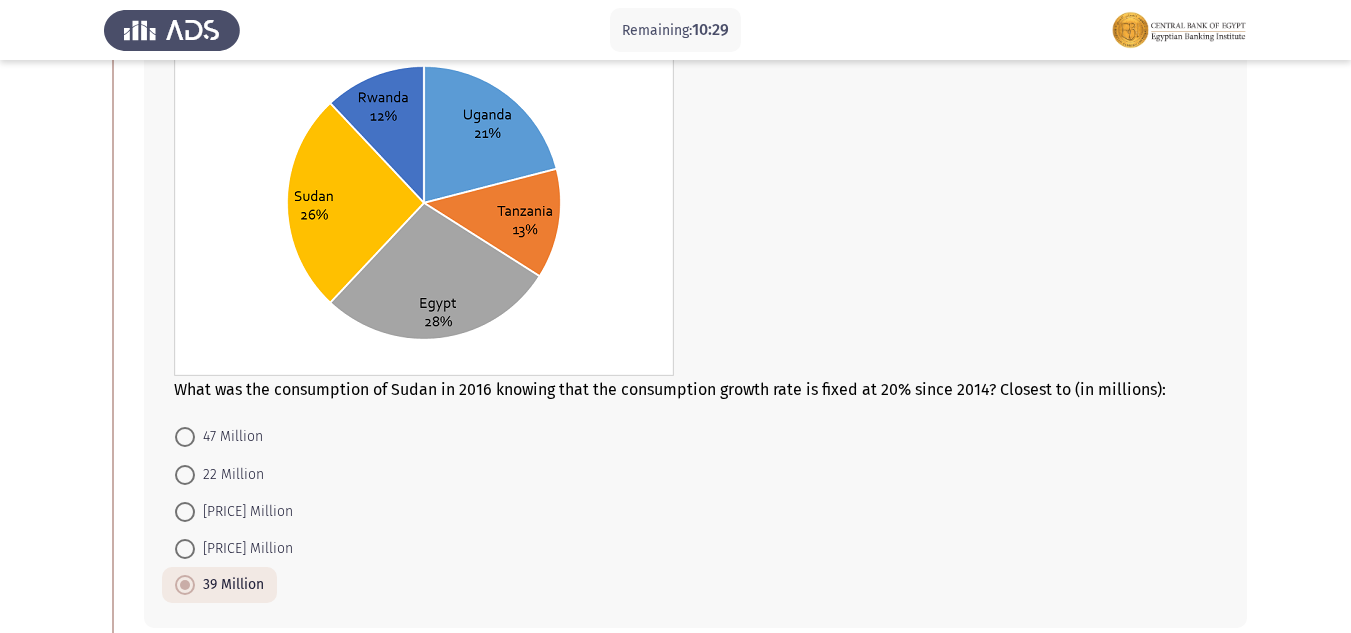 click on "47 Million" at bounding box center [229, 437] 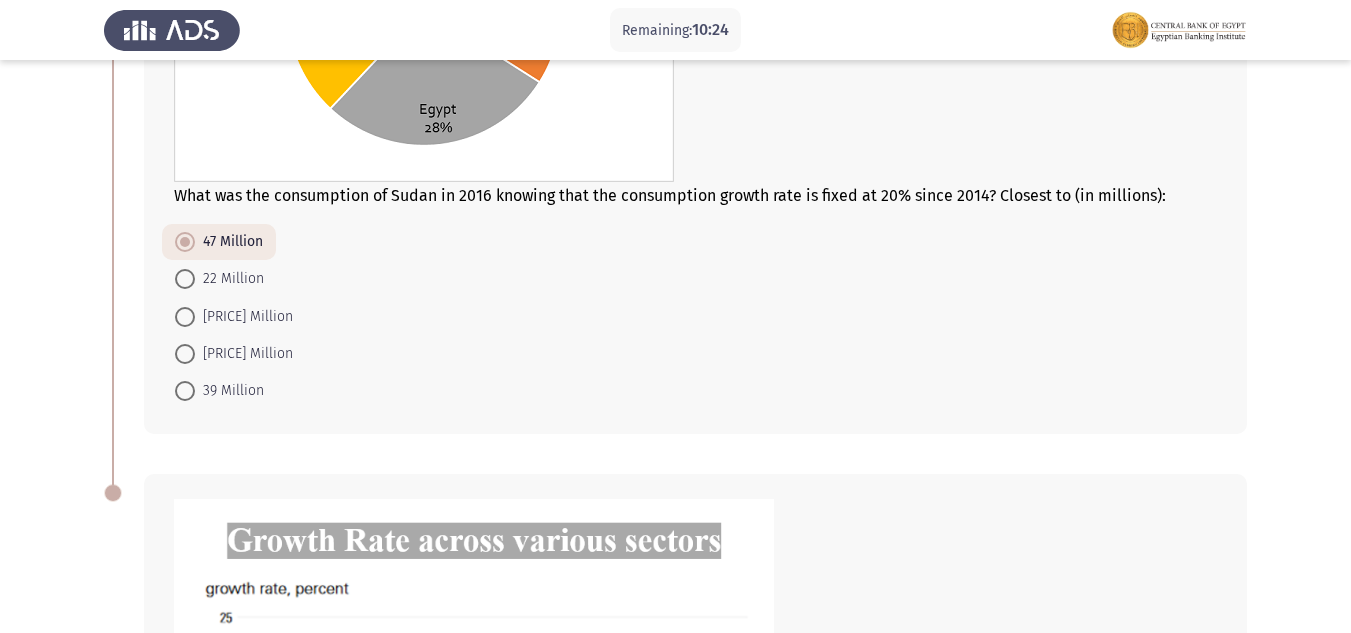 scroll, scrollTop: 246, scrollLeft: 0, axis: vertical 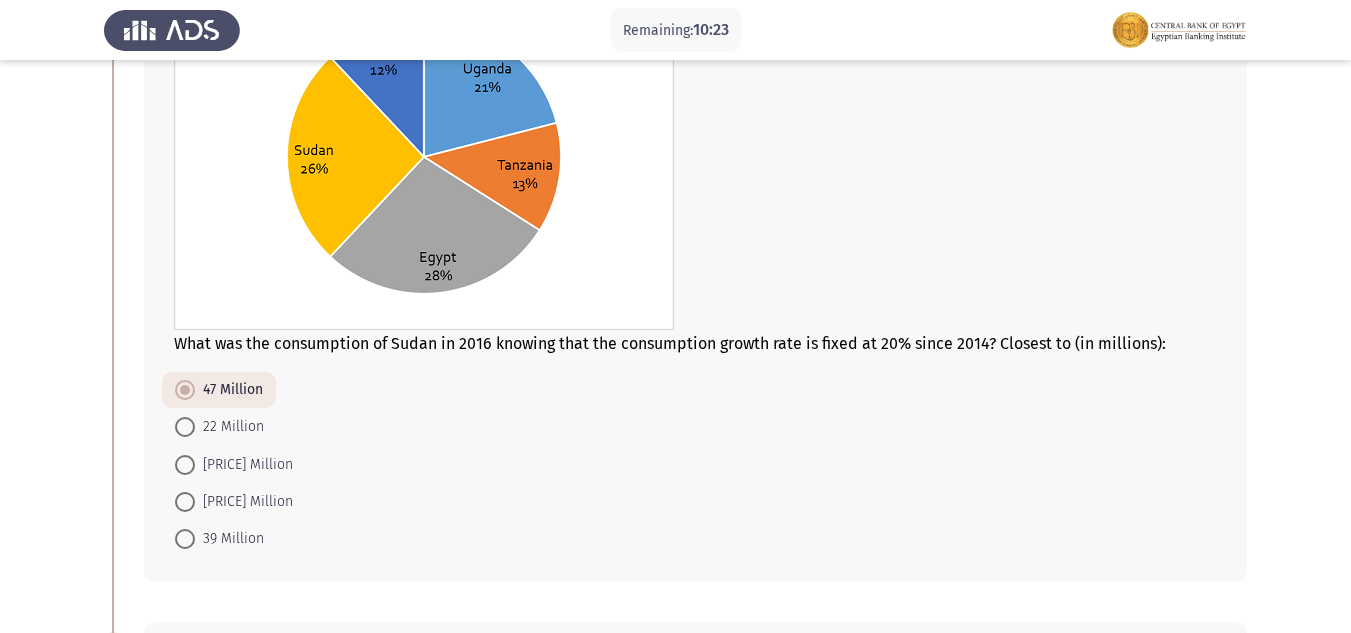 click on "39 Million" at bounding box center (229, 539) 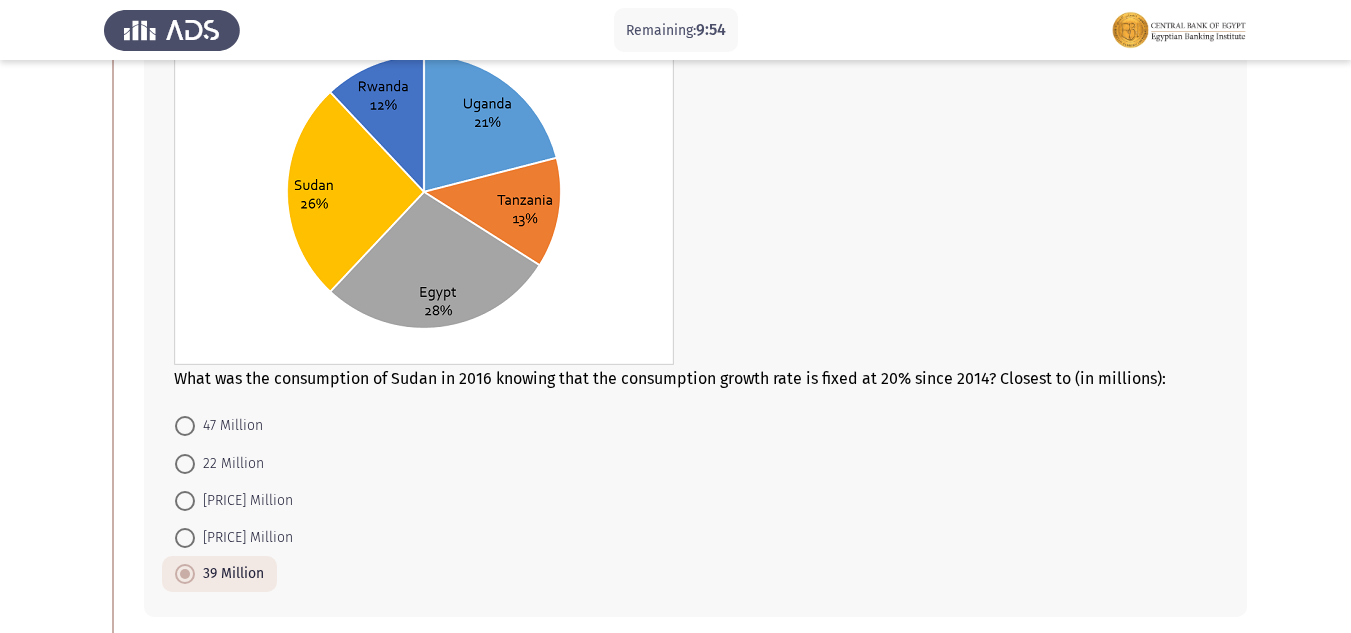 scroll, scrollTop: 246, scrollLeft: 0, axis: vertical 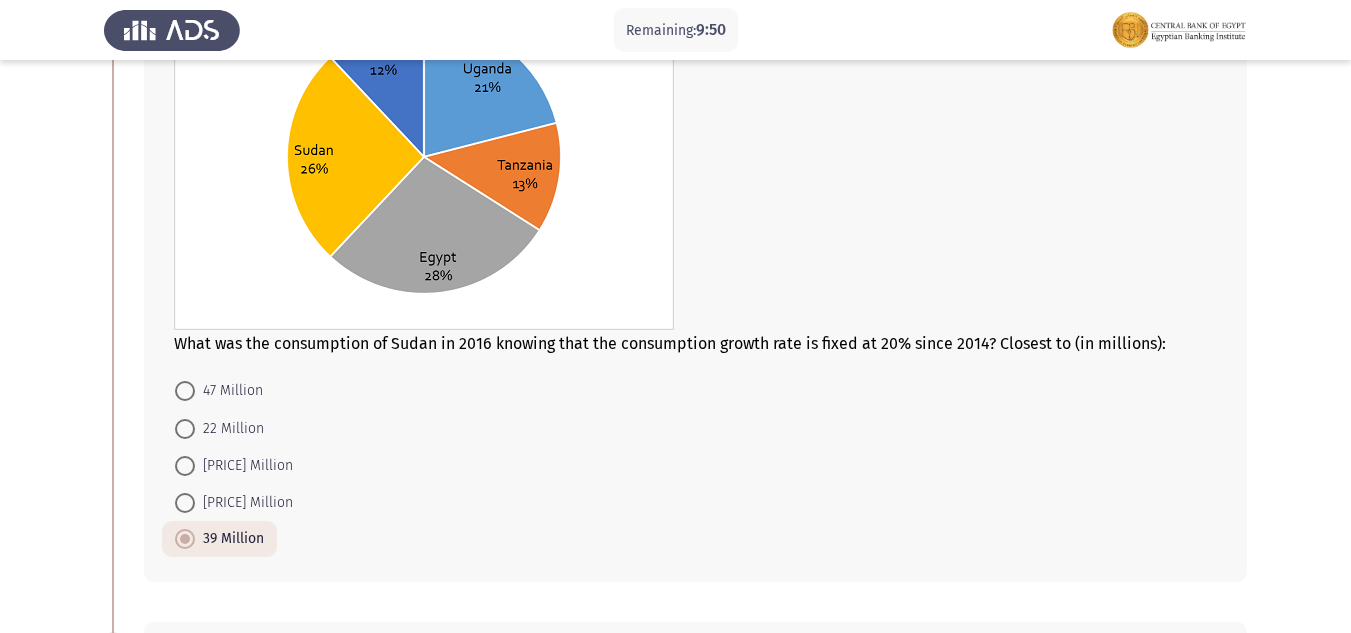 click on "[PRICE] Million" at bounding box center (244, 466) 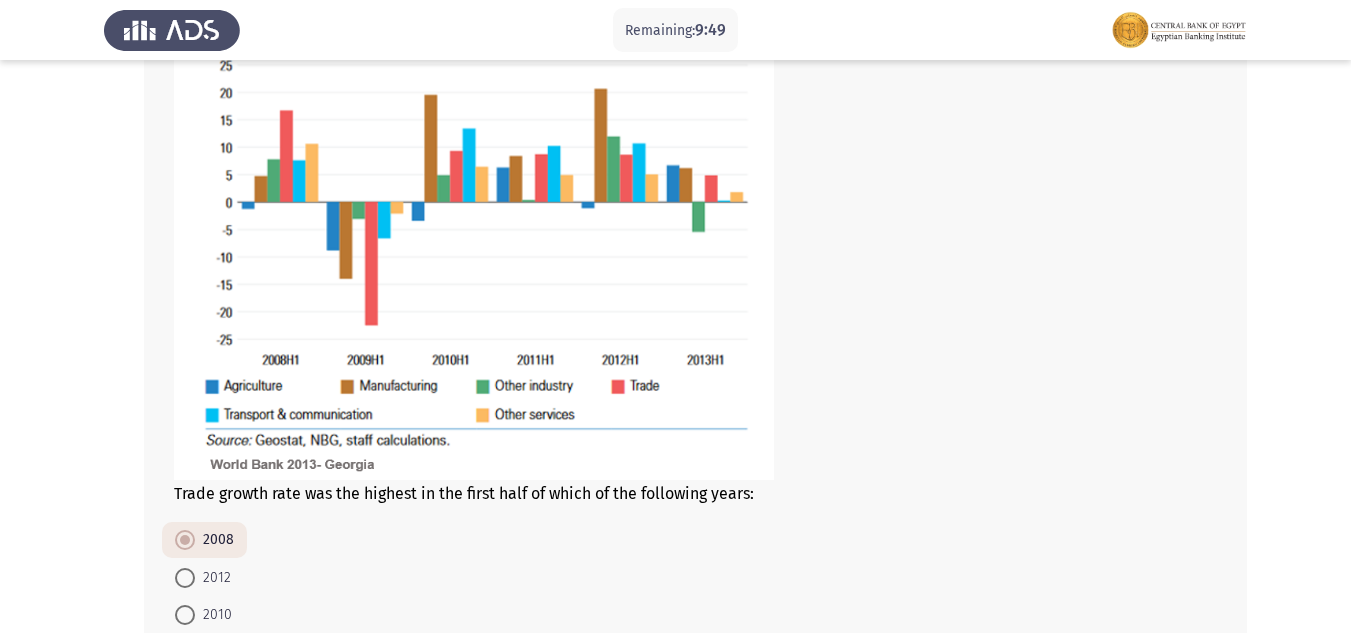 scroll, scrollTop: 1146, scrollLeft: 0, axis: vertical 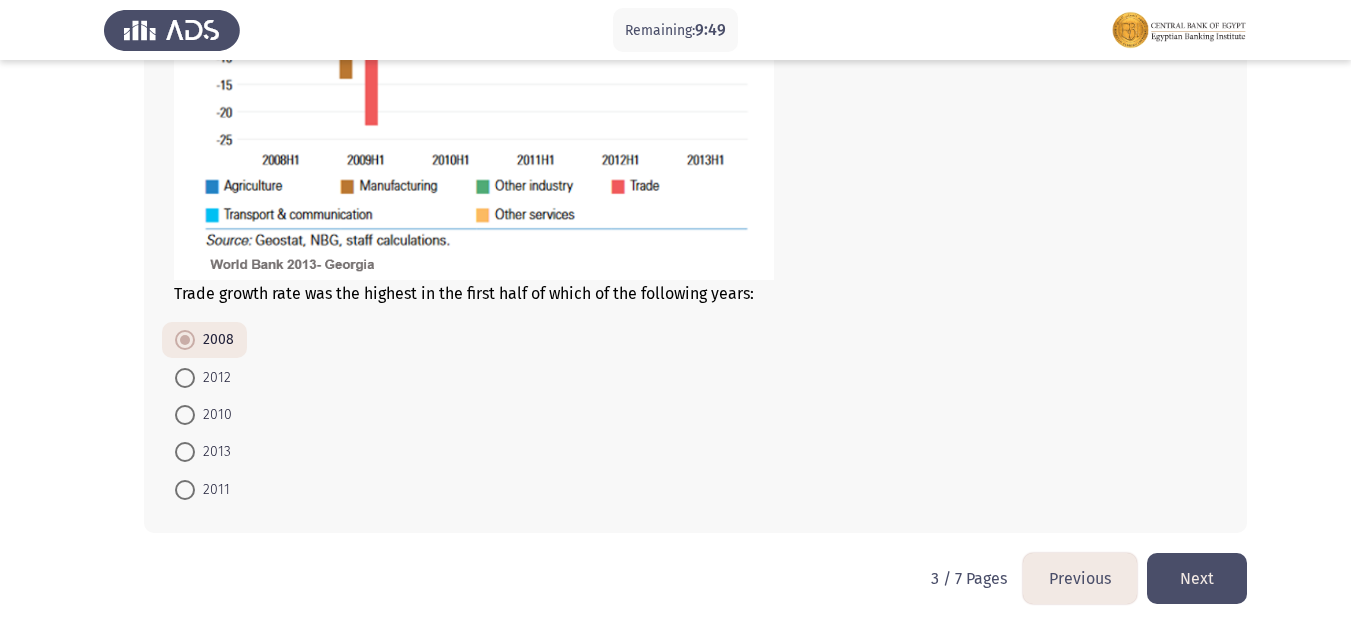click on "Next" 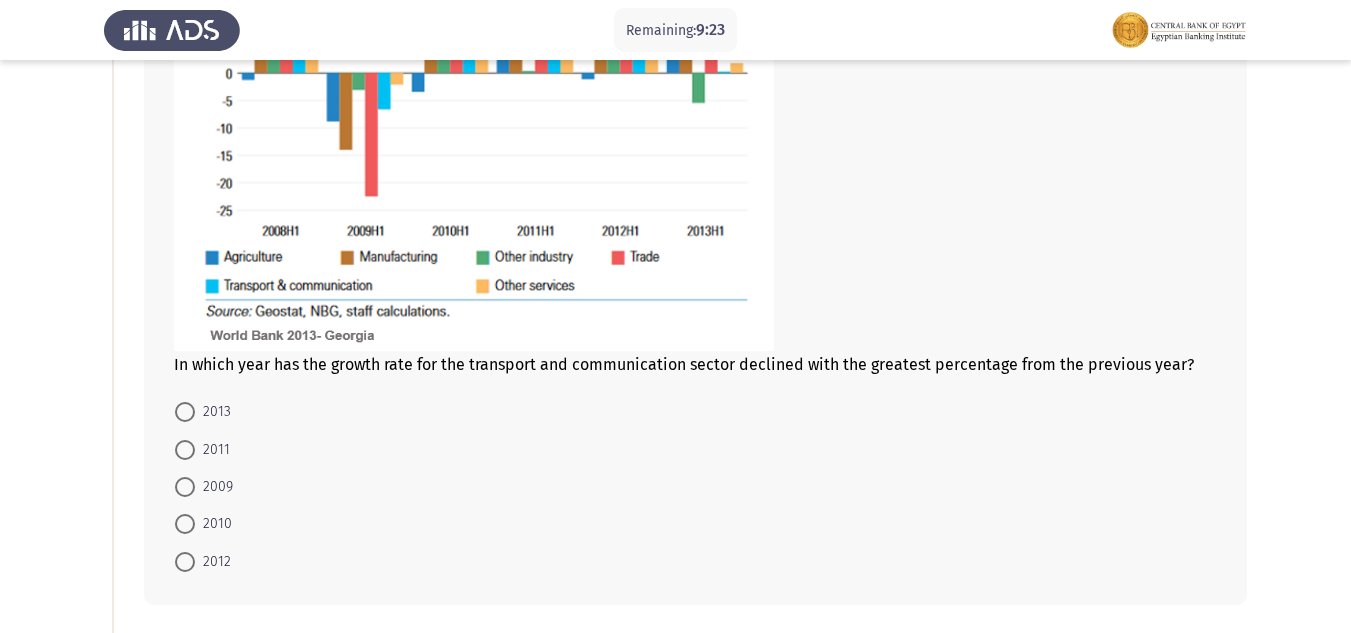 scroll, scrollTop: 394, scrollLeft: 0, axis: vertical 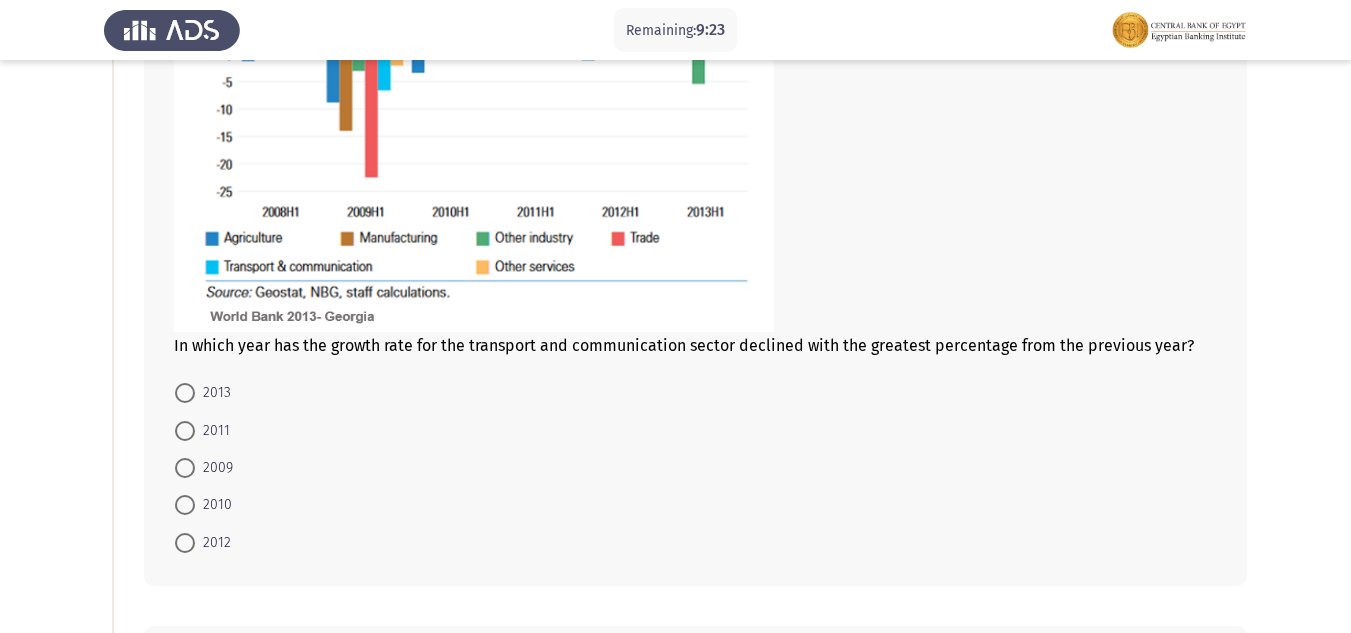 click on "2010" at bounding box center (203, 504) 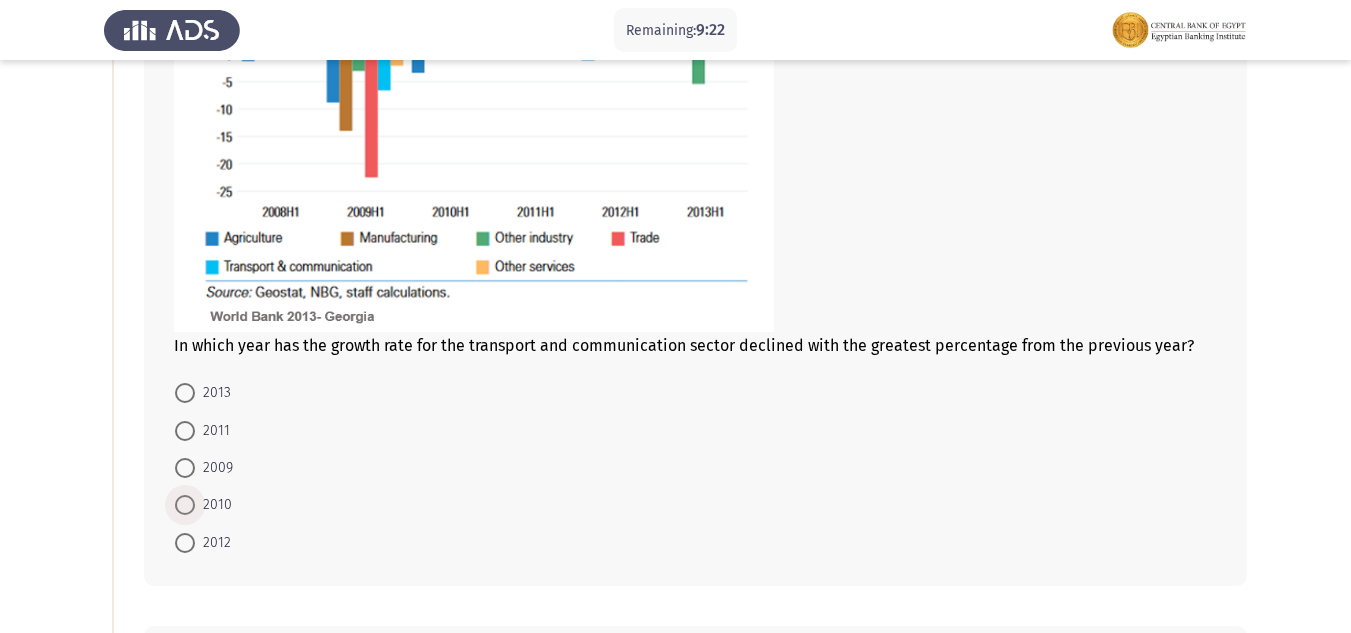 click on "2010" at bounding box center (213, 505) 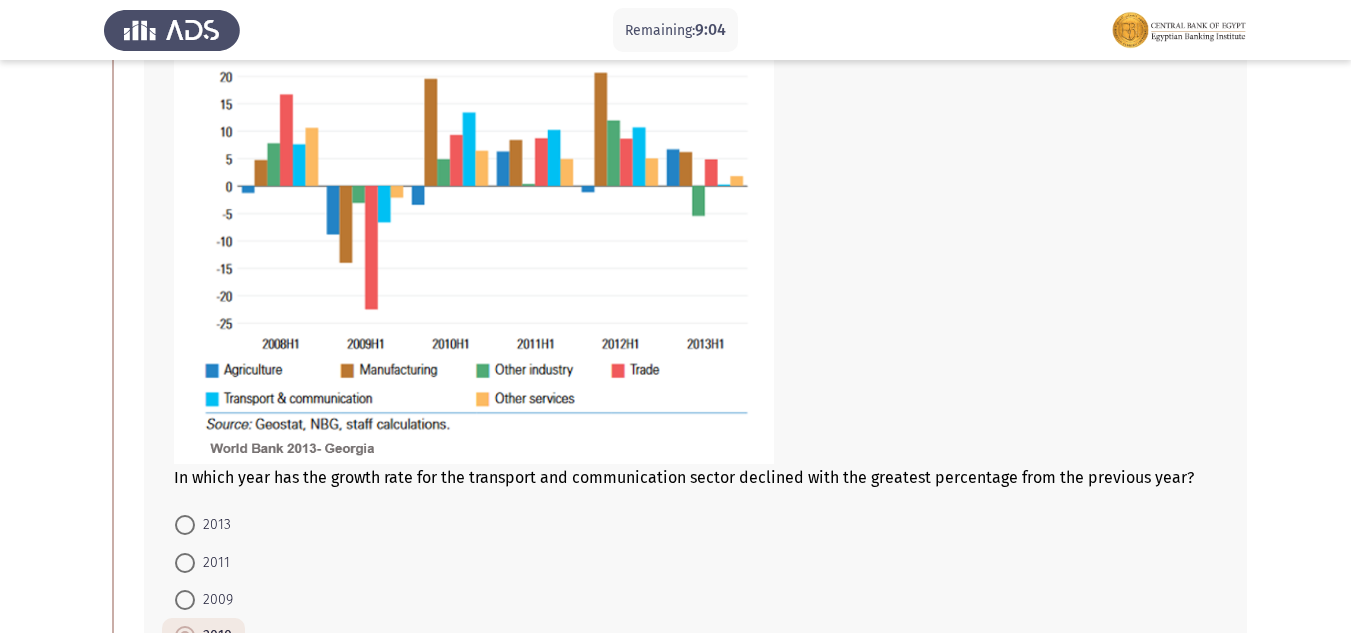 scroll, scrollTop: 294, scrollLeft: 0, axis: vertical 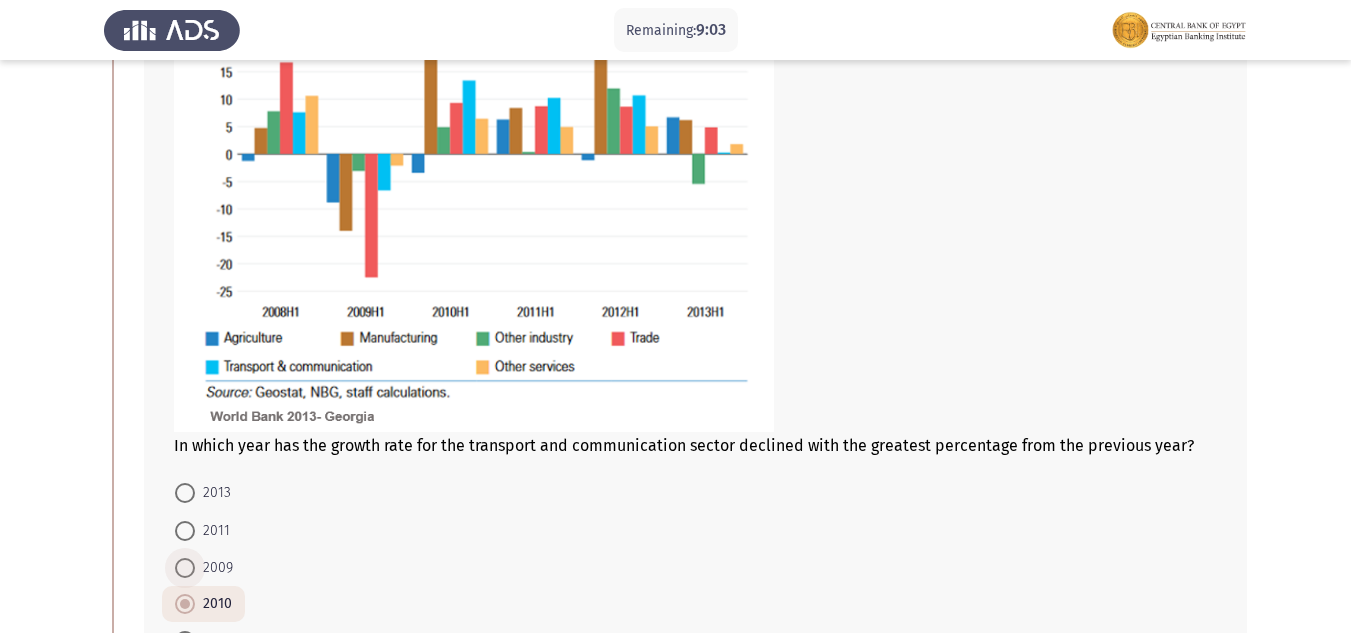 click on "2009" at bounding box center (214, 568) 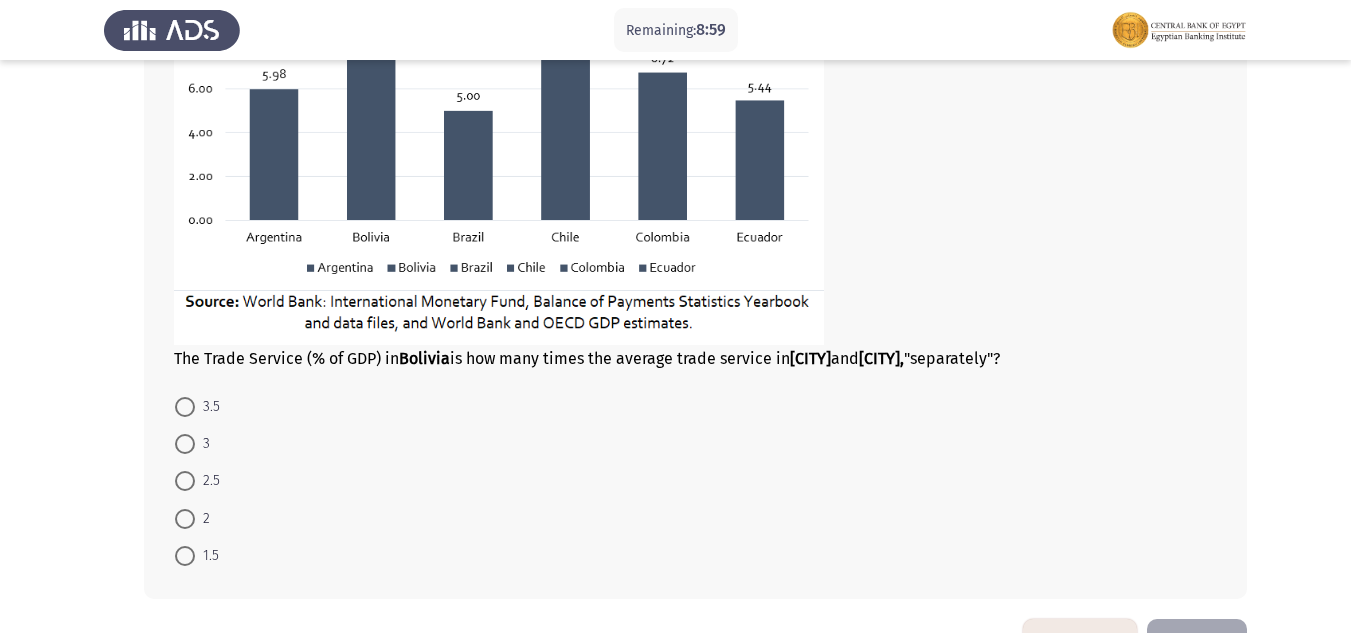 scroll, scrollTop: 1193, scrollLeft: 0, axis: vertical 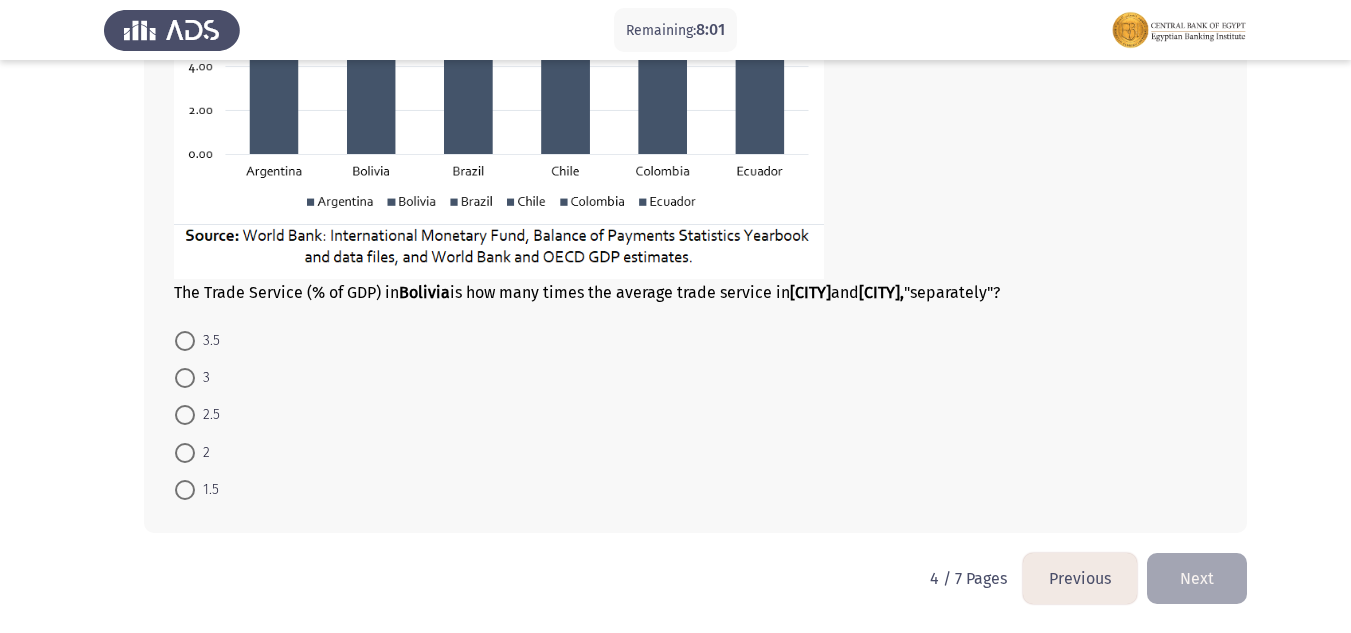 click at bounding box center [185, 490] 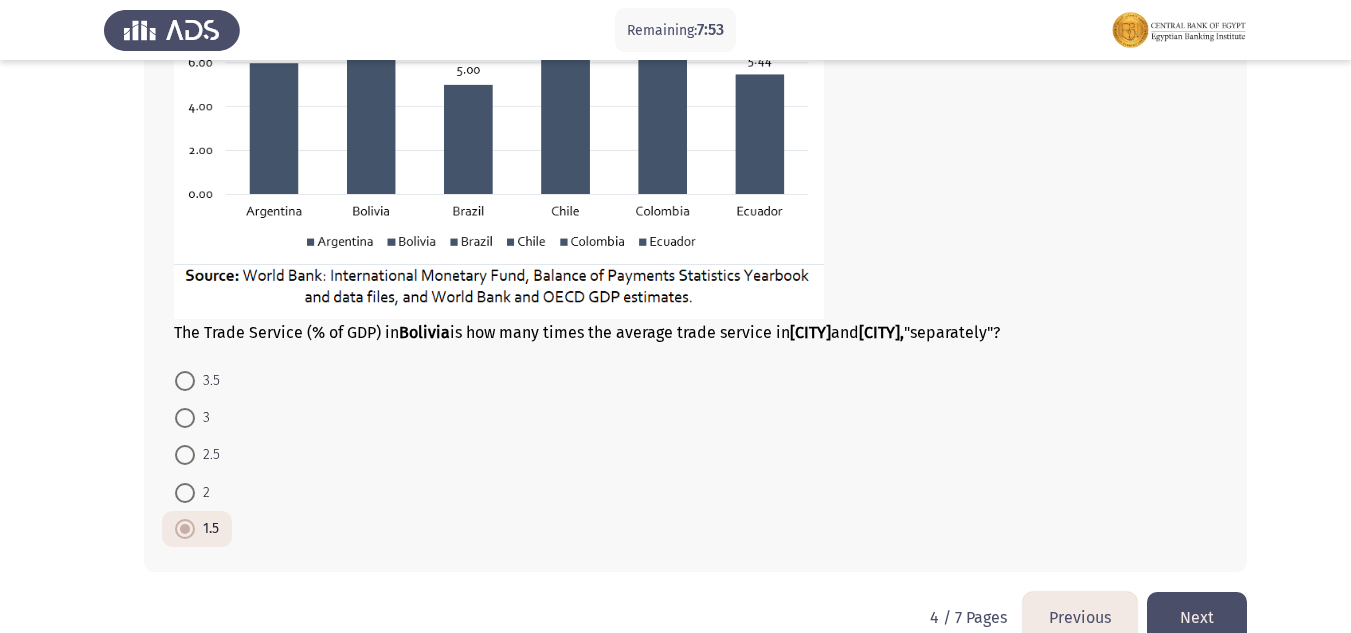 scroll, scrollTop: 1292, scrollLeft: 0, axis: vertical 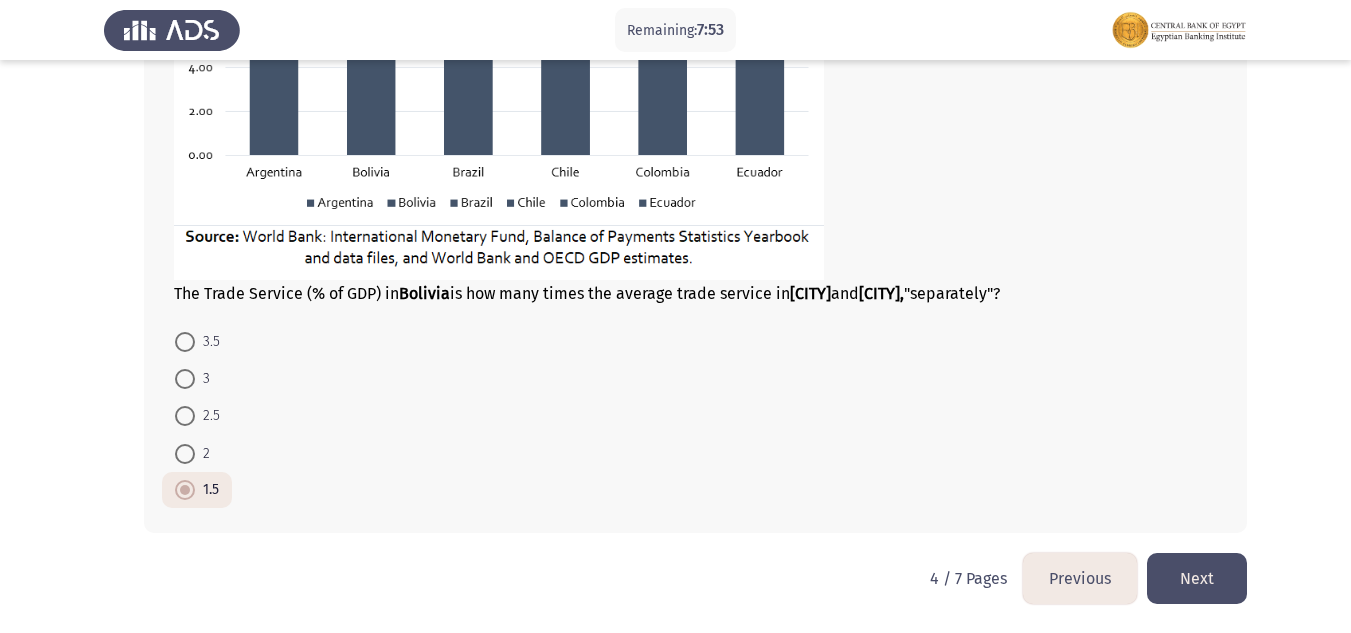click on "Next" 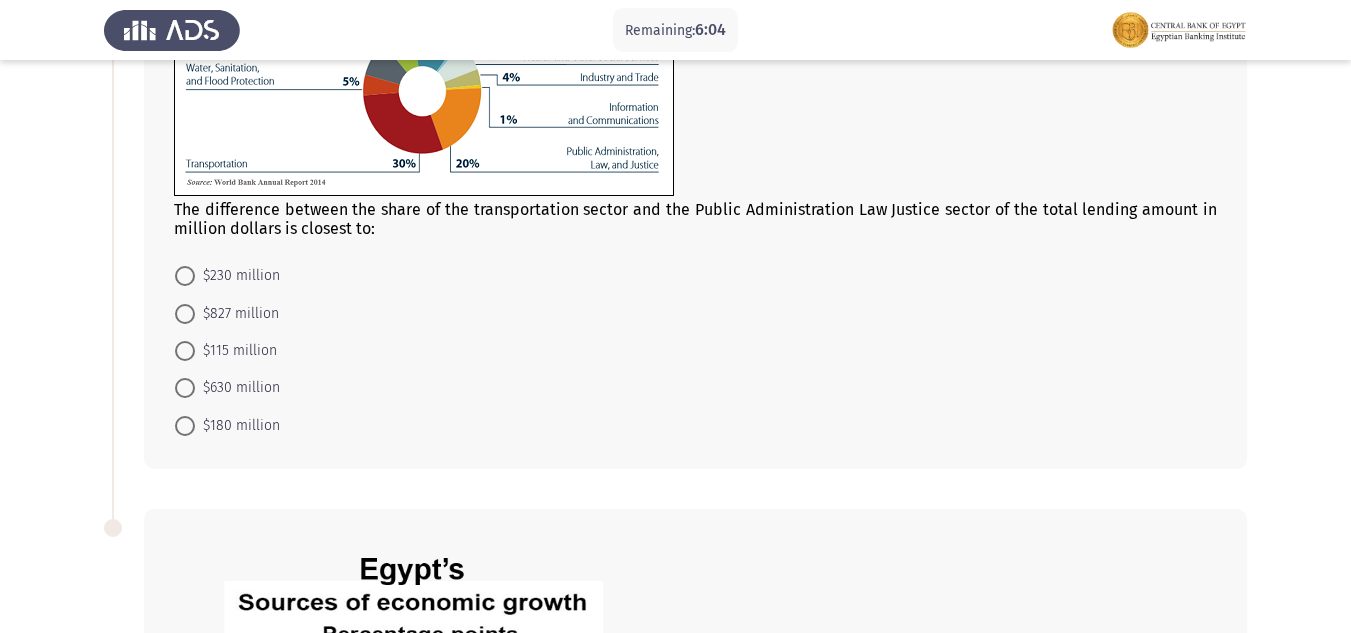 scroll, scrollTop: 288, scrollLeft: 0, axis: vertical 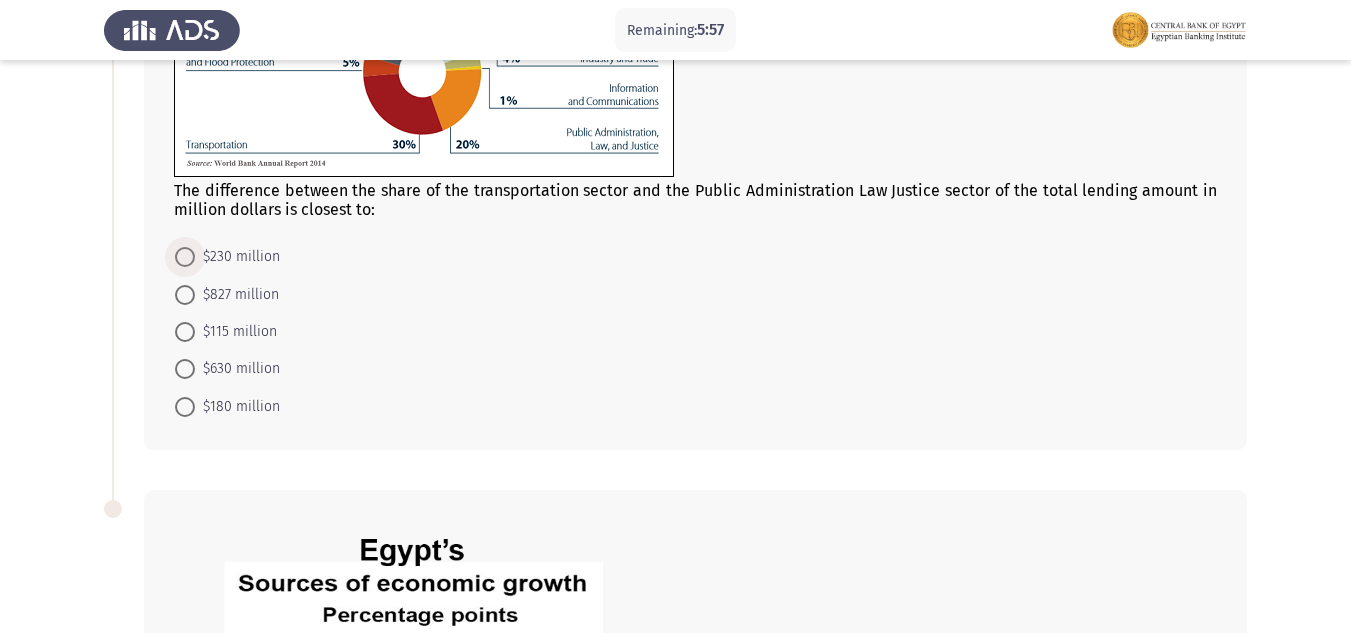 click on "$230 million" at bounding box center [237, 257] 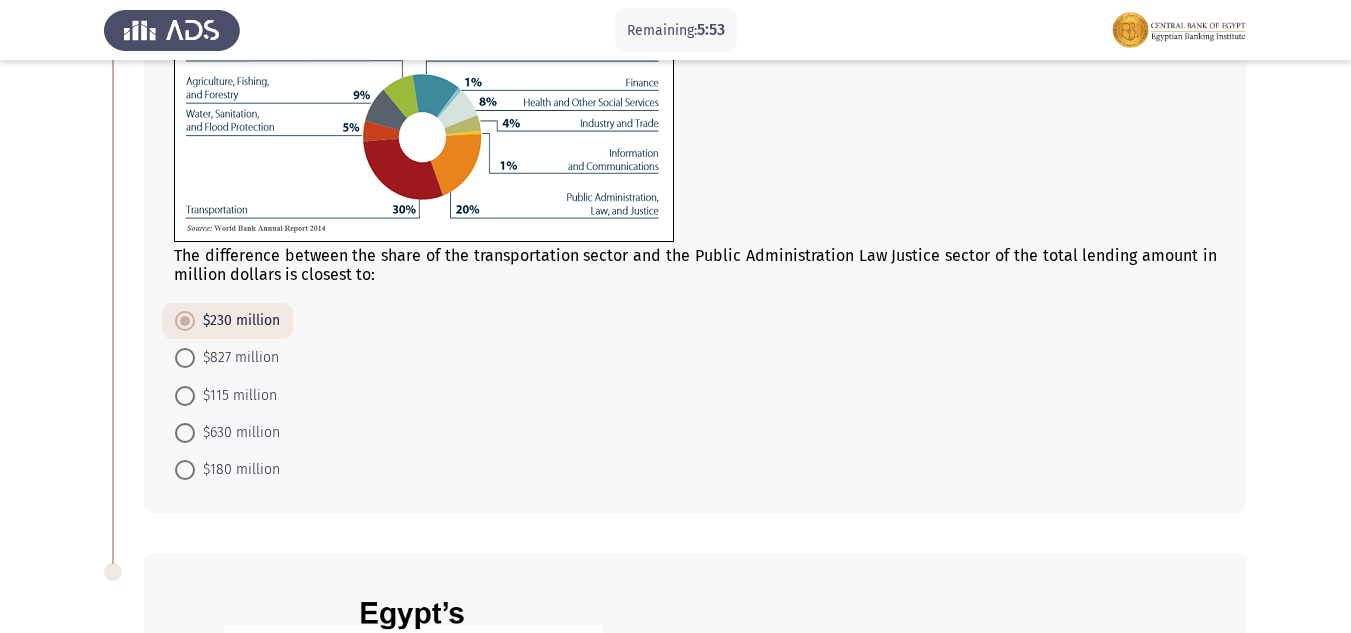 scroll, scrollTop: 188, scrollLeft: 0, axis: vertical 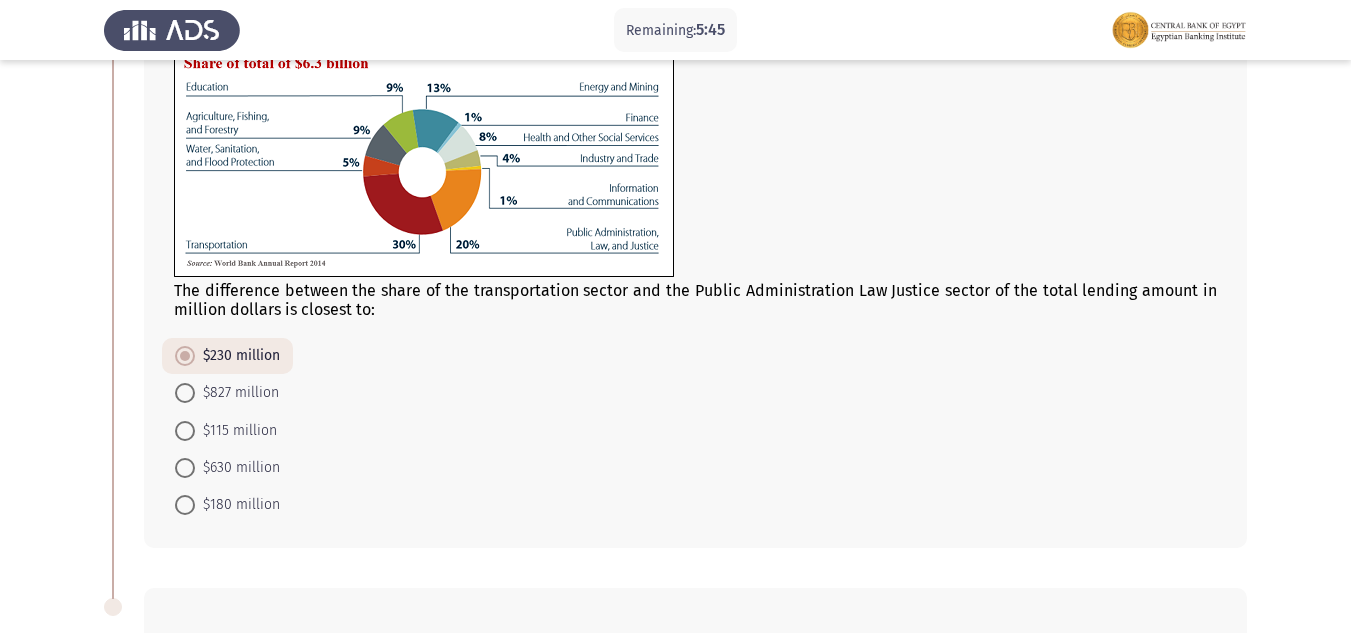 click on "$630 million" at bounding box center [237, 468] 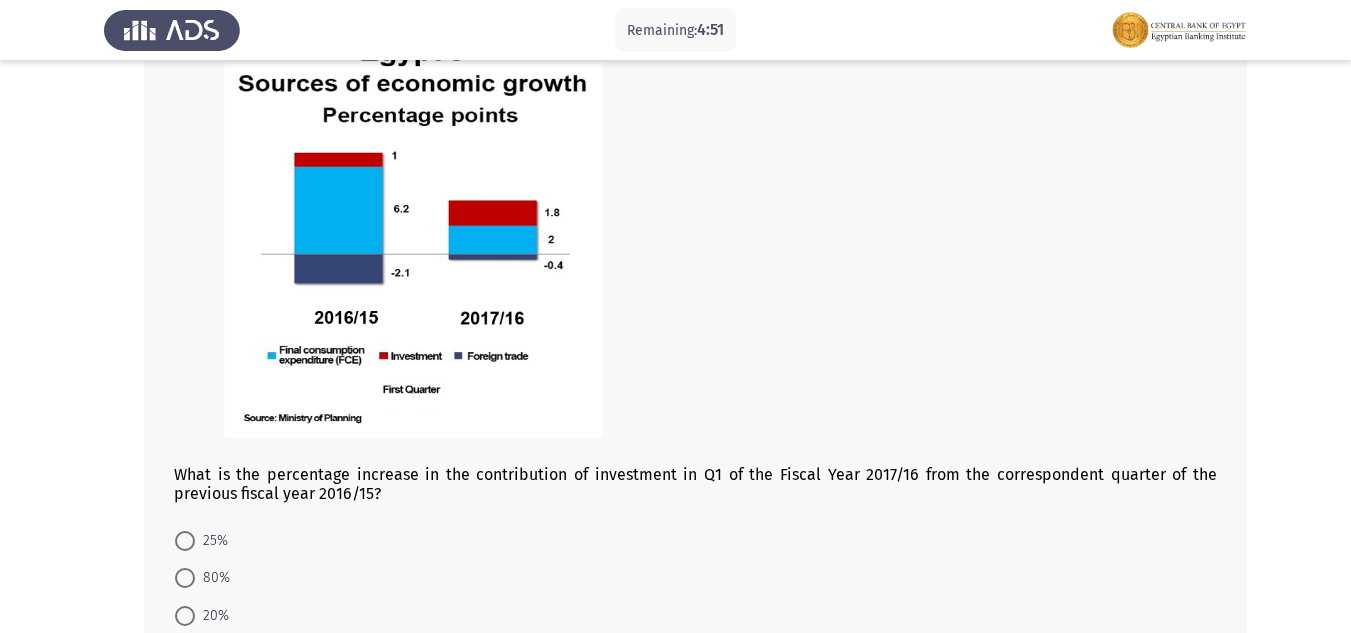 scroll, scrollTop: 886, scrollLeft: 0, axis: vertical 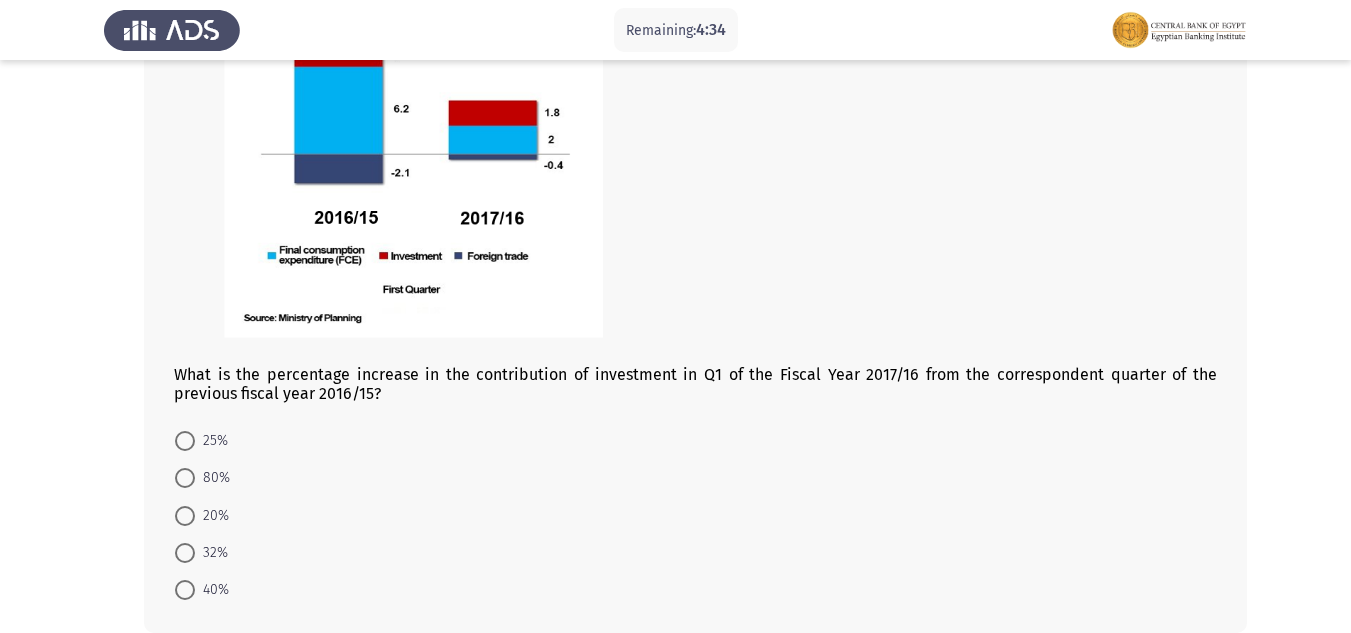 click on "32%" at bounding box center [211, 553] 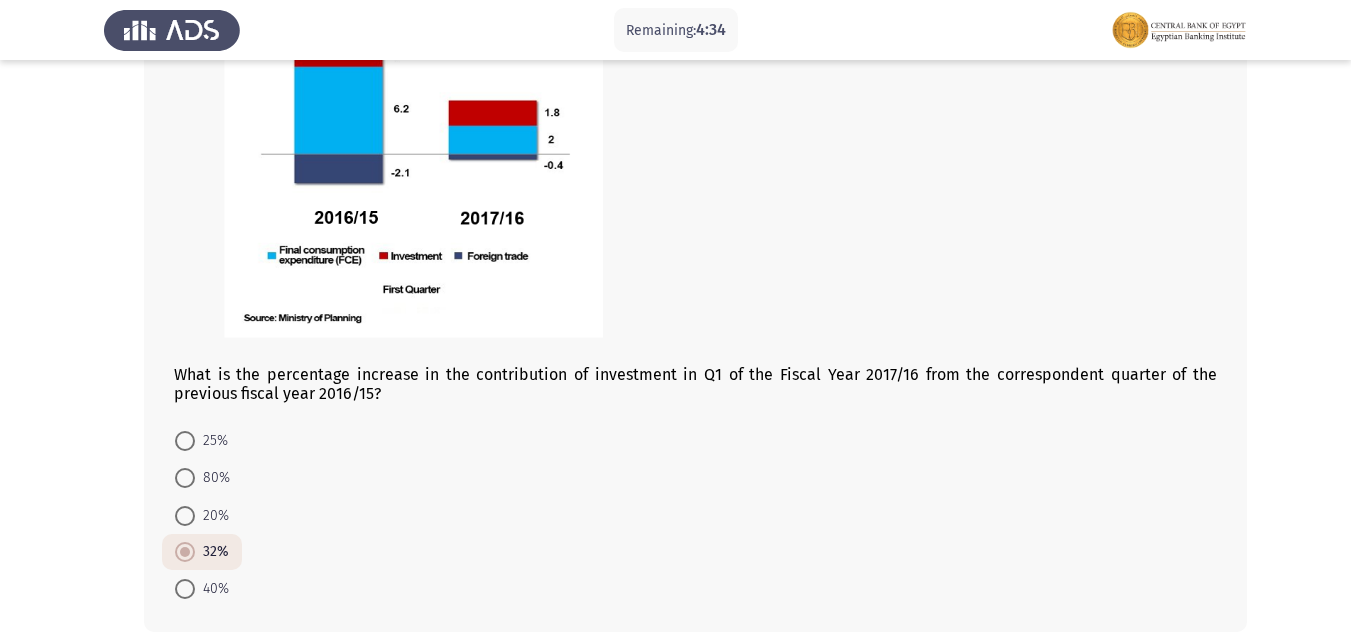 scroll, scrollTop: 985, scrollLeft: 0, axis: vertical 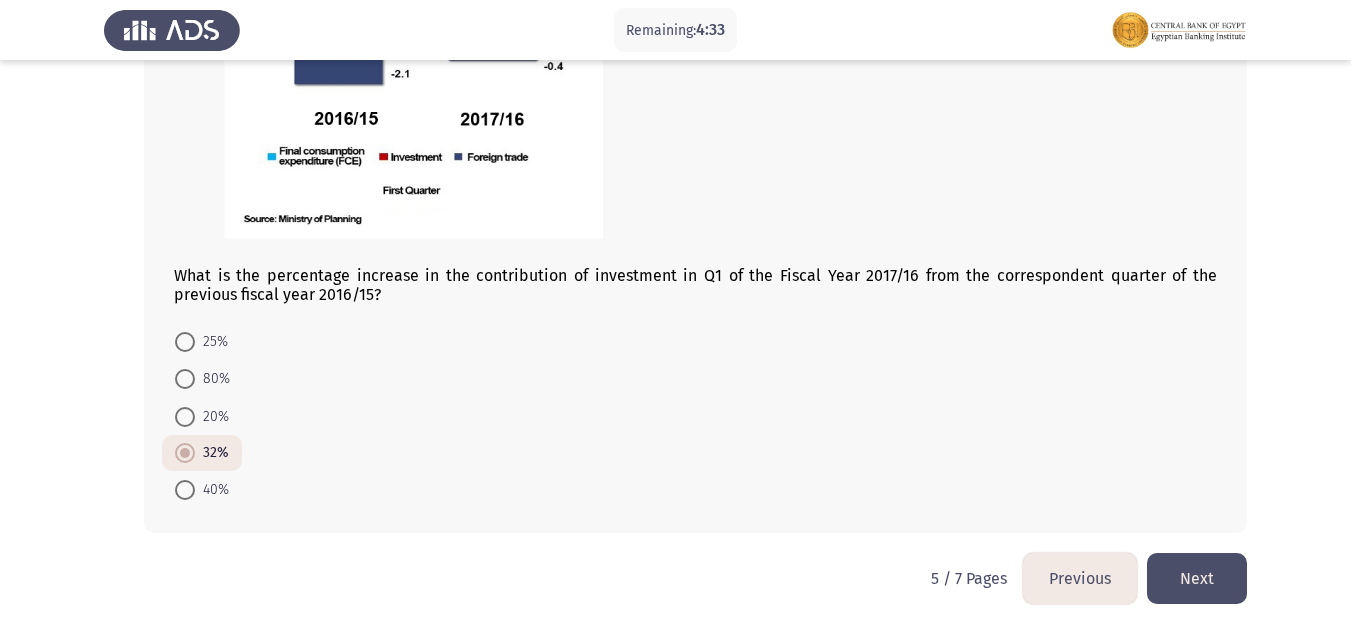 click on "Next" 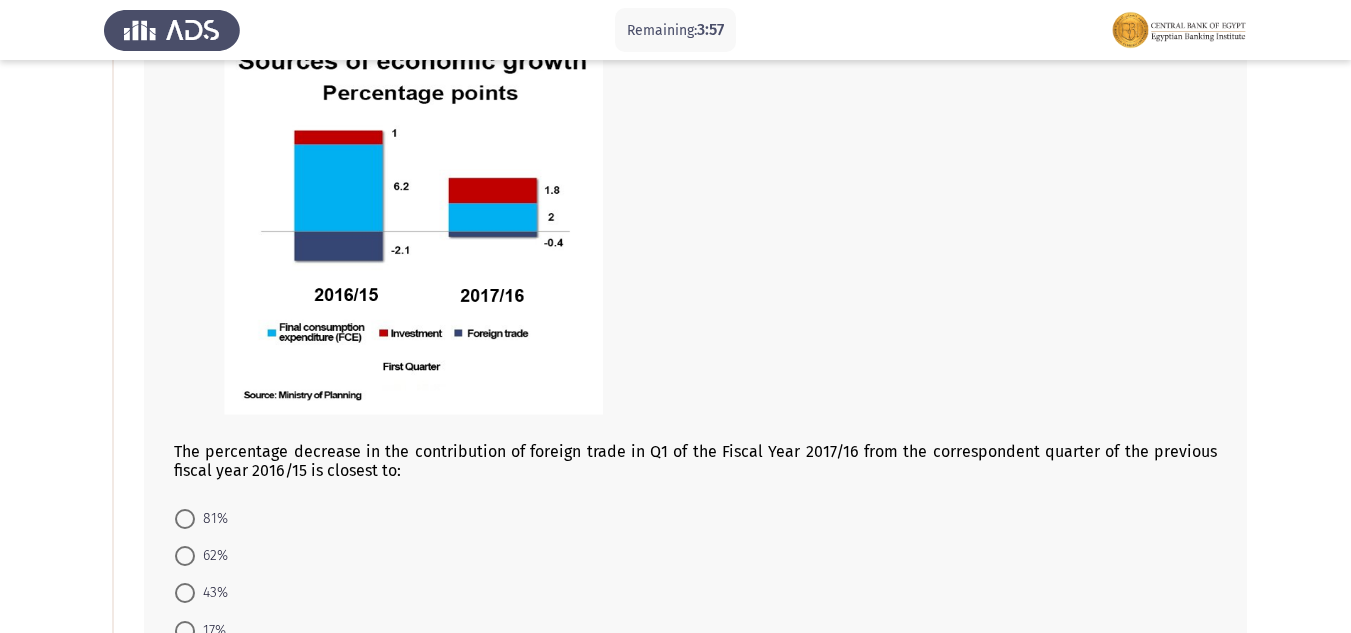 scroll, scrollTop: 300, scrollLeft: 0, axis: vertical 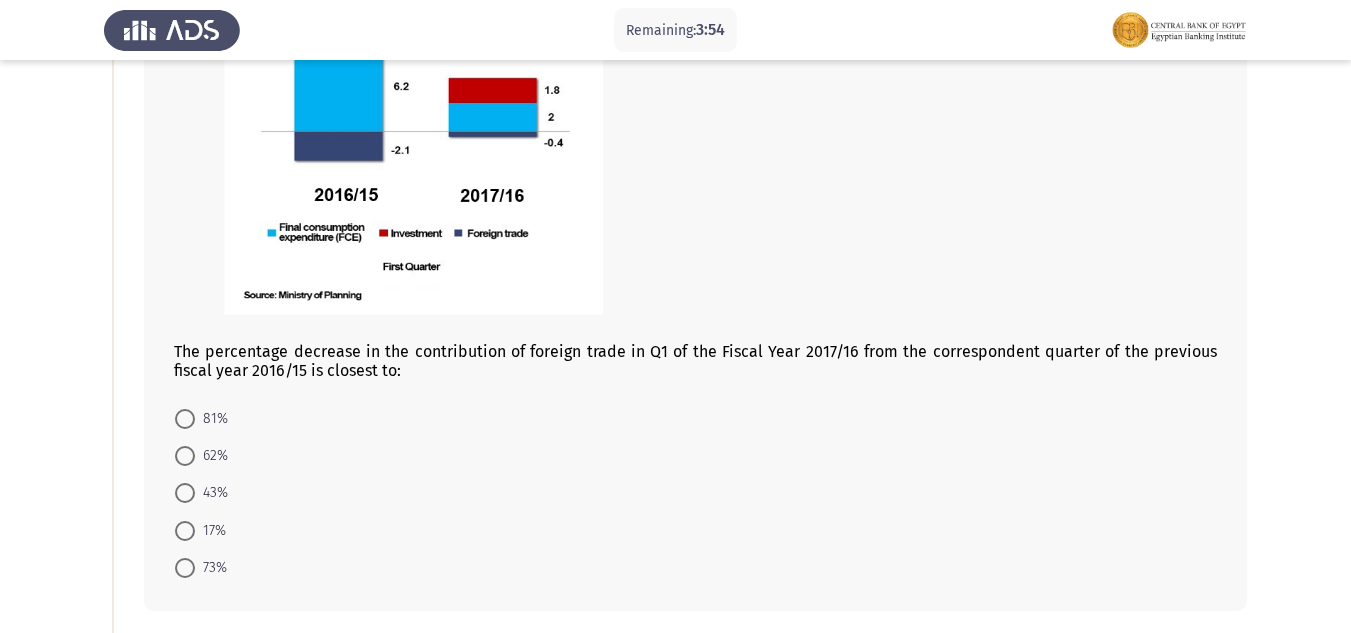 click on "62%" at bounding box center (211, 456) 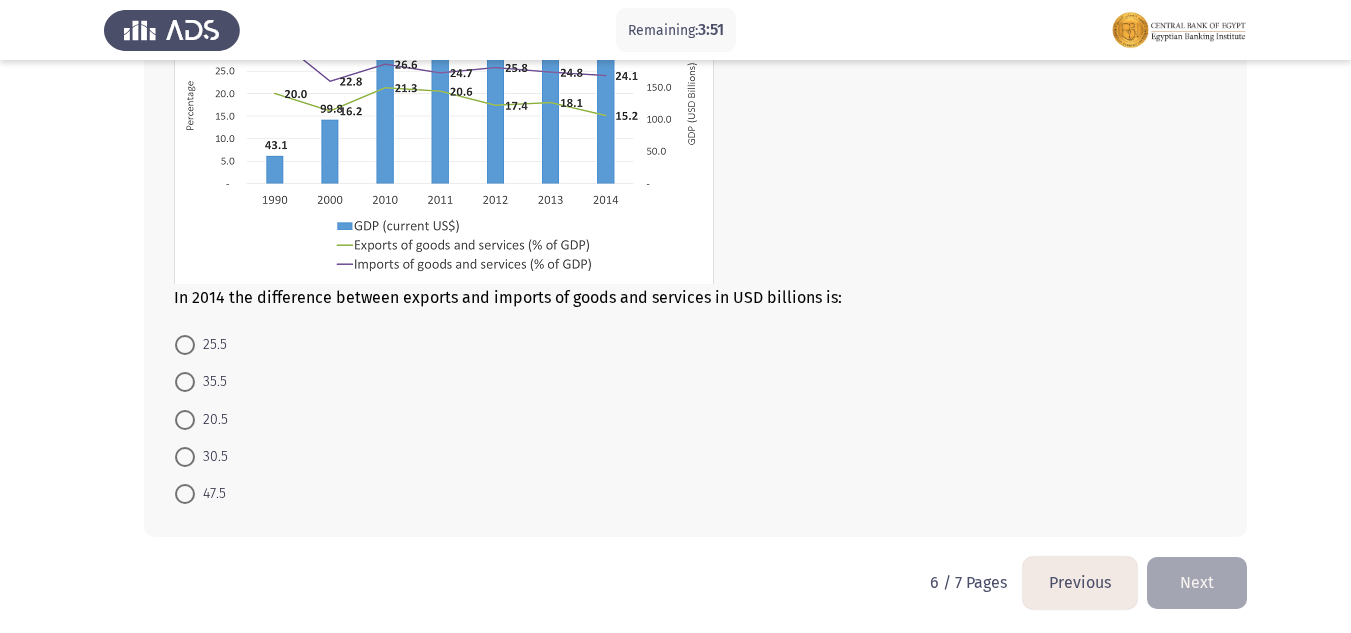 scroll, scrollTop: 1045, scrollLeft: 0, axis: vertical 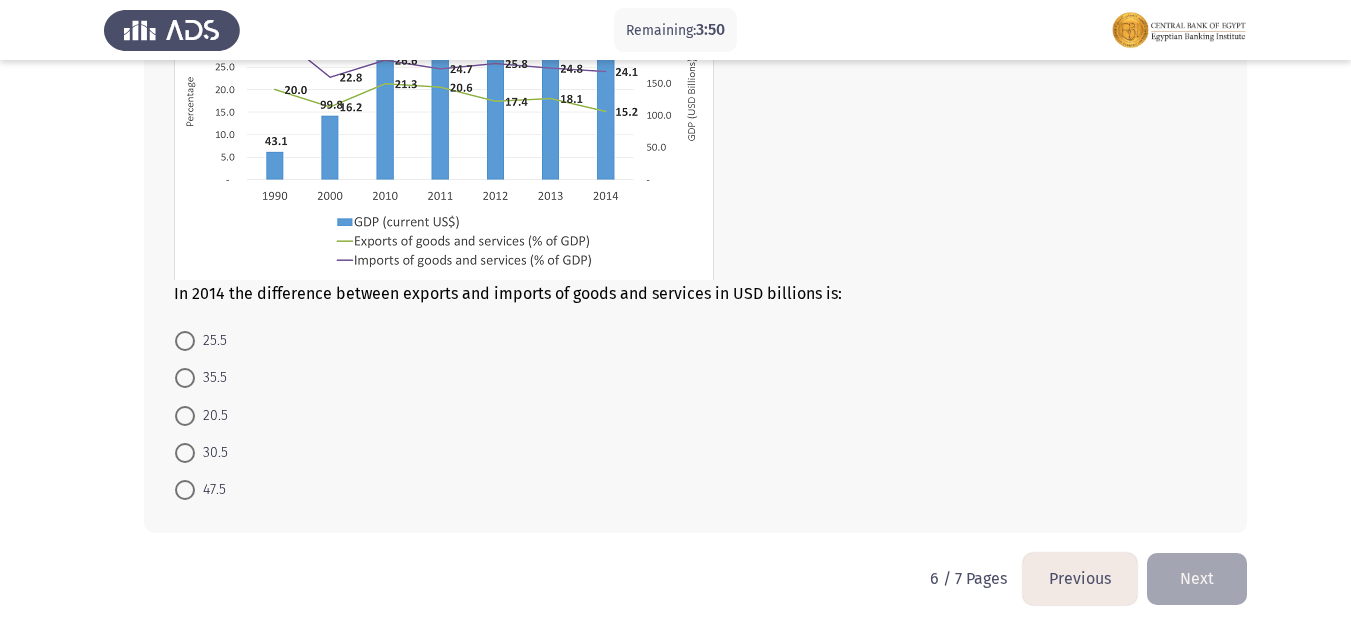 click on "Previous" 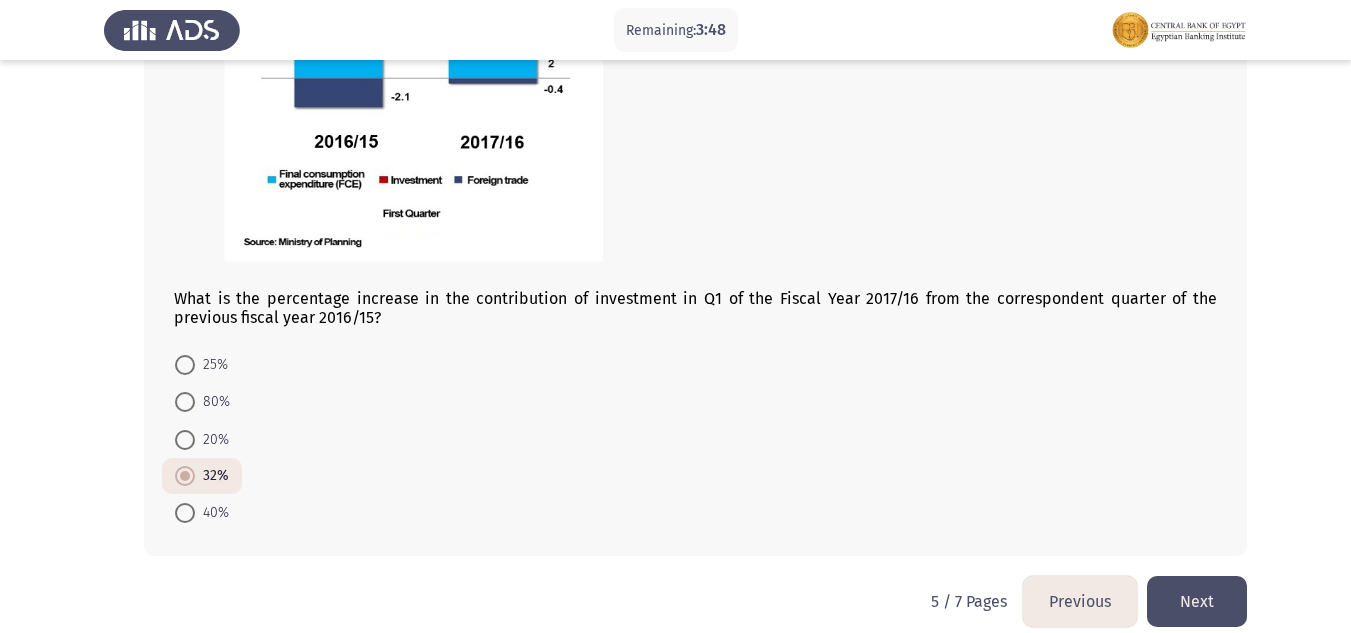 scroll, scrollTop: 985, scrollLeft: 0, axis: vertical 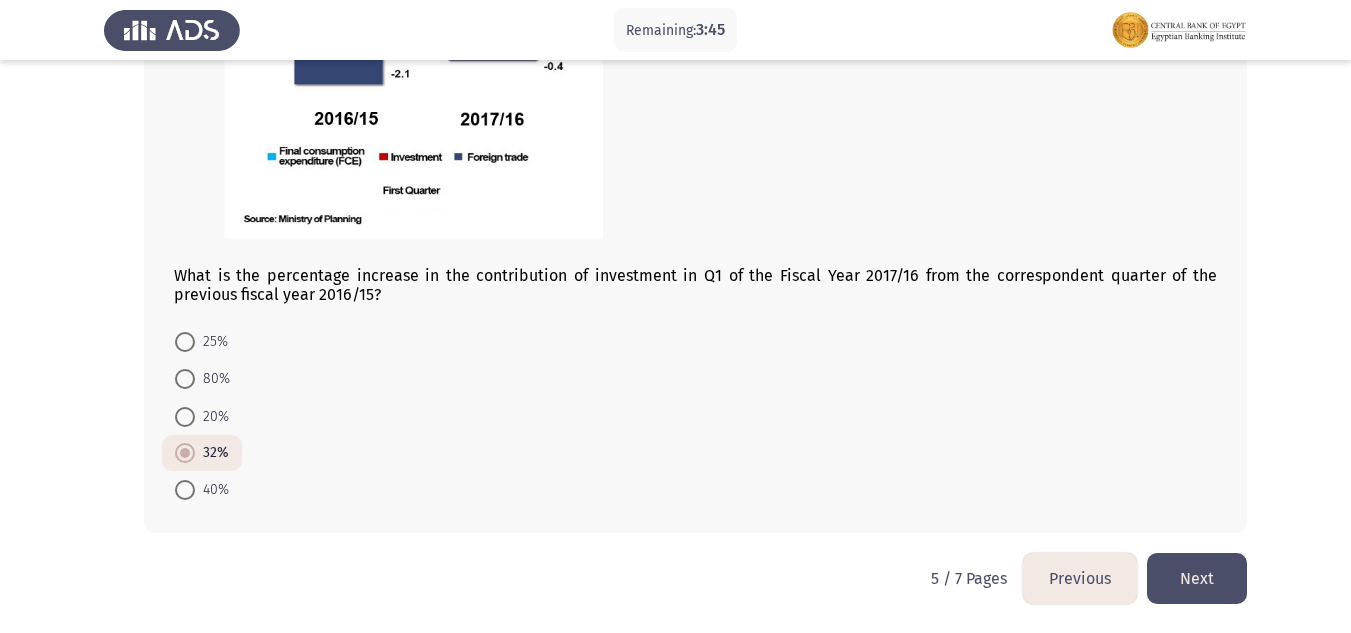 click on "Next" 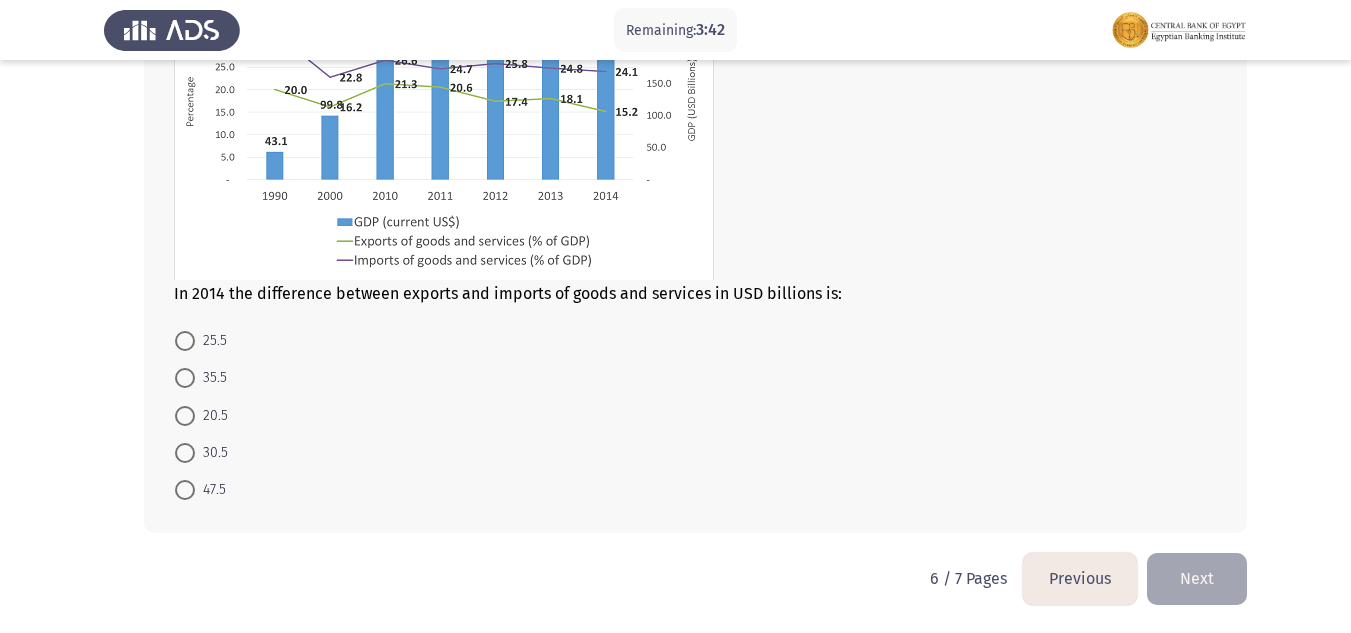 scroll, scrollTop: 945, scrollLeft: 0, axis: vertical 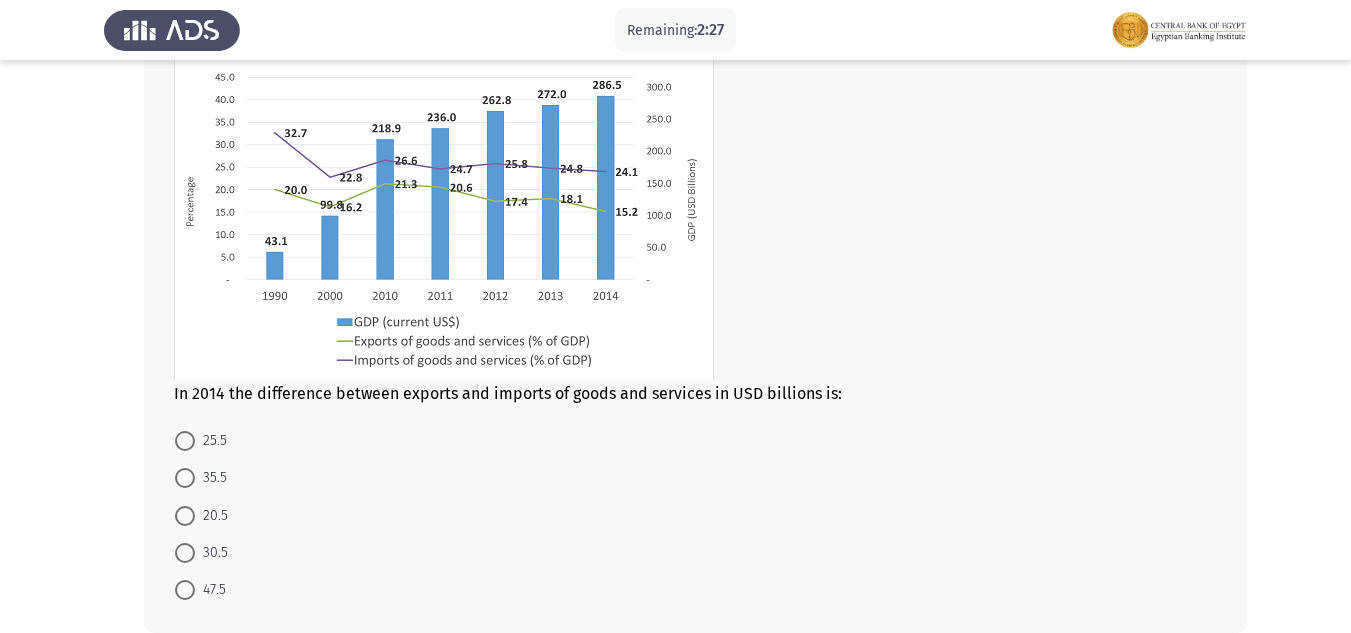 click on "25.5" at bounding box center (211, 441) 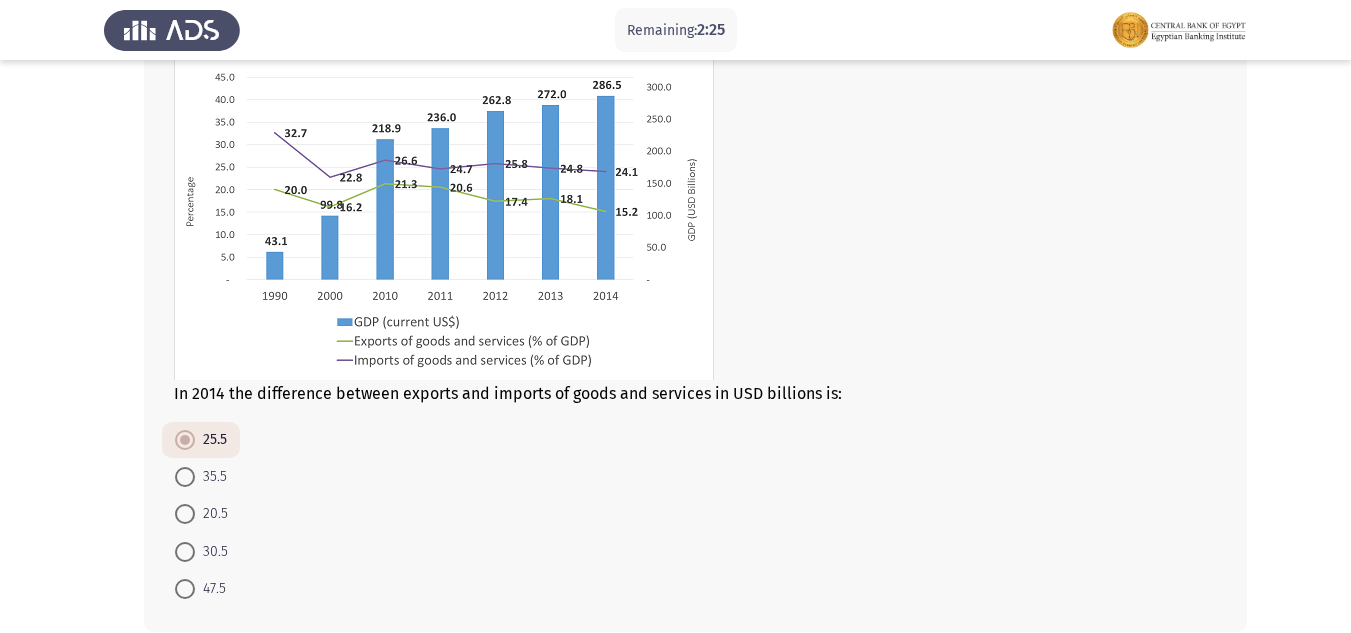 click on "20.5" at bounding box center [211, 514] 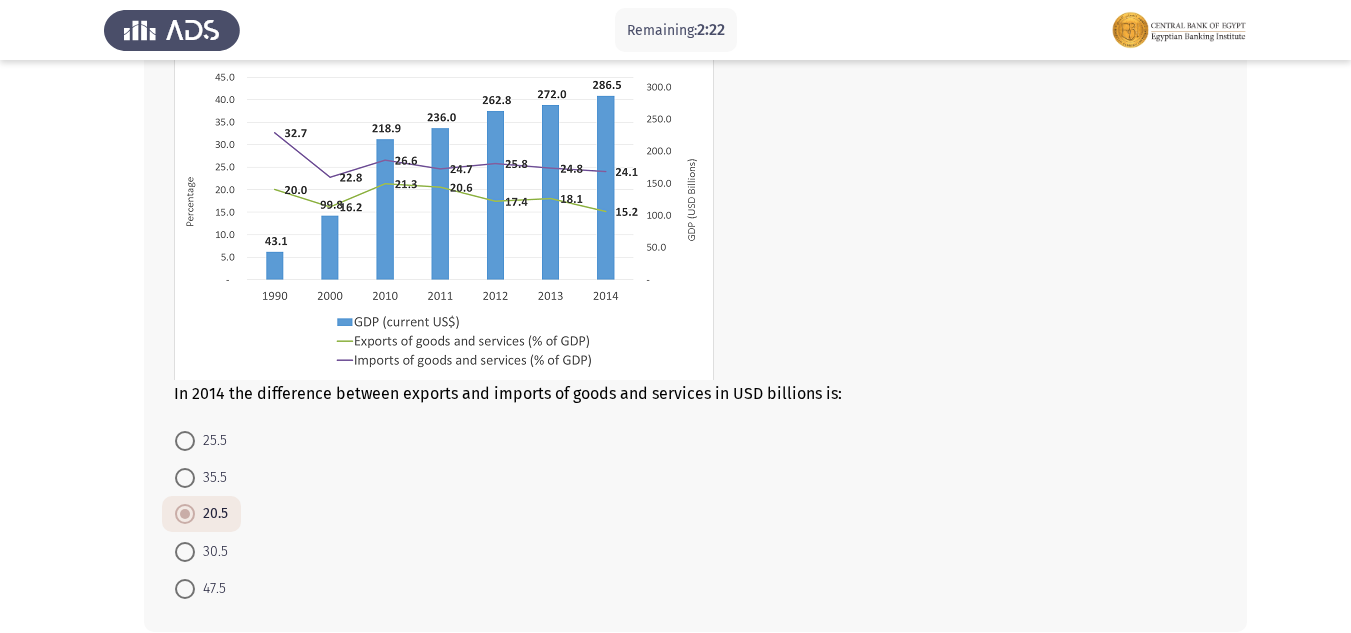 scroll, scrollTop: 1044, scrollLeft: 0, axis: vertical 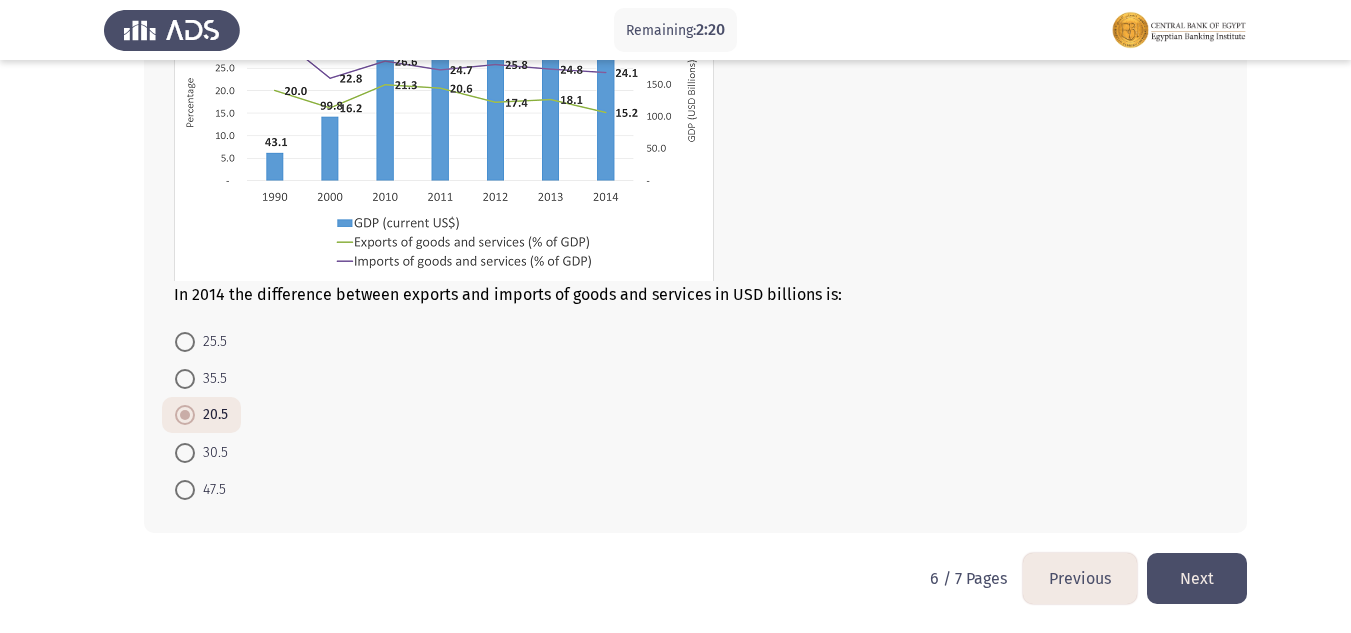 click on "Next" 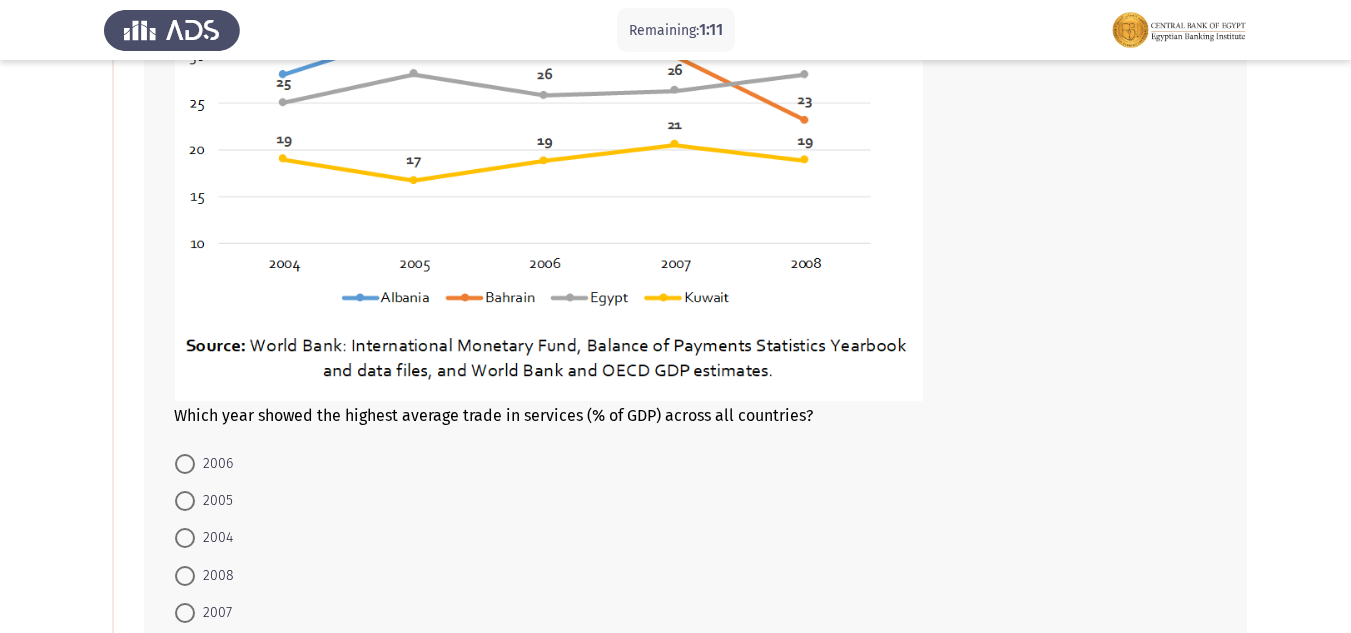 scroll, scrollTop: 474, scrollLeft: 0, axis: vertical 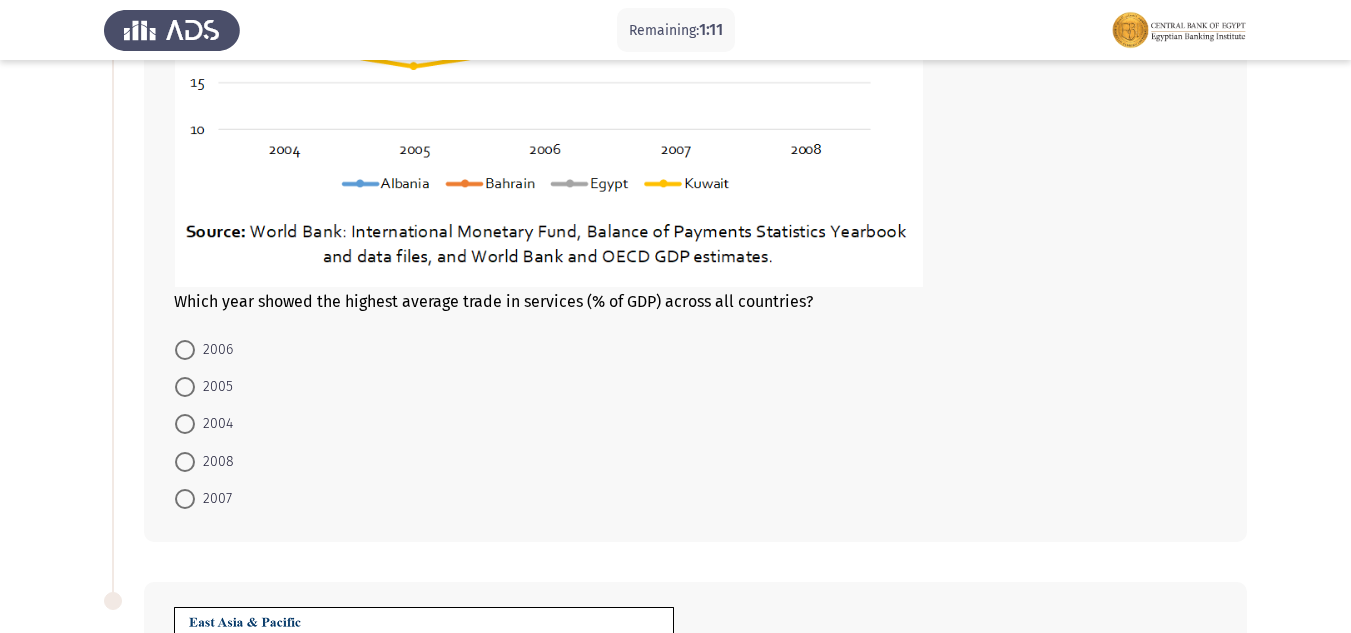 click on "2007" at bounding box center [203, 498] 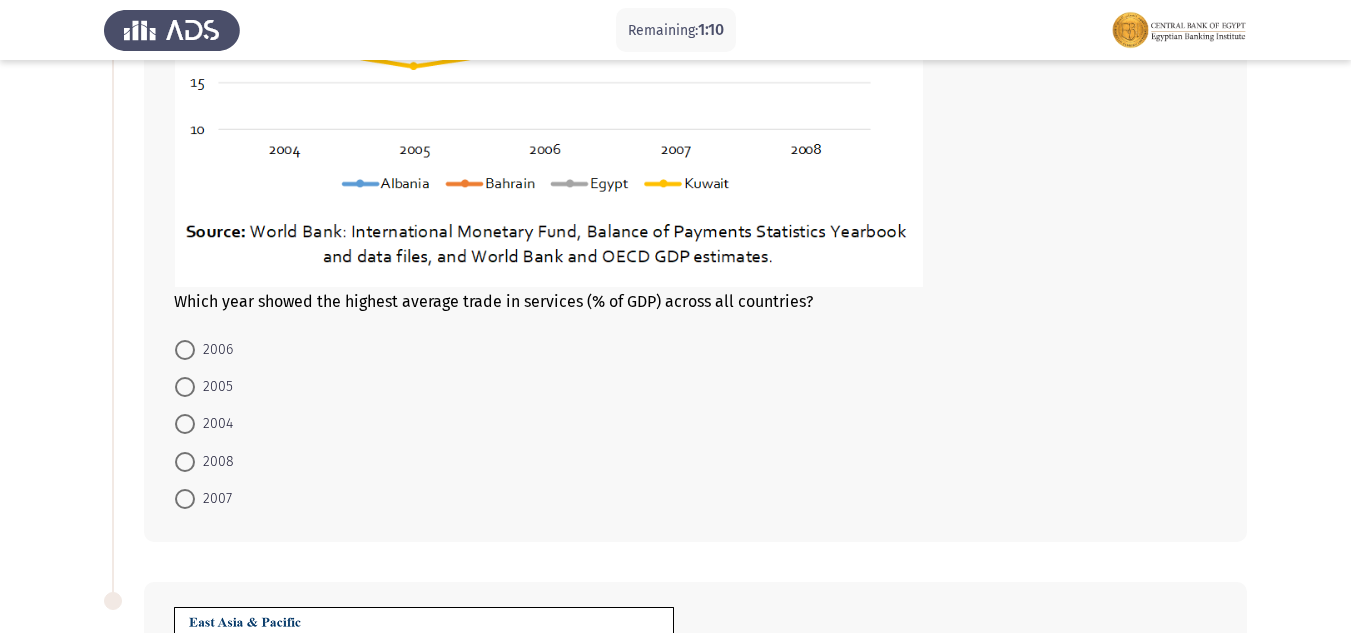 click on "2007" at bounding box center [213, 499] 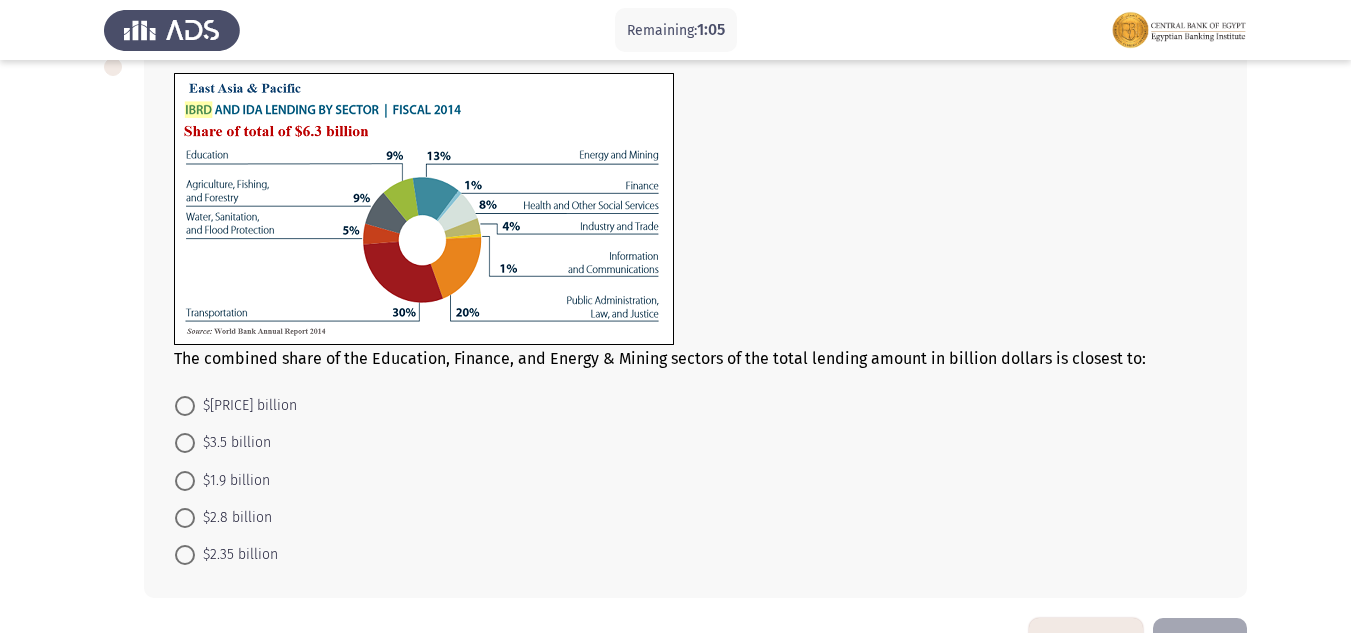 scroll, scrollTop: 972, scrollLeft: 0, axis: vertical 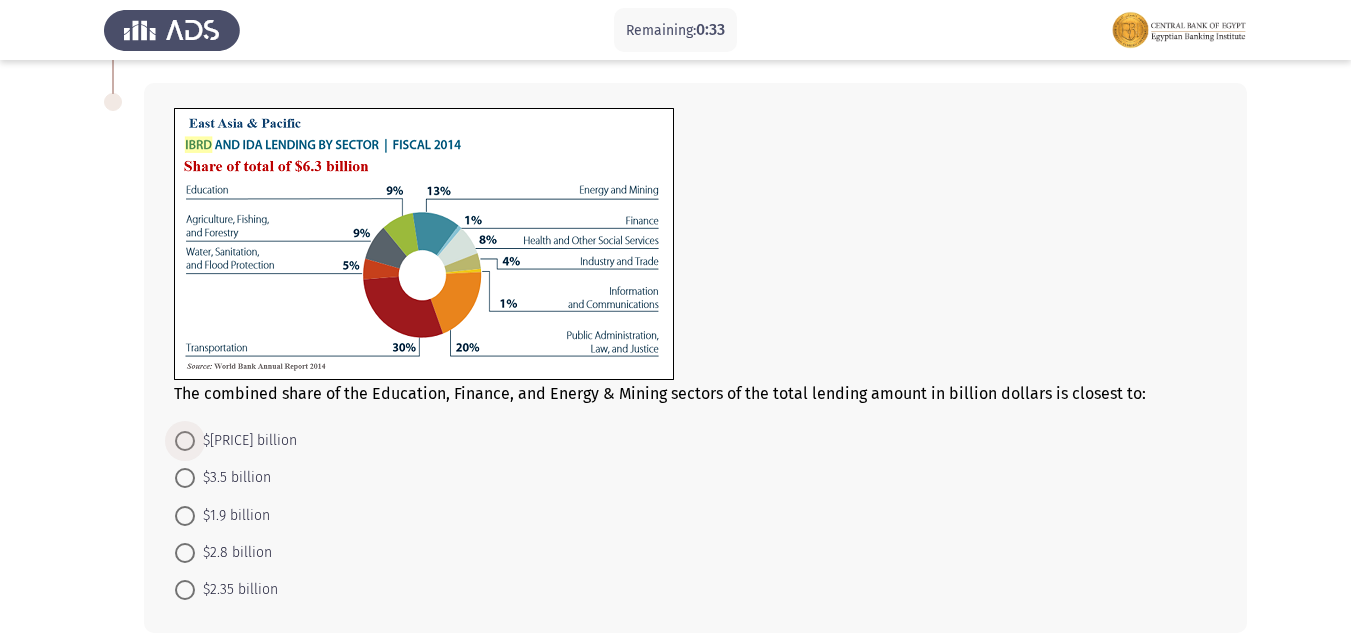 click on "$[PRICE] billion" at bounding box center (246, 441) 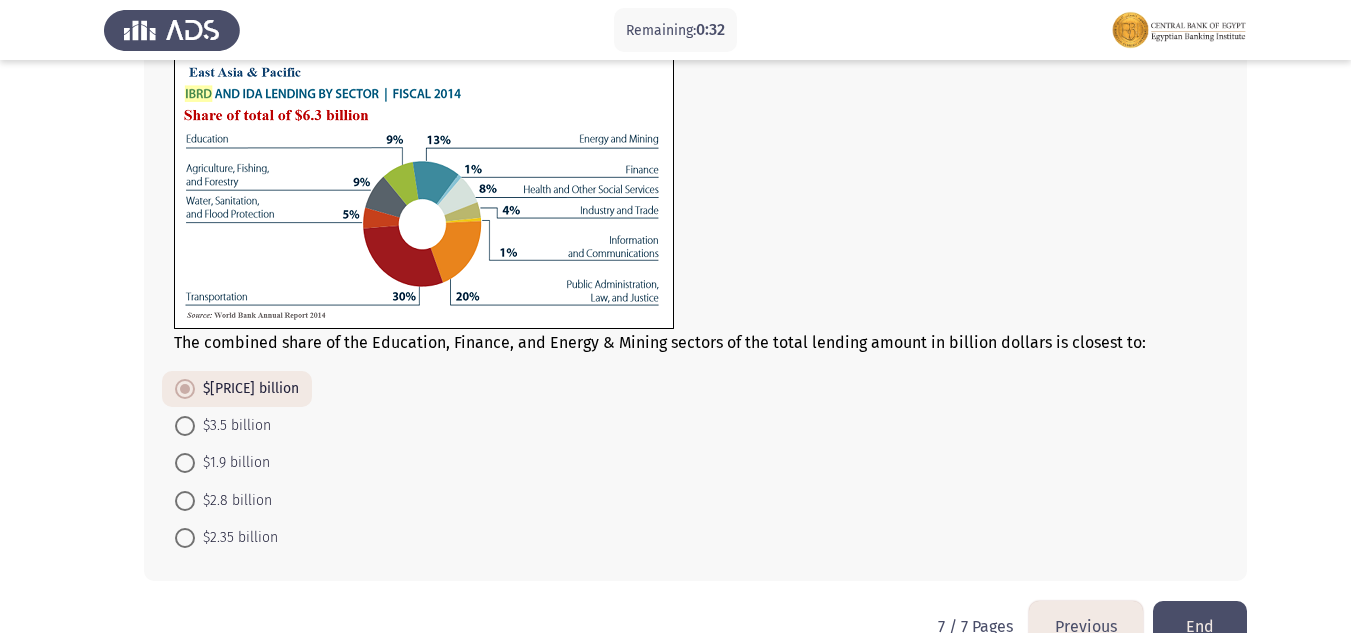 scroll, scrollTop: 1071, scrollLeft: 0, axis: vertical 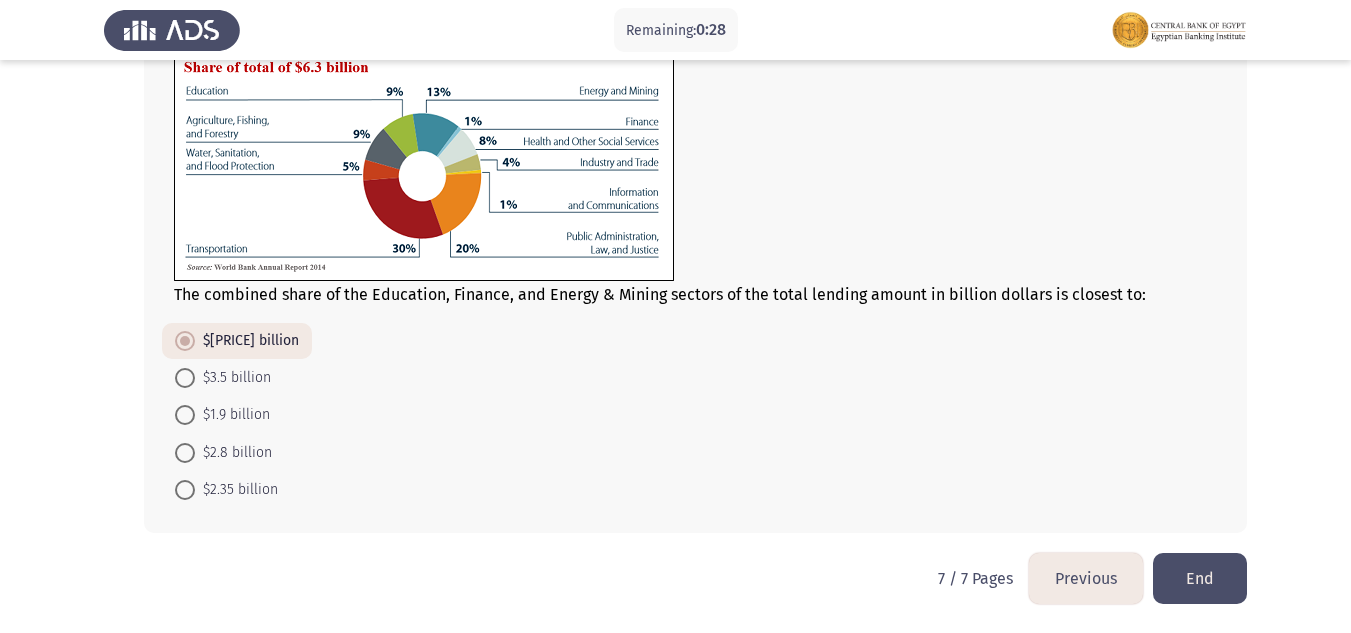 click on "Previous" 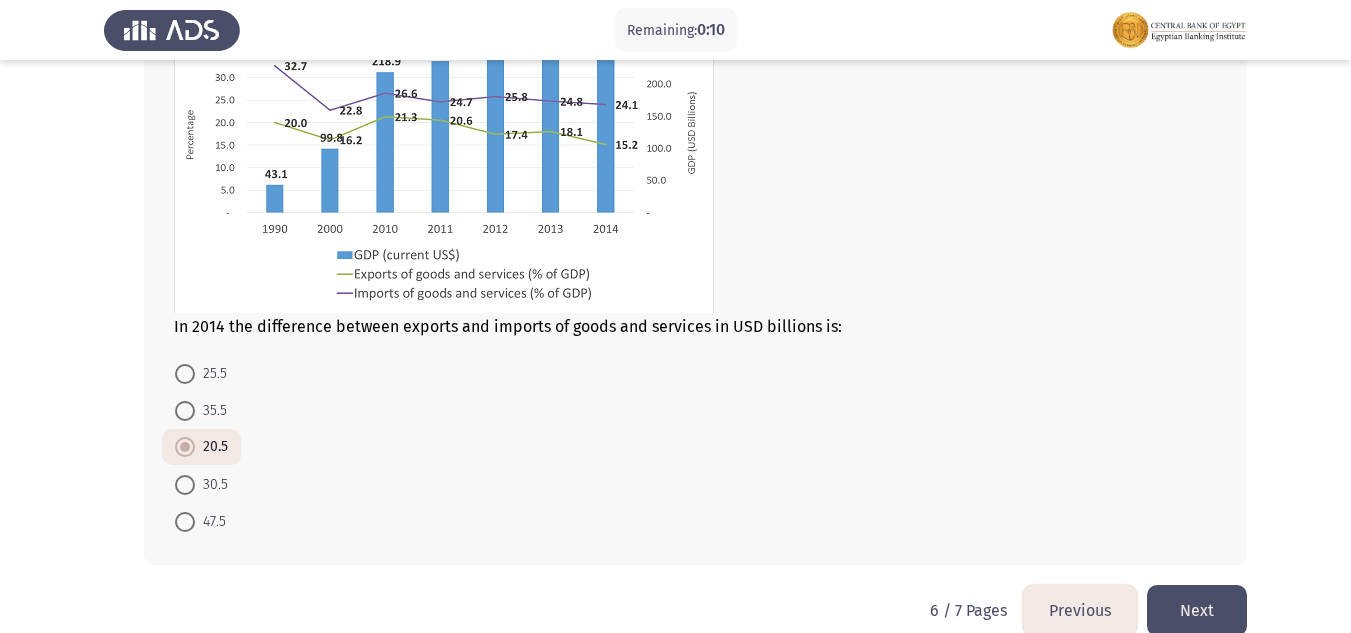 scroll, scrollTop: 1044, scrollLeft: 0, axis: vertical 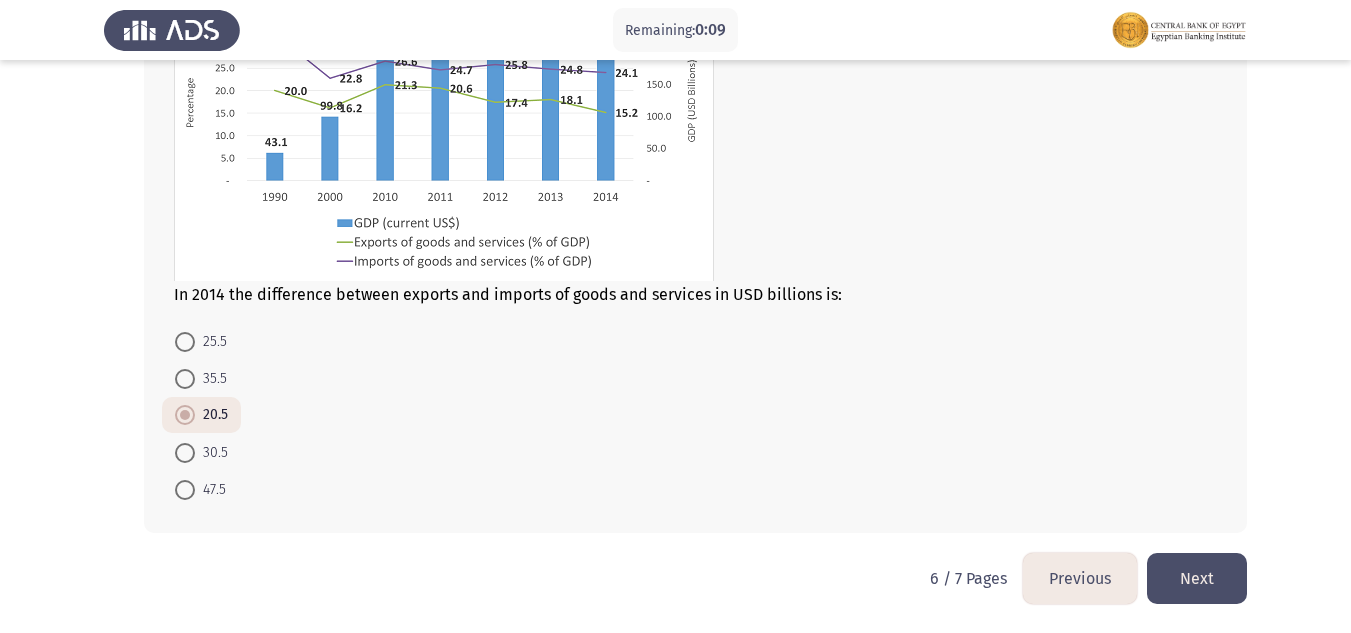 click on "Next" 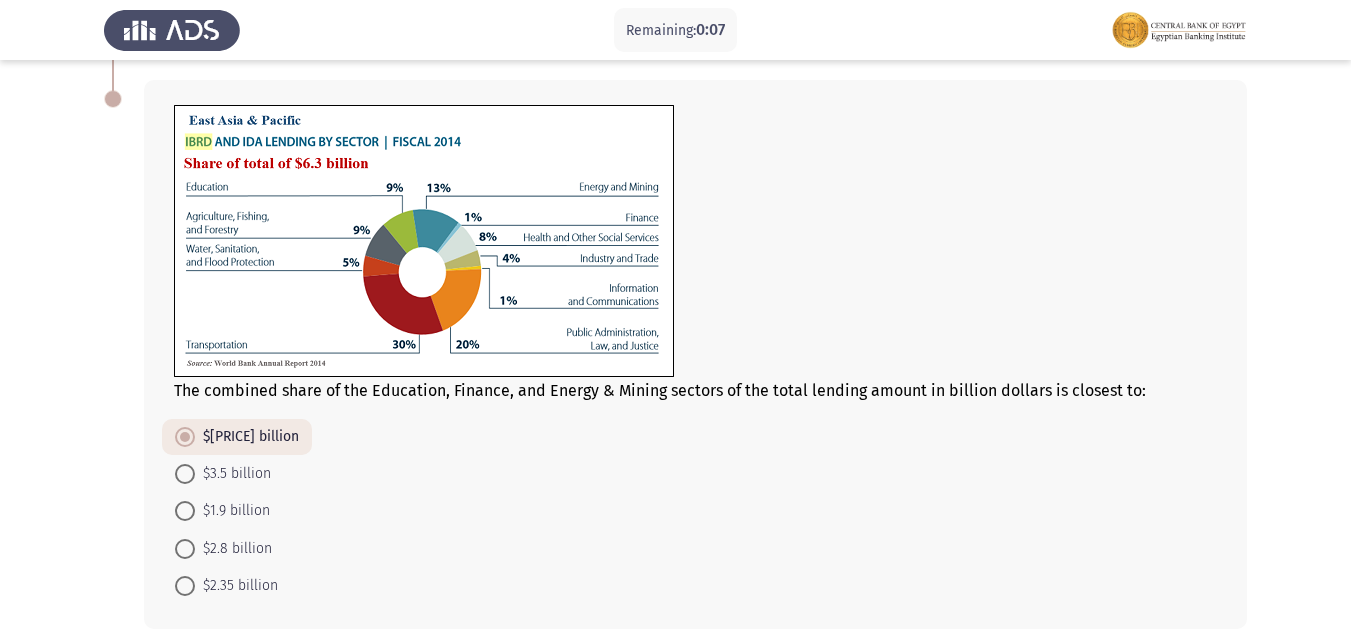 scroll, scrollTop: 1071, scrollLeft: 0, axis: vertical 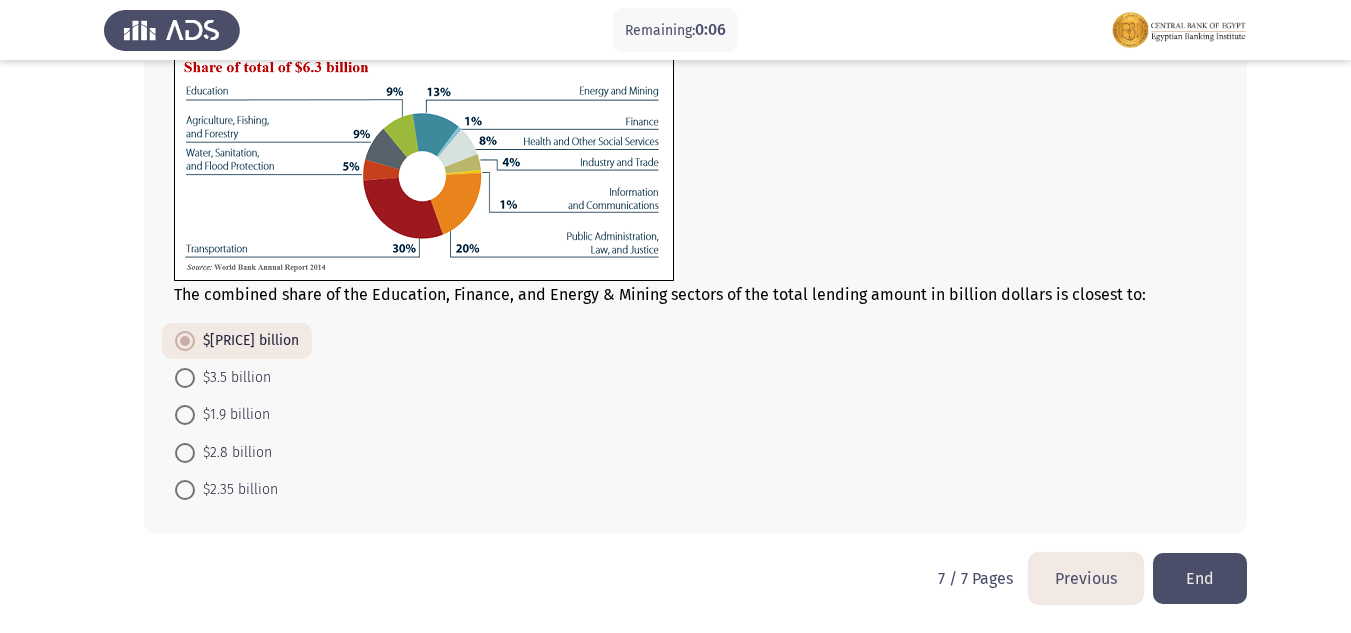 click on "End" 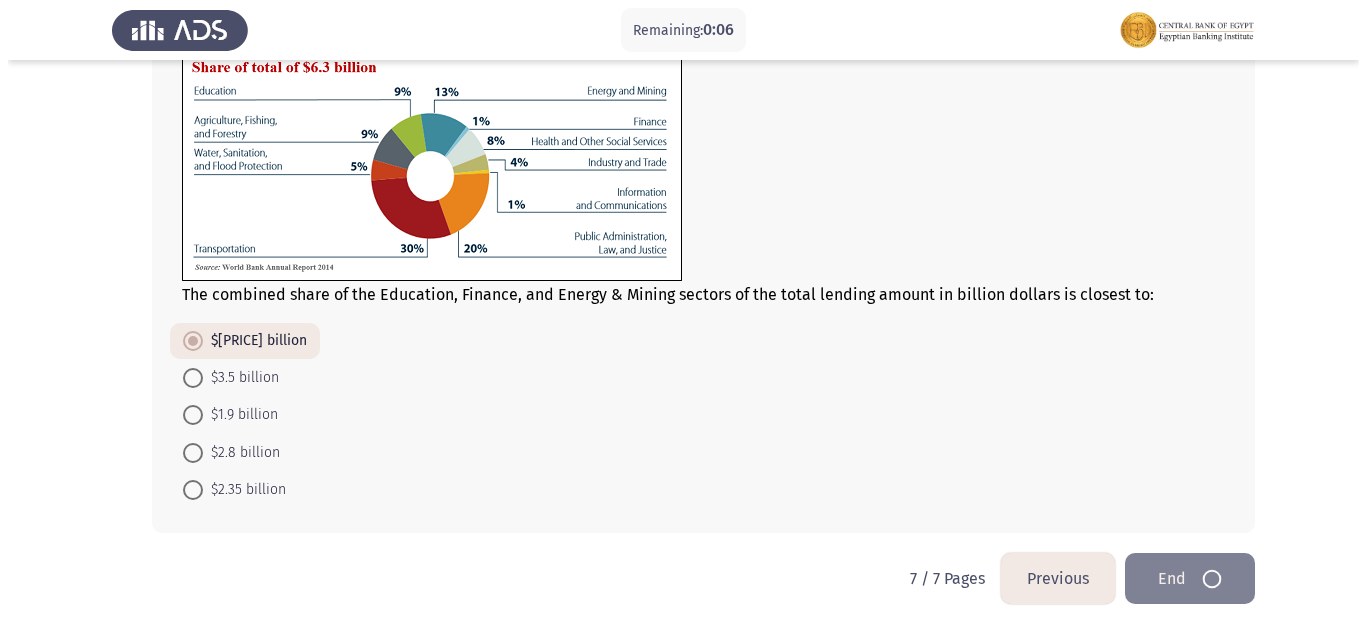 scroll, scrollTop: 0, scrollLeft: 0, axis: both 